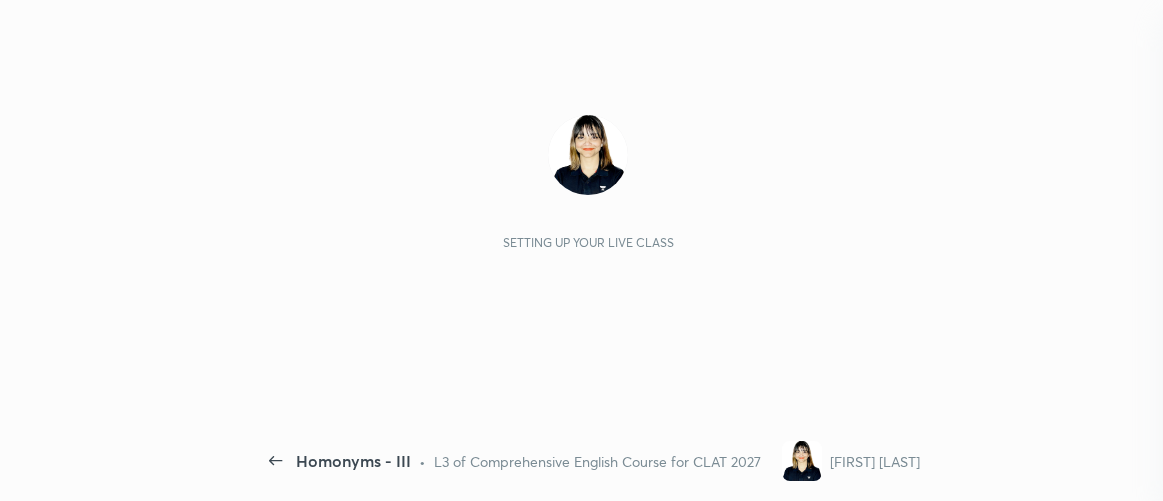 scroll, scrollTop: 0, scrollLeft: 0, axis: both 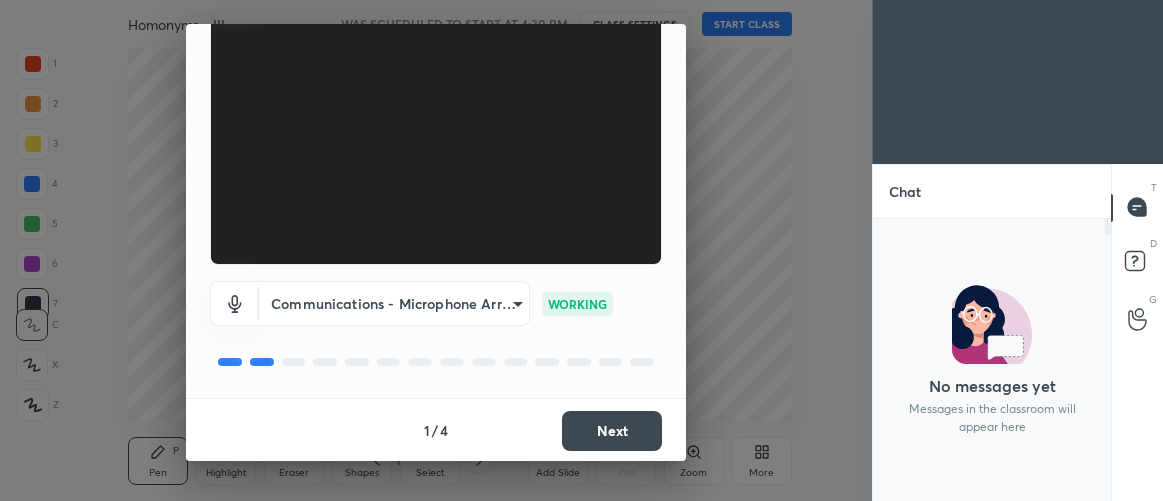 click on "Next" at bounding box center (612, 431) 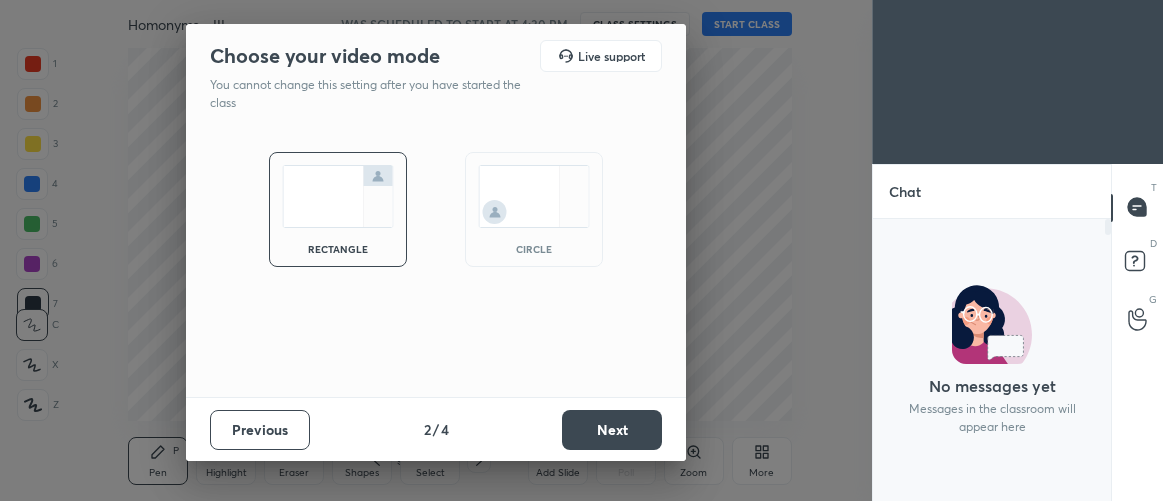 scroll, scrollTop: 0, scrollLeft: 0, axis: both 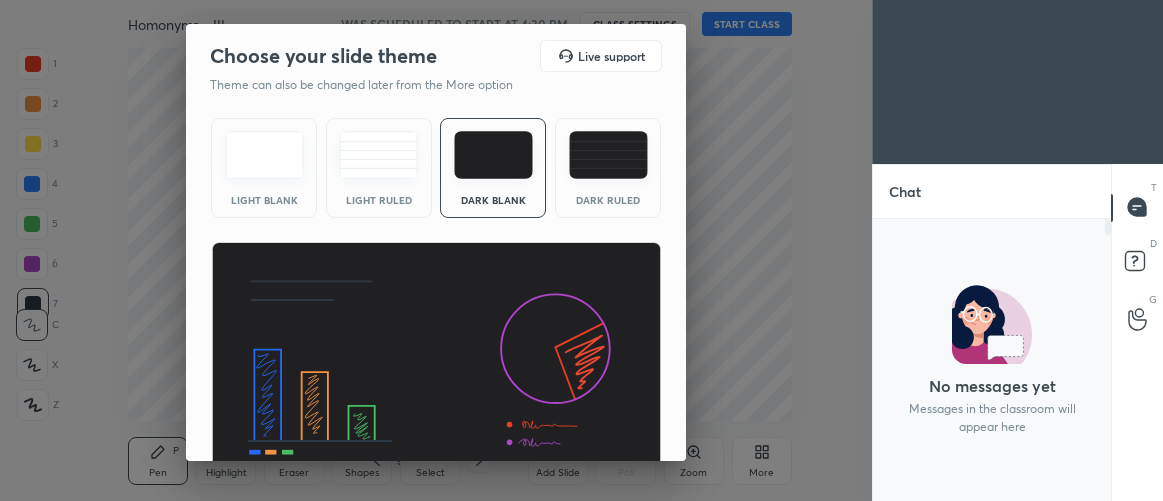 click at bounding box center [436, 369] 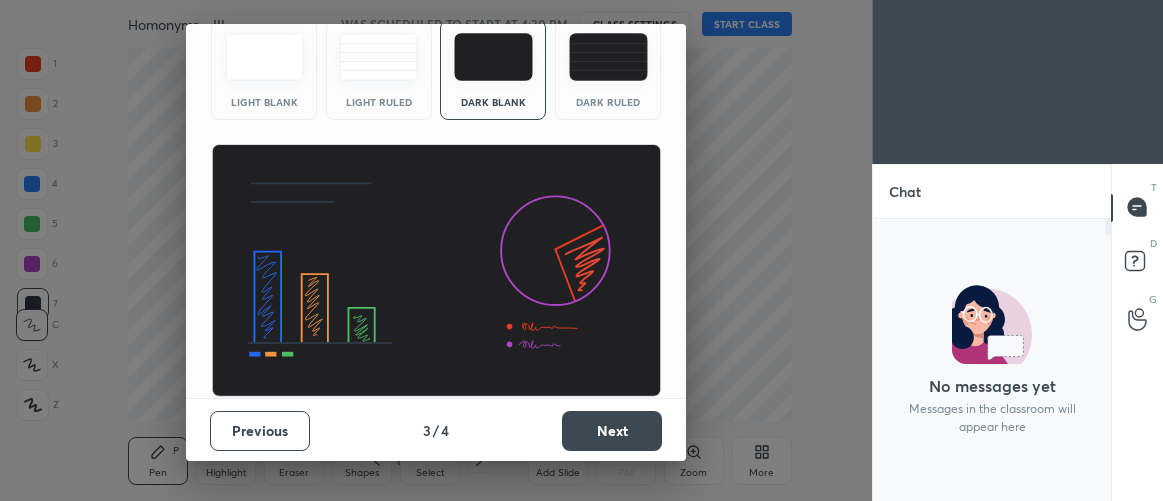 click on "Next" at bounding box center [612, 431] 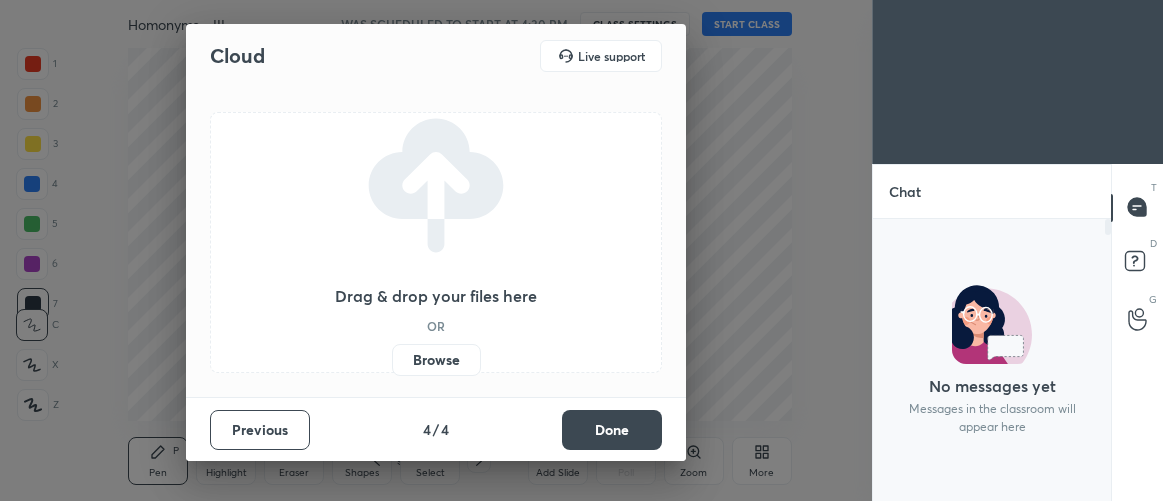 scroll, scrollTop: 0, scrollLeft: 0, axis: both 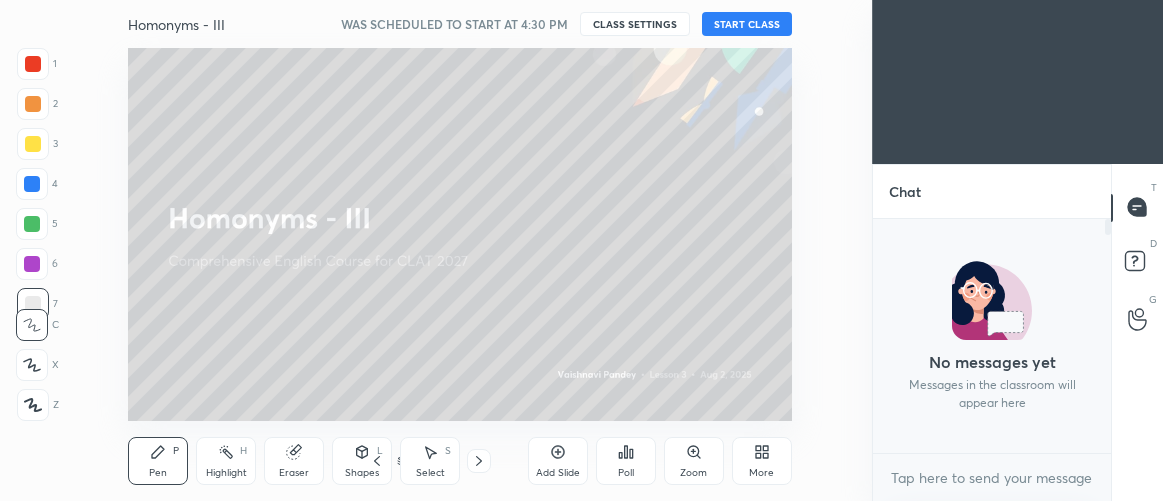 click on "START CLASS" at bounding box center [747, 24] 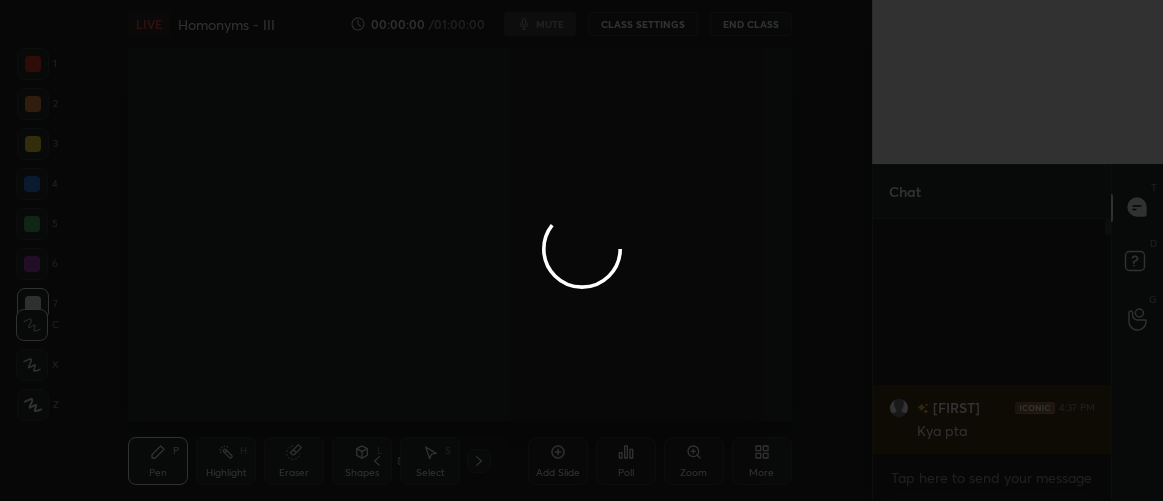 scroll, scrollTop: 64, scrollLeft: 232, axis: both 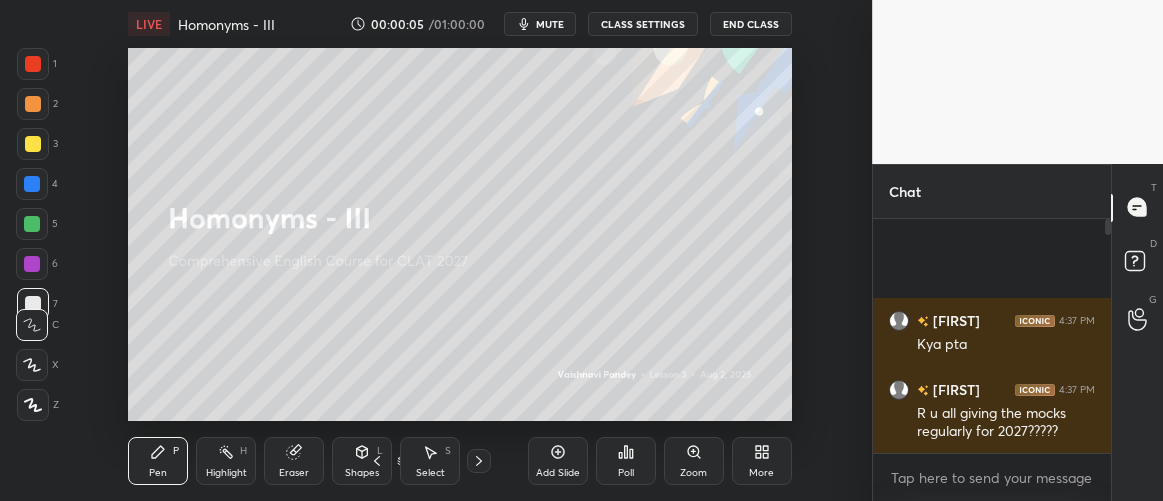 click on "mute" at bounding box center (550, 24) 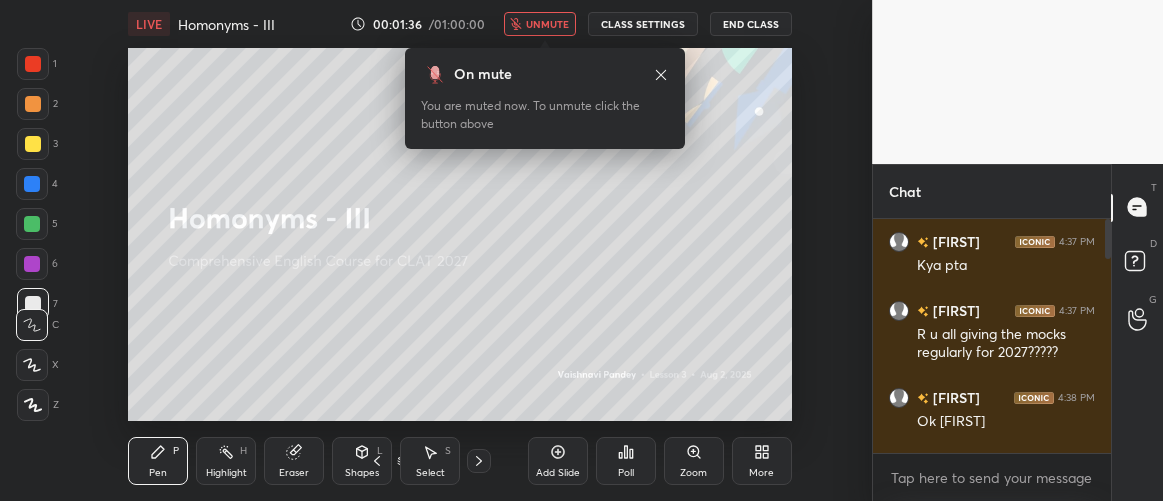 scroll, scrollTop: 188, scrollLeft: 232, axis: both 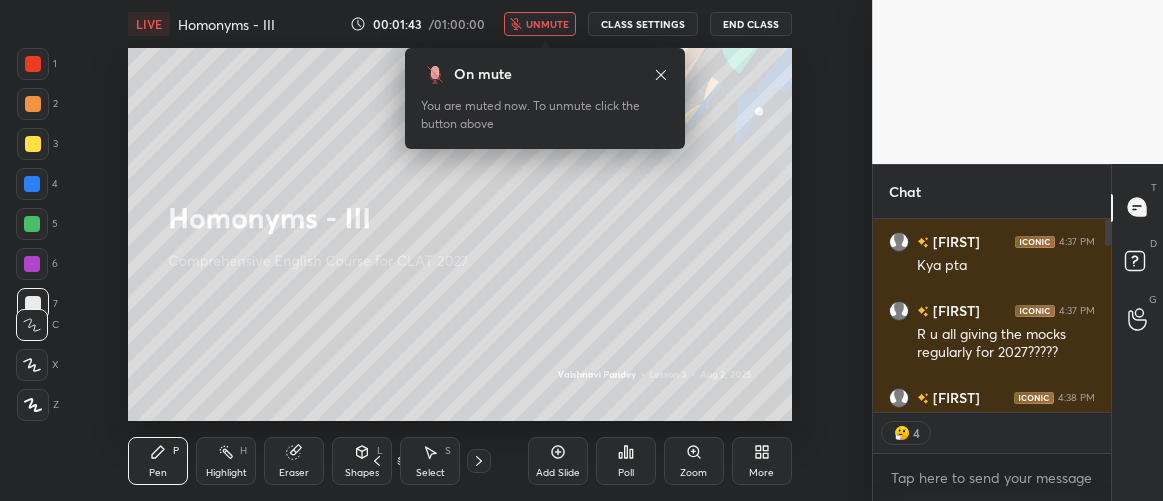 click on "unmute" at bounding box center [547, 24] 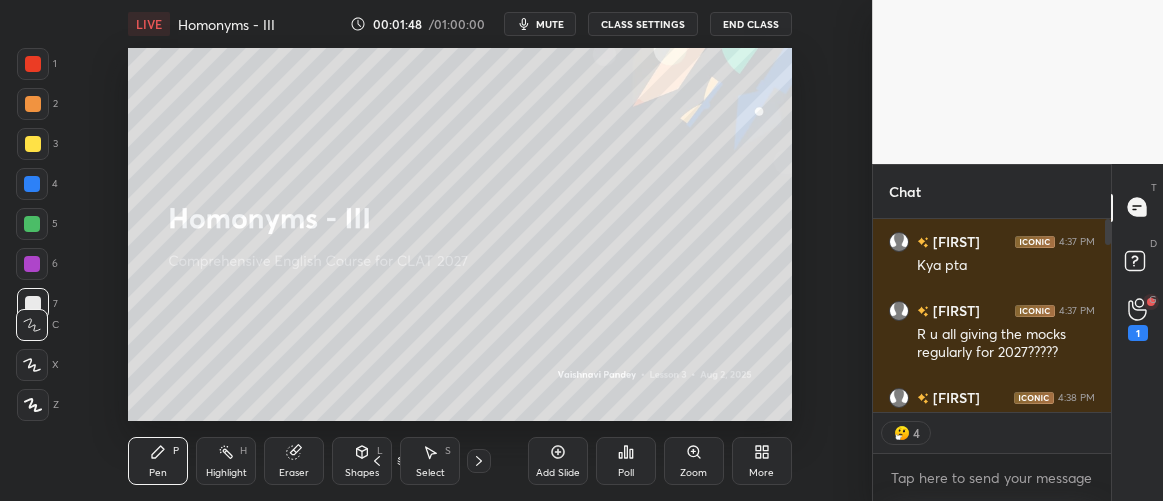 type on "x" 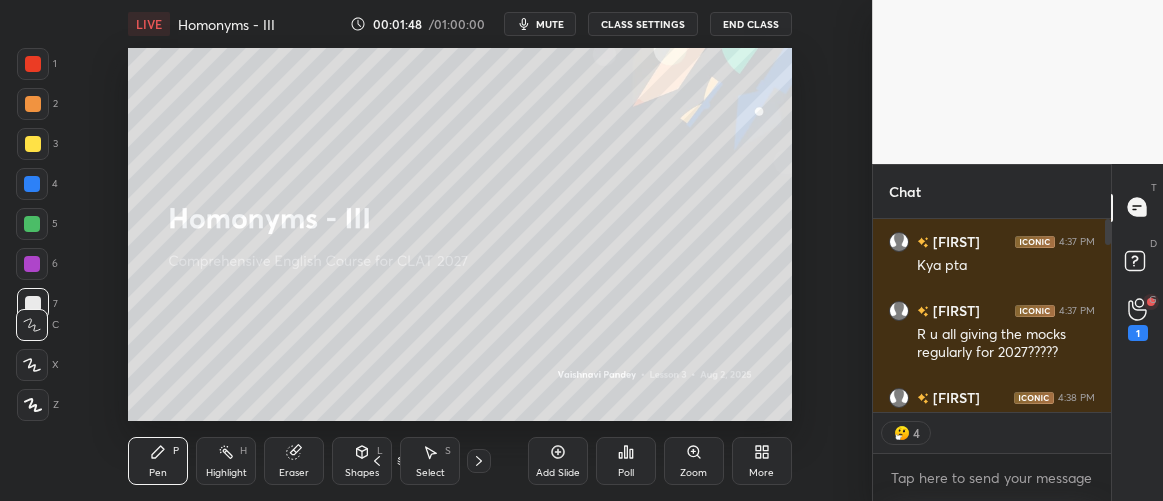 scroll, scrollTop: 5, scrollLeft: 6, axis: both 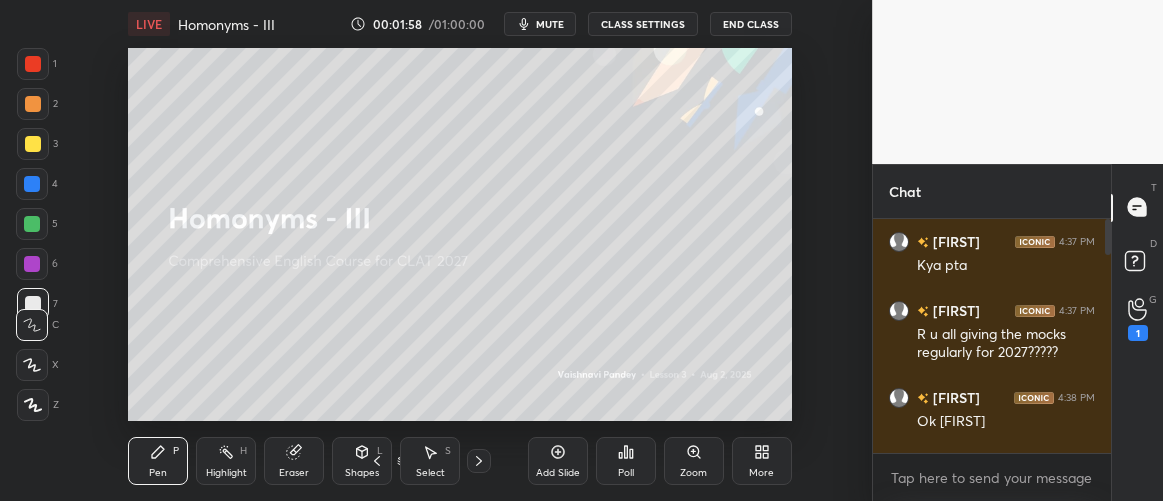 click on "CLASS SETTINGS" at bounding box center (643, 24) 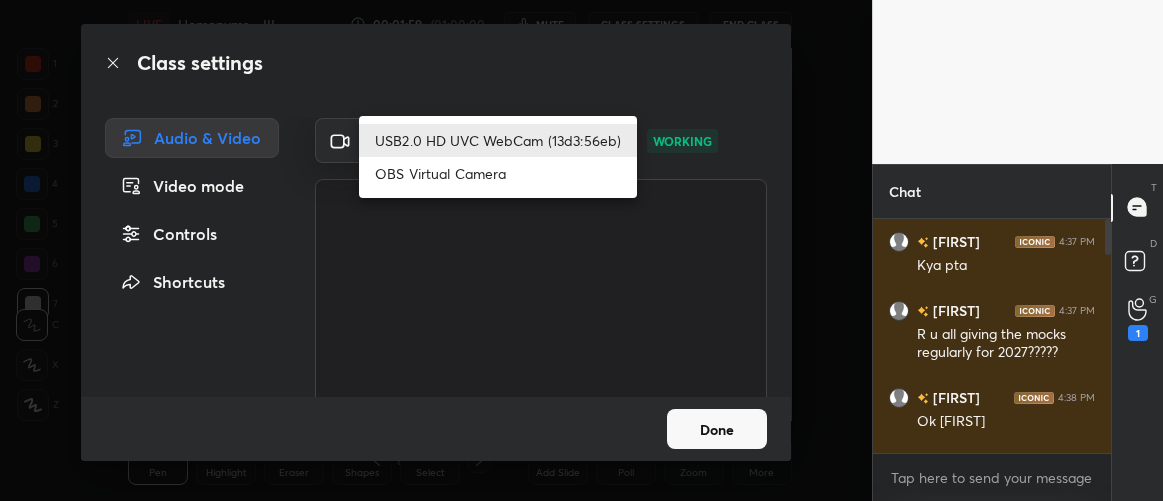 click on "1 2 3 4 5 6 7 C X Z C X Z E E Erase all   H H LIVE Homonyms - III 00:01:59 /  01:00:00 mute CLASS SETTINGS End Class Setting up your live class Poll for   secs No correct answer Start poll Back Homonyms - III • L3 of Comprehensive English Course for CLAT 2027 Vaishnavi Pandey Pen P Highlight H Eraser Shapes L Select S 2 / 2 Add Slide Poll Zoom More Chat Jidnyasa 4:37 PM Kya pta Nayaza 4:37 PM R u all giving the mocks regularly for 2027????? Pooja 4:38 PM Ok Pallavi Meena 4:38 PM Good evening mam Pallavi 4:38 PM Good evening mam Nayaza 4:38 PM Good Evening Ma'am KumkumGurj... 4:38 PM Good evening mam Keshav 4:38 PM Good evening mam Nainshi 4:38 PM good evening mam... Pooja 4:38 PM Good evening ma'am... sameeksha 4:38 PM Good evening ma'am Ayushi 4:38 PM Good evening mam Anika 4:38 PM Good evening ma'am Kashish 4:38 PM Good evening ma'am 32 NEW MESSAGES Enable hand raising Enable raise hand to speak to learners. Once enabled, chat will be turned off temporarily. Enable x   introducing How it works? Got it T D" at bounding box center (581, 250) 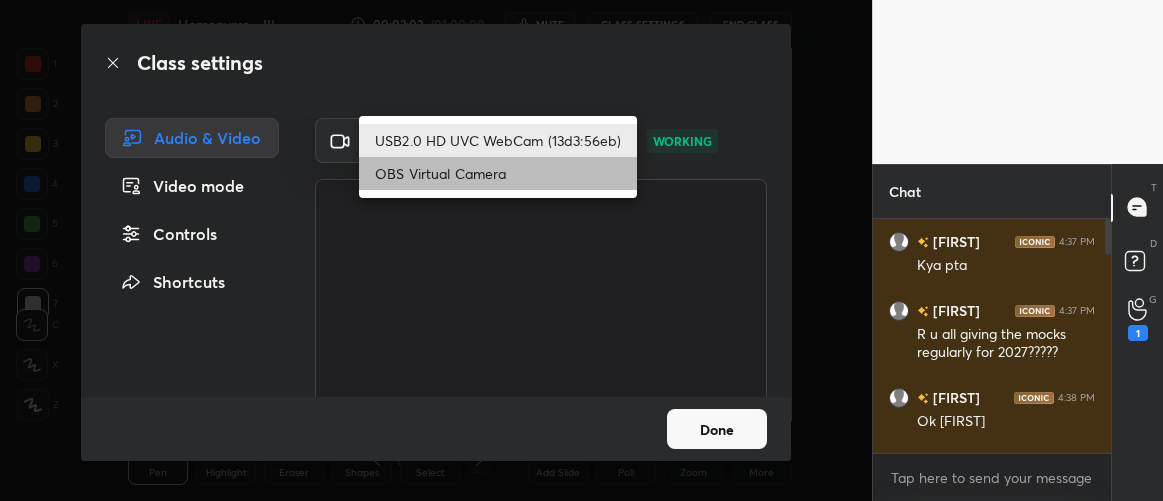 click on "OBS Virtual Camera" at bounding box center [498, 173] 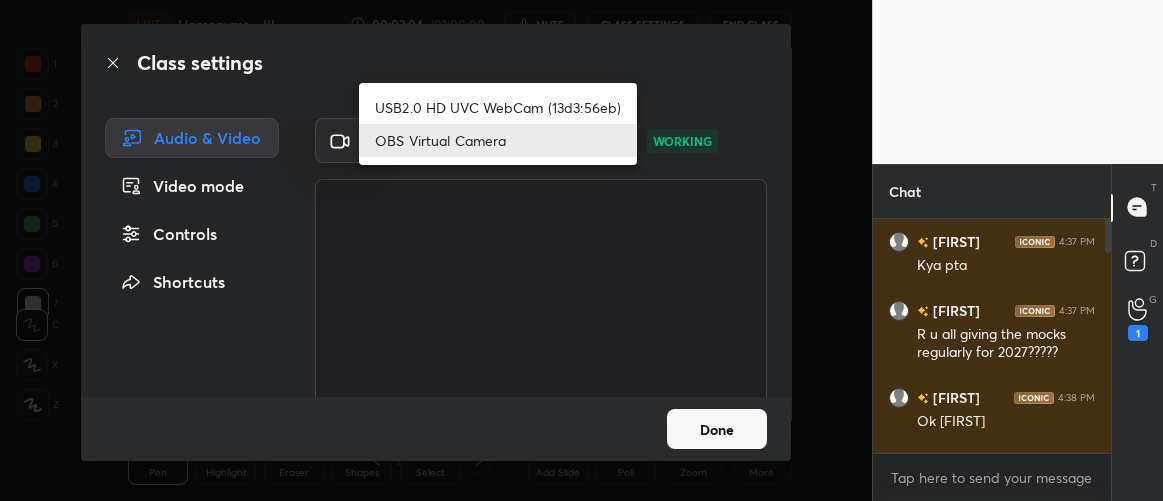 click on "1 2 3 4 5 6 7 C X Z C X Z E E Erase all   H H LIVE Homonyms - III 00:02:04 /  01:00:00 mute CLASS SETTINGS End Class Setting up your live class Poll for   secs No correct answer Start poll Back Homonyms - III • L3 of Comprehensive English Course for CLAT 2027 Vaishnavi Pandey Pen P Highlight H Eraser Shapes L Select S 2 / 2 Add Slide Poll Zoom More Chat Jidnyasa 4:37 PM Kya pta Nayaza 4:37 PM R u all giving the mocks regularly for 2027????? Pooja 4:38 PM Ok Pallavi Meena 4:38 PM Good evening mam Pallavi 4:38 PM Good evening mam Nayaza 4:38 PM Good Evening Ma'am KumkumGurj... 4:38 PM Good evening mam Keshav 4:38 PM Good evening mam Nainshi 4:38 PM good evening mam... Pooja 4:38 PM Good evening ma'am... sameeksha 4:38 PM Good evening ma'am Ayushi 4:38 PM Good evening mam Anika 4:38 PM Good evening ma'am Kashish 4:38 PM Good evening ma'am 35 NEW MESSAGES Enable hand raising Enable raise hand to speak to learners. Once enabled, chat will be turned off temporarily. Enable x   introducing How it works? Got it T D" at bounding box center (581, 250) 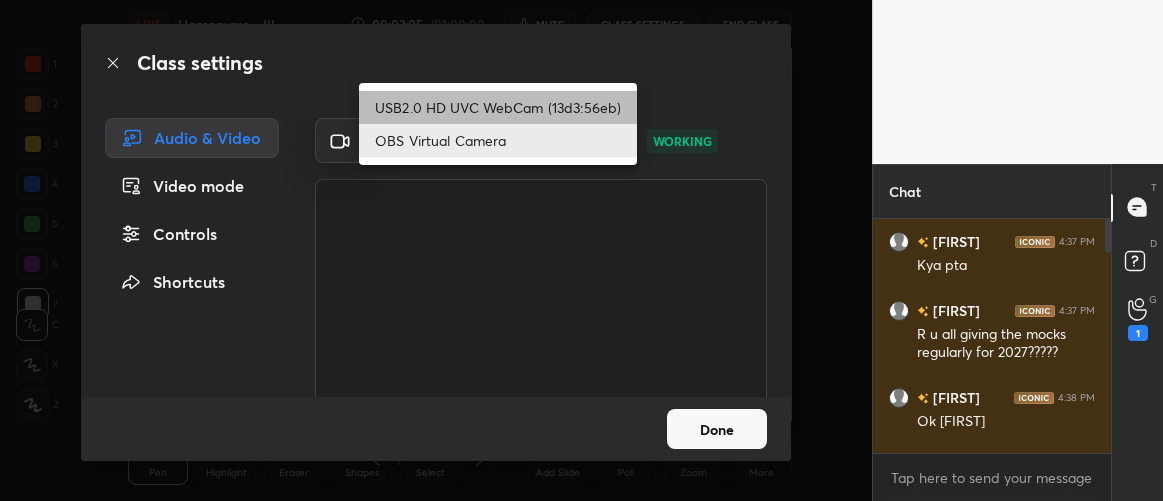 click on "USB2.0 HD UVC WebCam (13d3:56eb)" at bounding box center [498, 107] 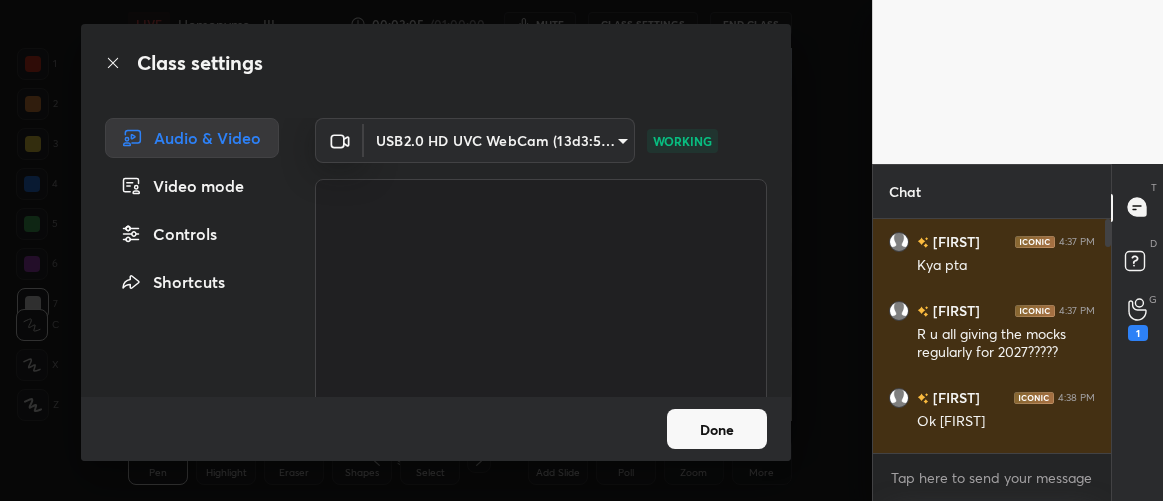click on "Done" at bounding box center [717, 429] 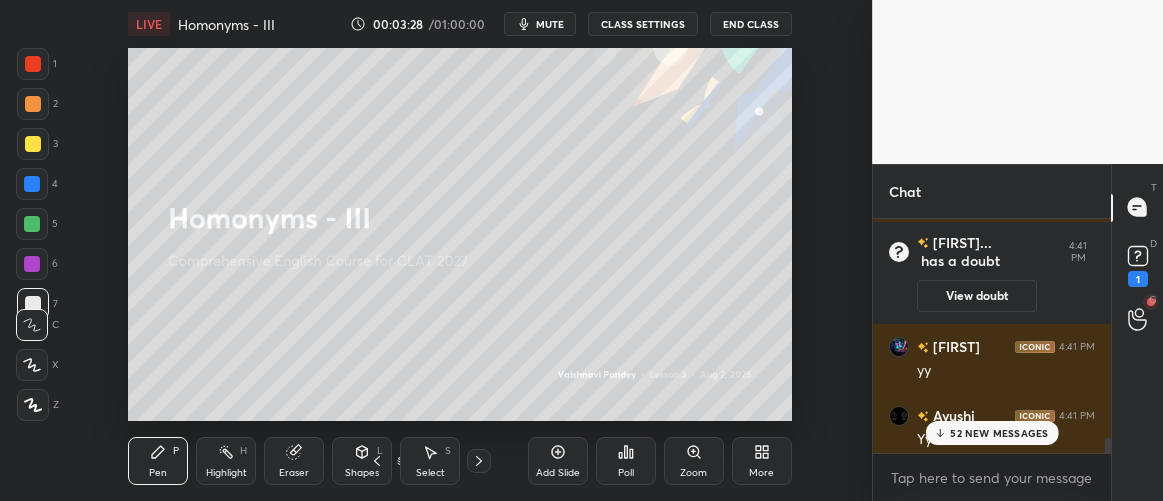 scroll, scrollTop: 3439, scrollLeft: 0, axis: vertical 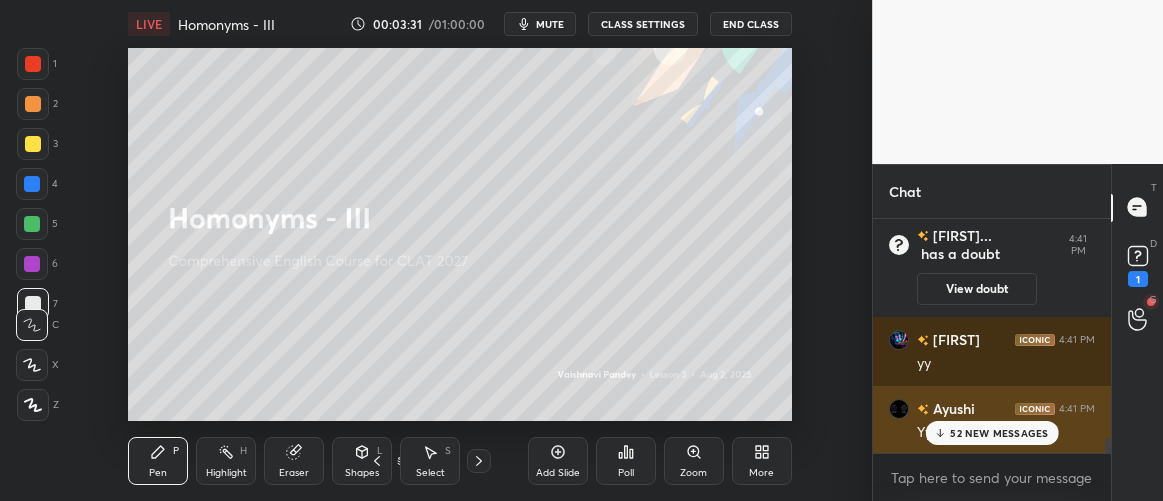 click on "Ayushi 4:41 PM Yy" at bounding box center (992, 420) 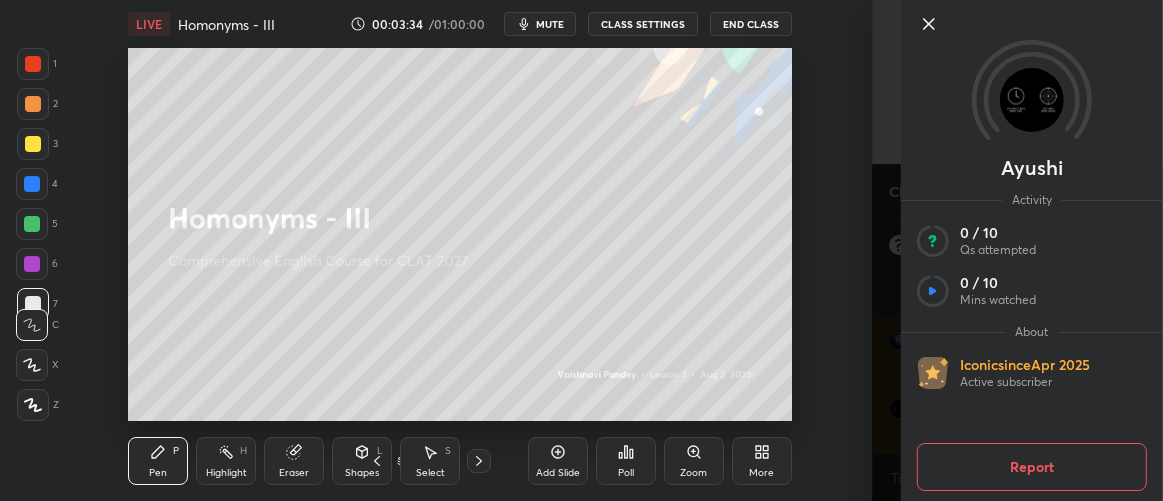 click 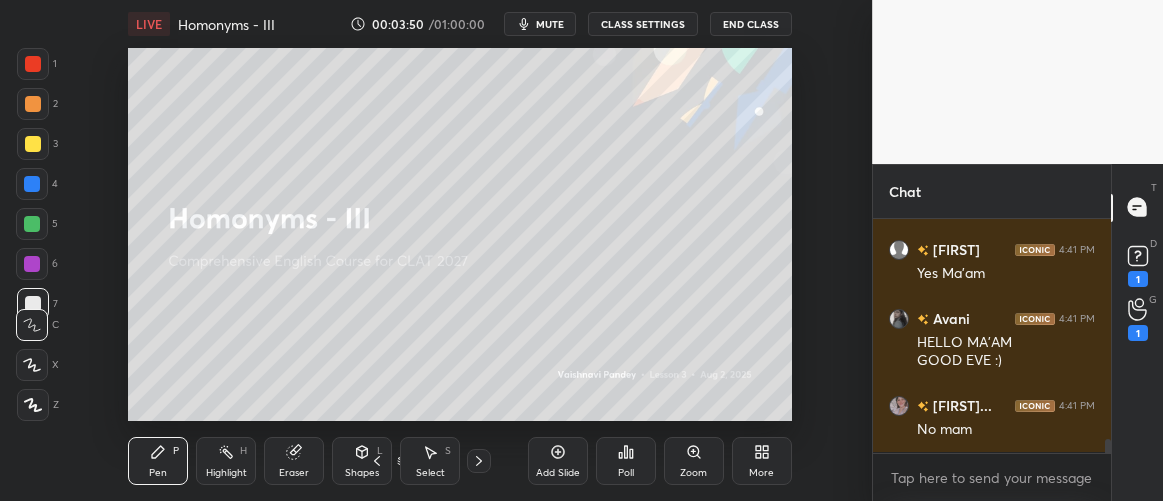 scroll, scrollTop: 3736, scrollLeft: 0, axis: vertical 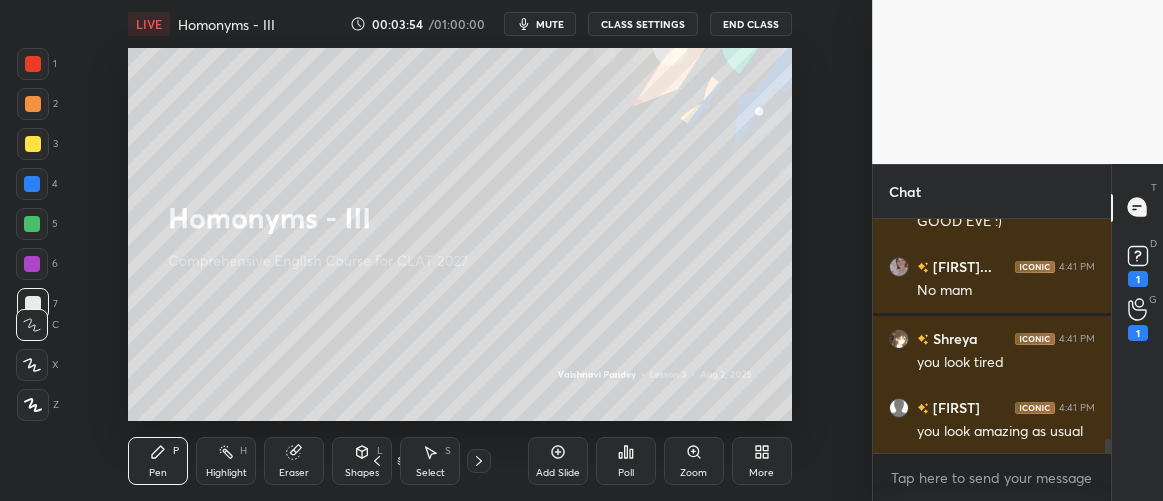 click on "Nayaza 4:41 PM Yes Ma'am Avani 4:41 PM HELLO MA'AM
GOOD EVE :) KumkumGurj... 4:41 PM No mam Shreya 4:41 PM you look tired Shambhavi 4:41 PM you look amazing as usual" at bounding box center (992, 336) 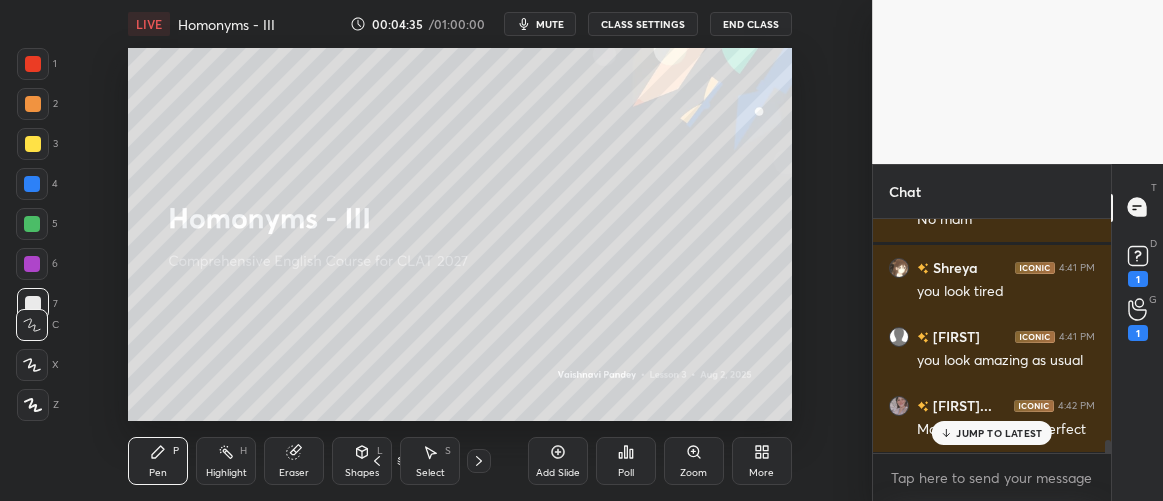 scroll, scrollTop: 3946, scrollLeft: 0, axis: vertical 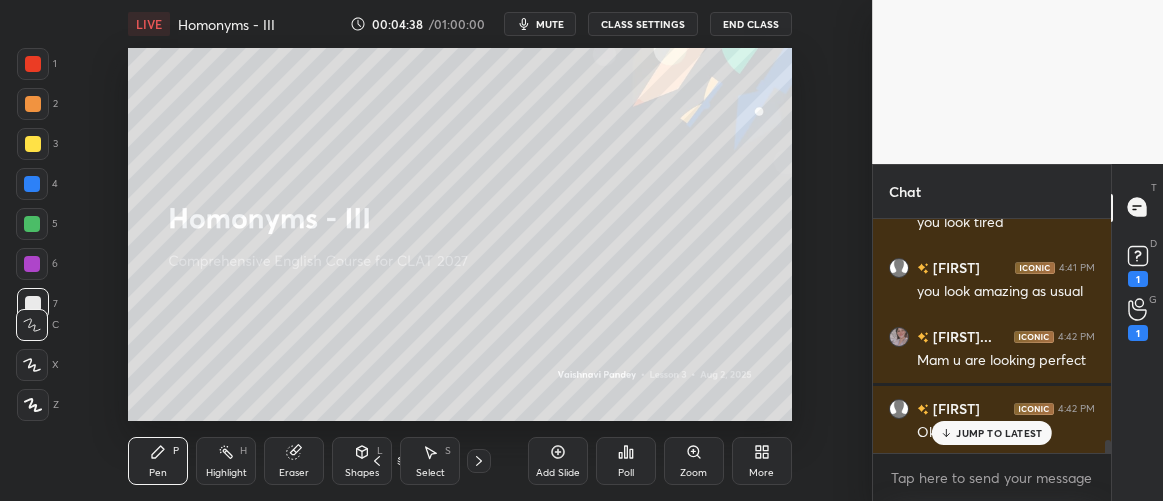 click on "JUMP TO LATEST" at bounding box center (999, 433) 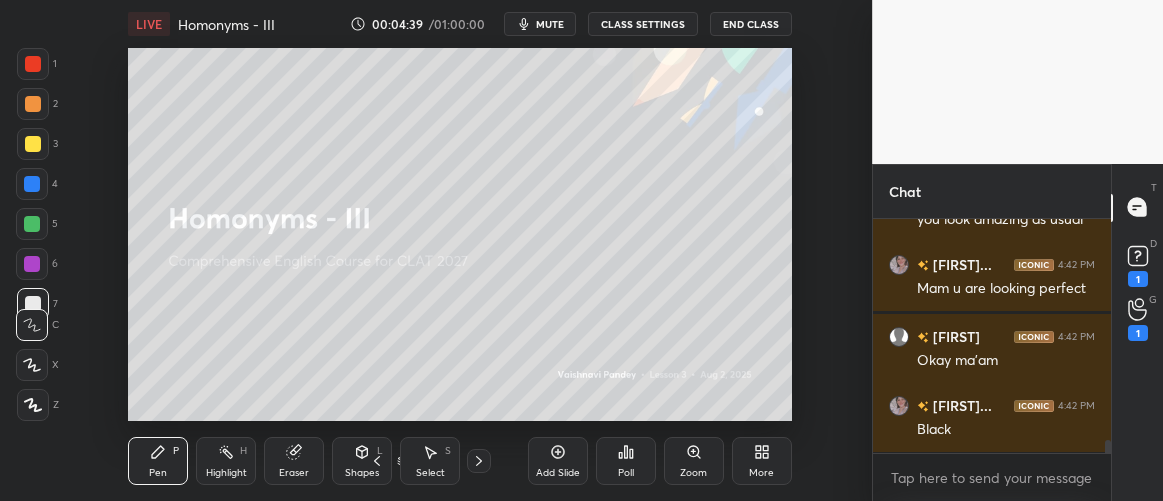scroll, scrollTop: 4087, scrollLeft: 0, axis: vertical 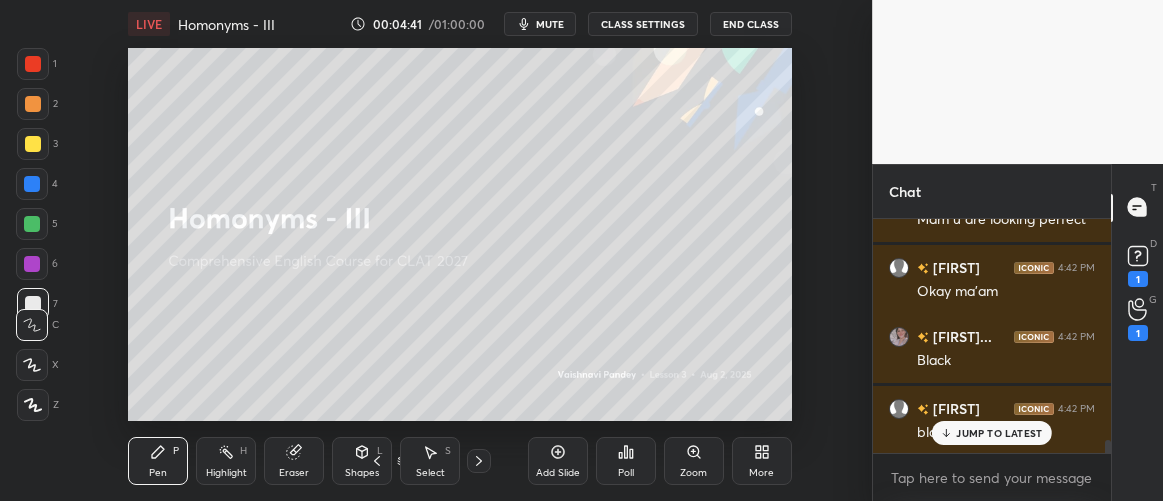 click on "JUMP TO LATEST" at bounding box center [992, 433] 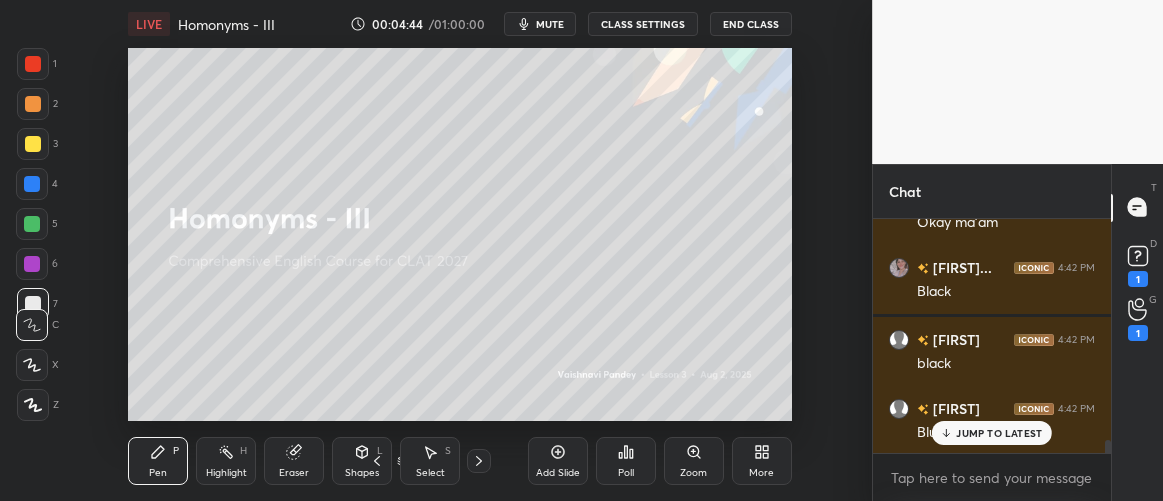 scroll, scrollTop: 4295, scrollLeft: 0, axis: vertical 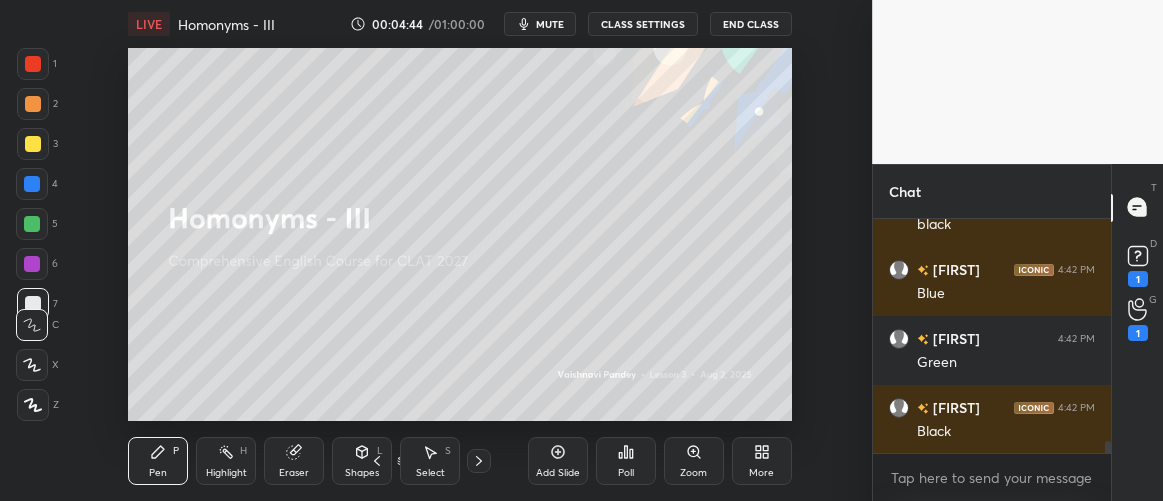 click on "KumkumGurj... 4:42 PM Black Shambhavi 4:42 PM black Pallavi 4:42 PM Blue Keshav 4:42 PM Green Pooja 4:42 PM Black" at bounding box center [992, 336] 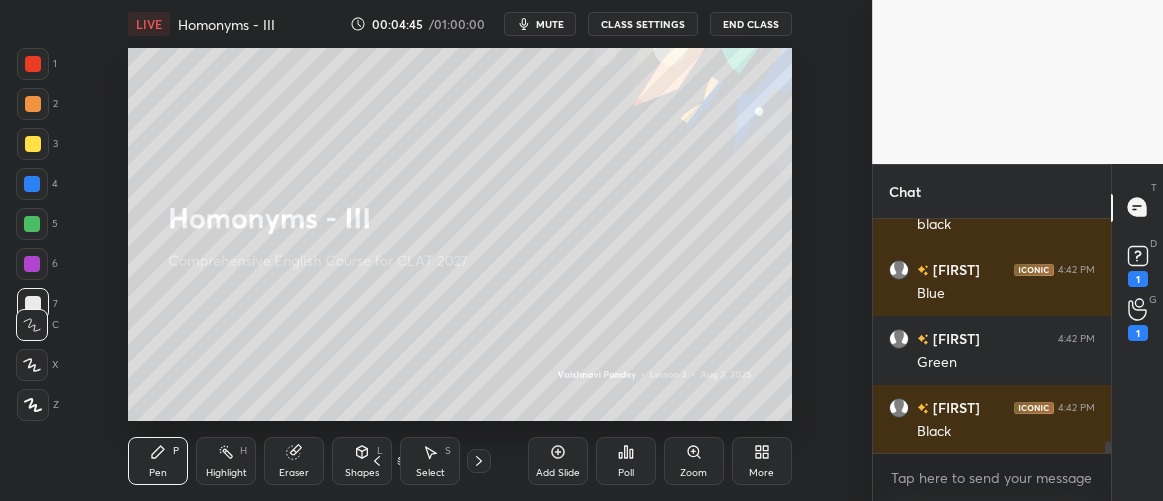 scroll, scrollTop: 208, scrollLeft: 232, axis: both 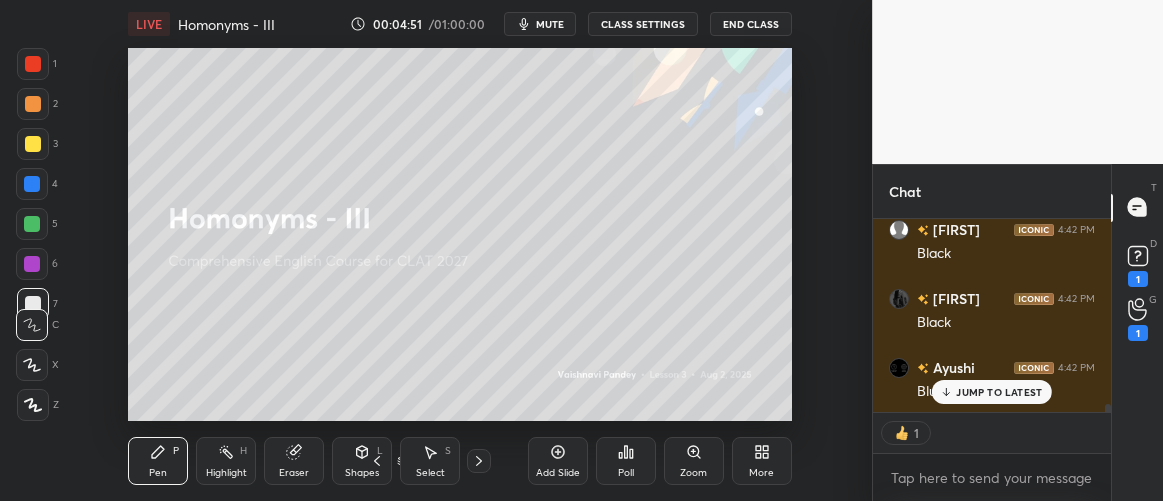 click on "JUMP TO LATEST" at bounding box center [999, 392] 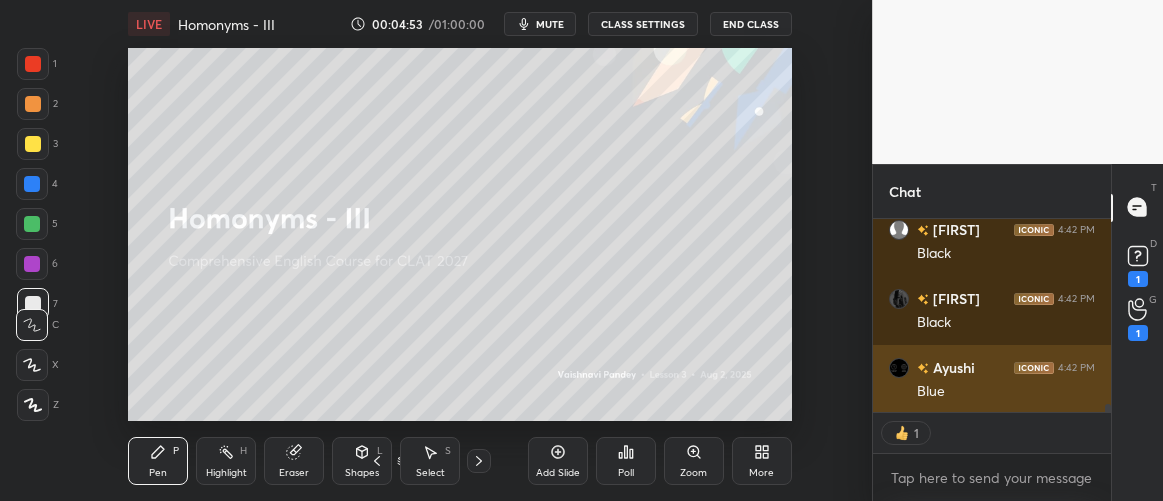 scroll, scrollTop: 4543, scrollLeft: 0, axis: vertical 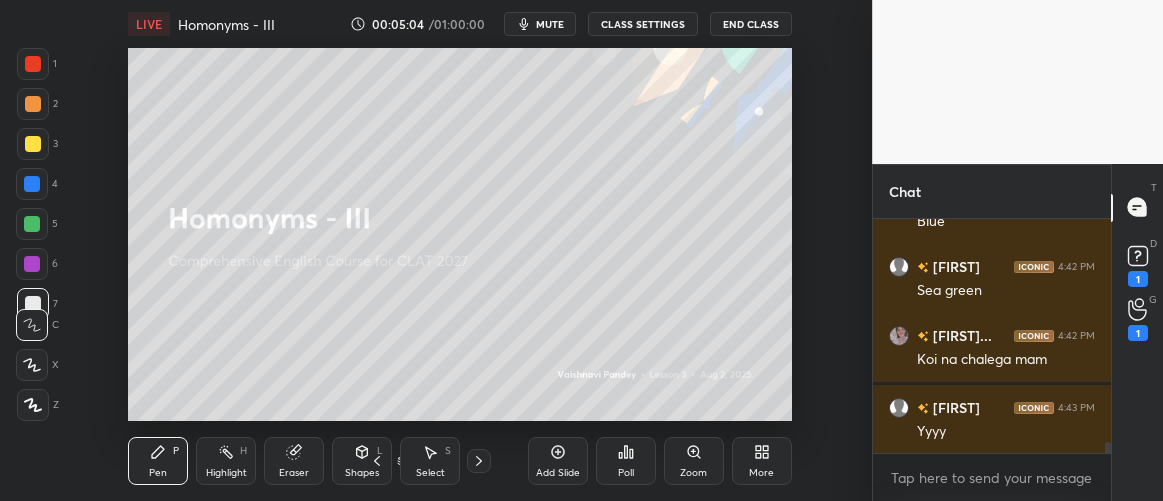 click on "Yyyy" at bounding box center [1006, 432] 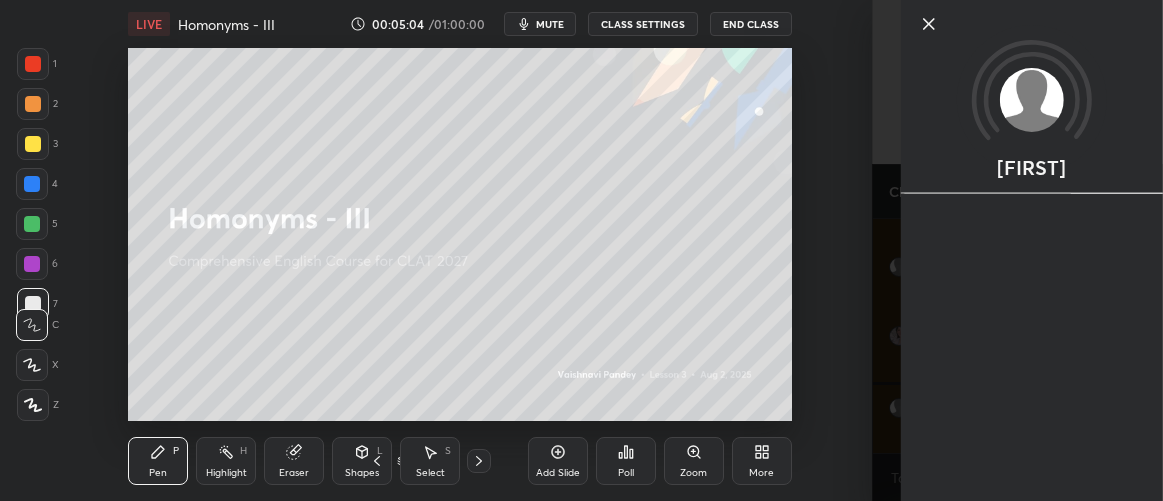 scroll, scrollTop: 4780, scrollLeft: 0, axis: vertical 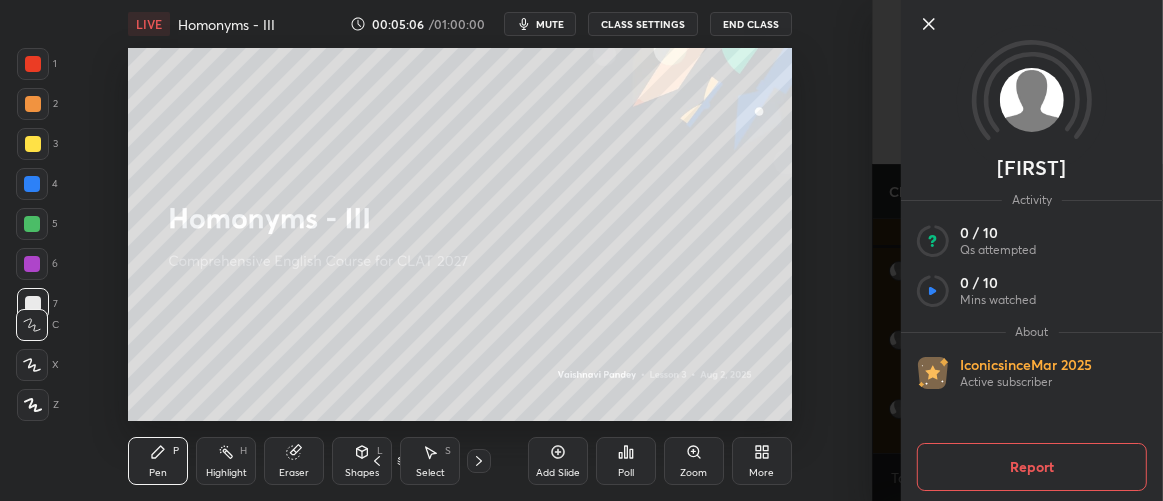 click 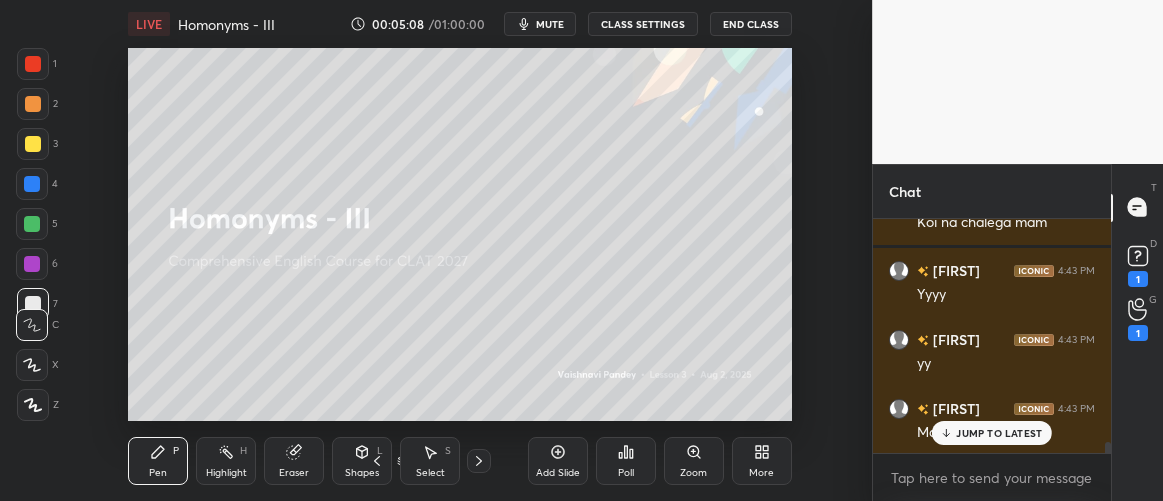 click on "JUMP TO LATEST" at bounding box center [999, 433] 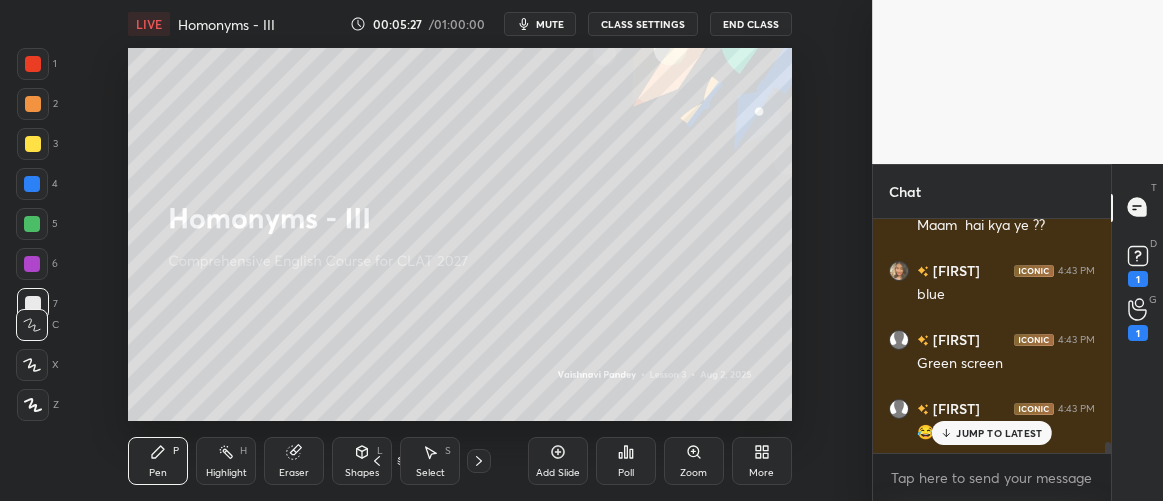 scroll, scrollTop: 5077, scrollLeft: 0, axis: vertical 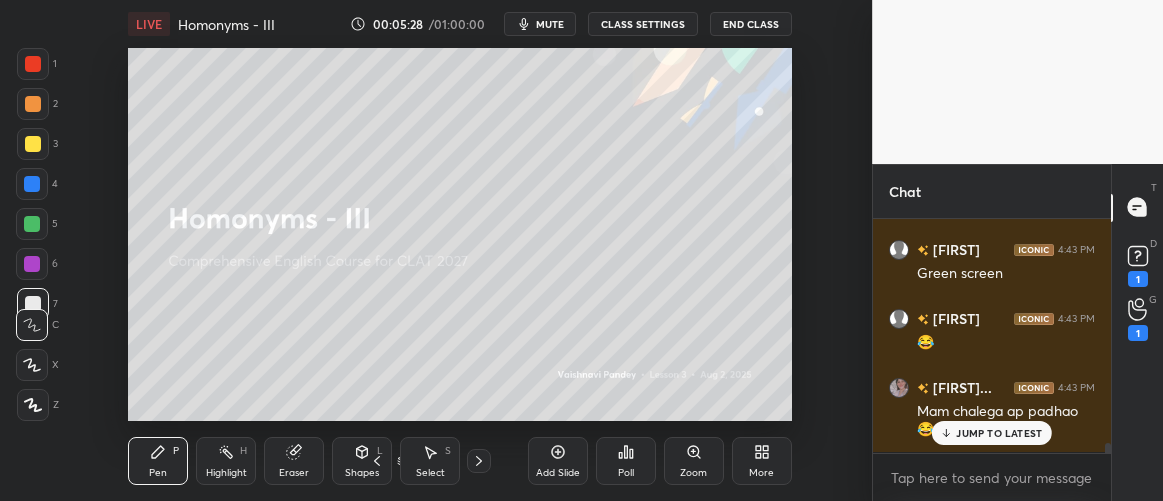 click on "JUMP TO LATEST" at bounding box center [999, 433] 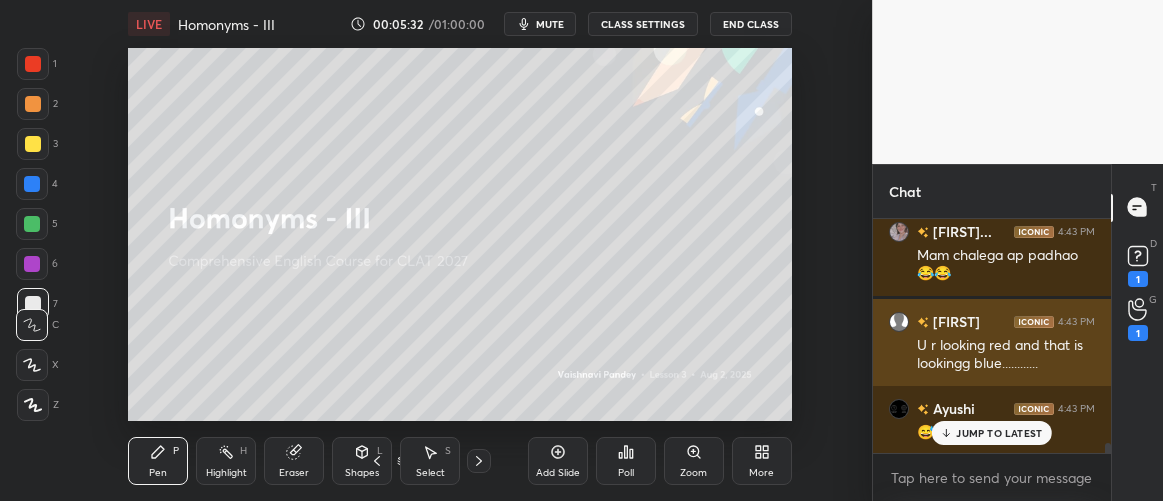 scroll, scrollTop: 5303, scrollLeft: 0, axis: vertical 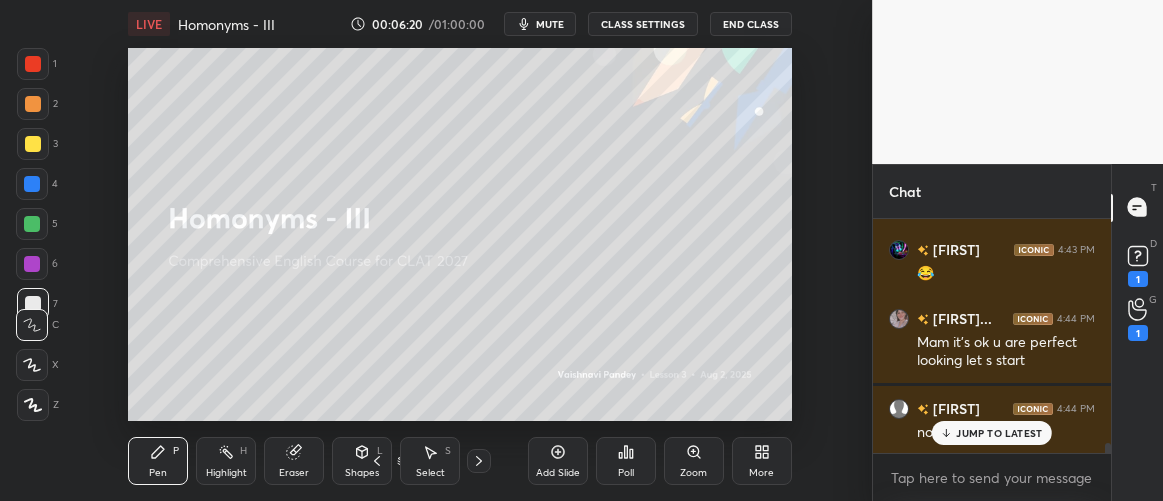 click on "JUMP TO LATEST" at bounding box center [992, 433] 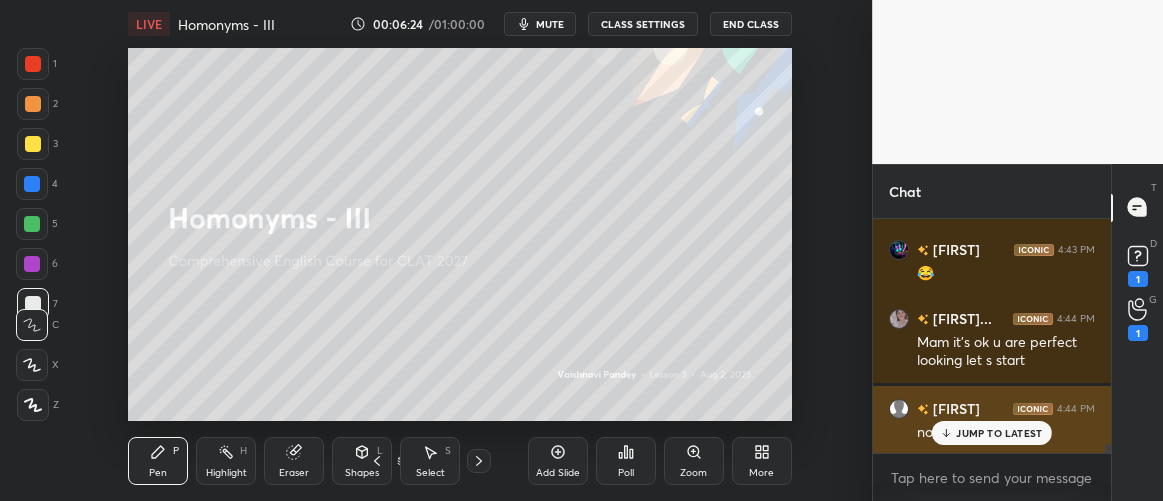 scroll, scrollTop: 5620, scrollLeft: 0, axis: vertical 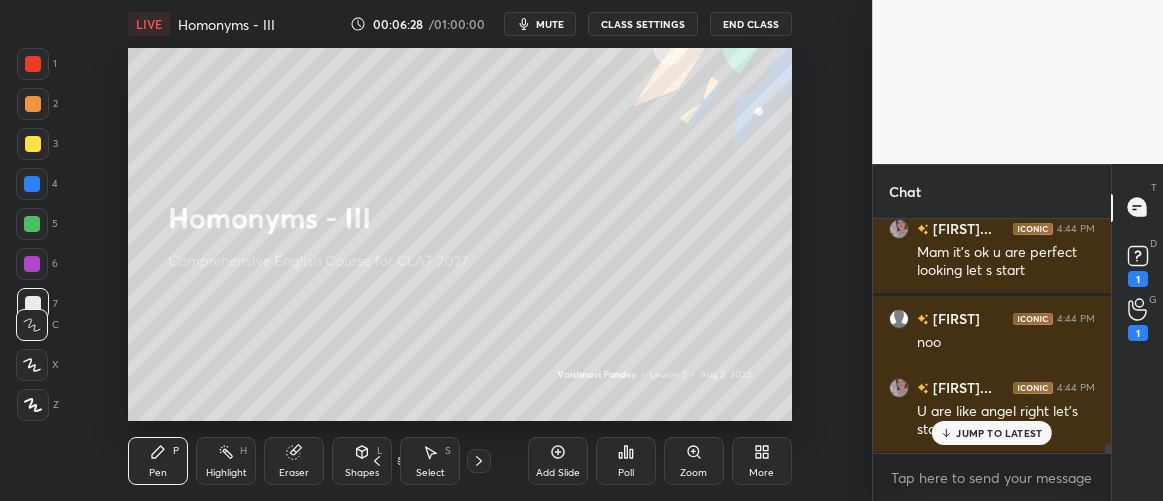 click 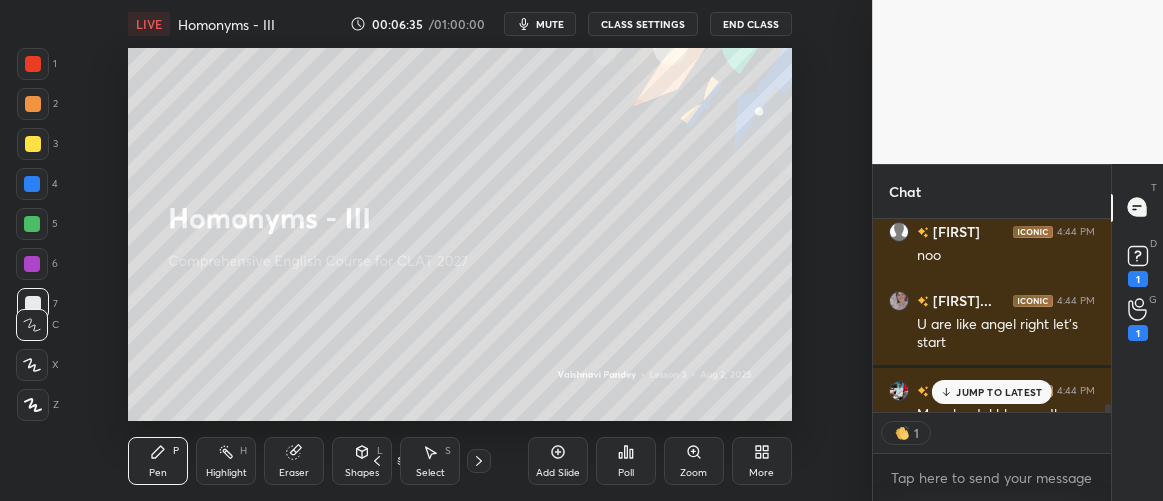 scroll, scrollTop: 188, scrollLeft: 232, axis: both 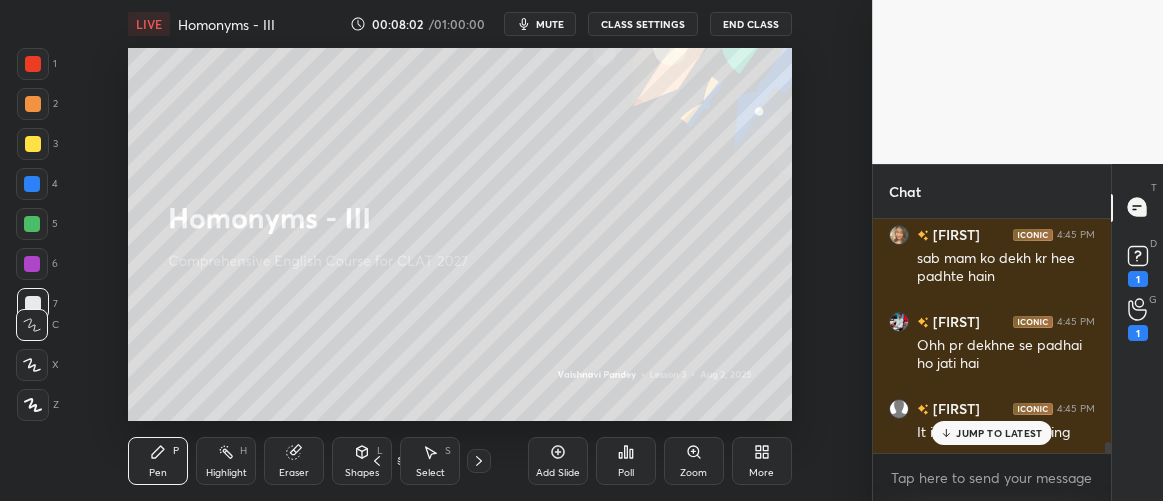 click 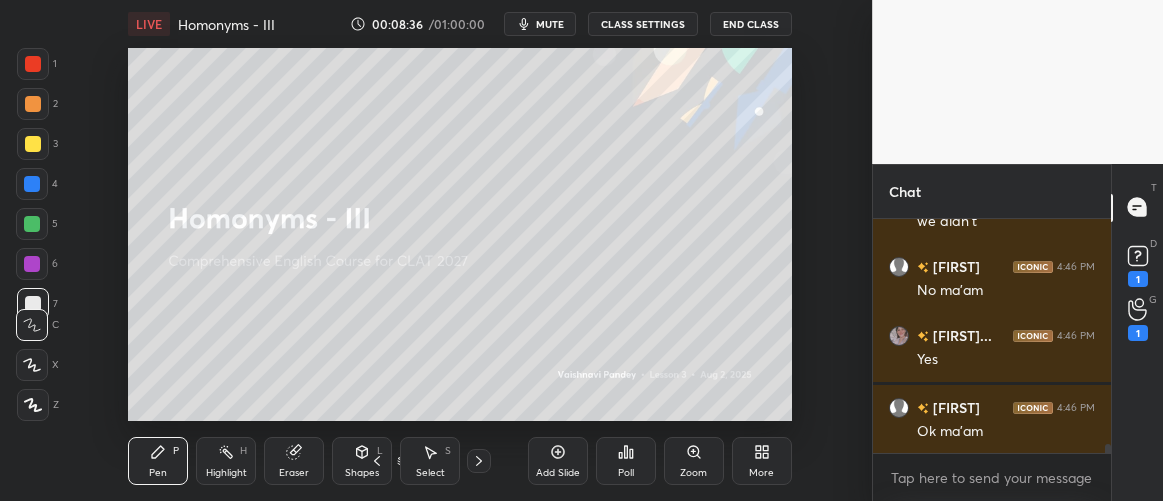 scroll, scrollTop: 5660, scrollLeft: 0, axis: vertical 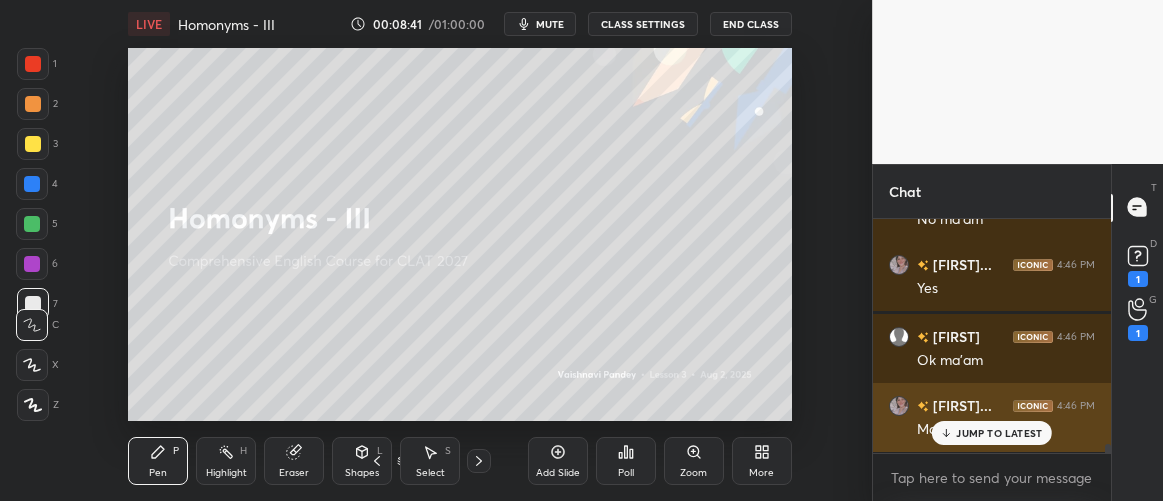 click on "JUMP TO LATEST" at bounding box center (999, 433) 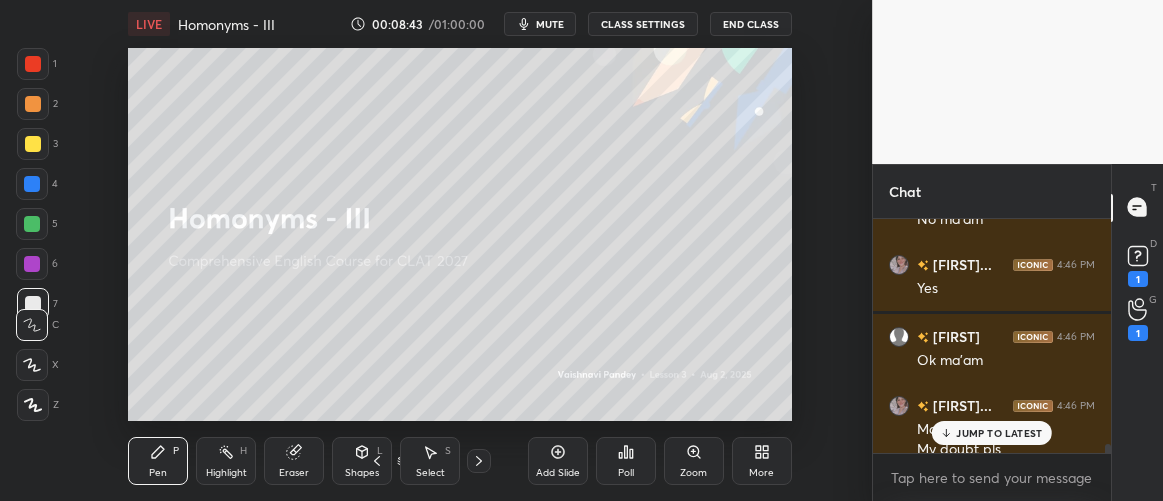 scroll, scrollTop: 5680, scrollLeft: 0, axis: vertical 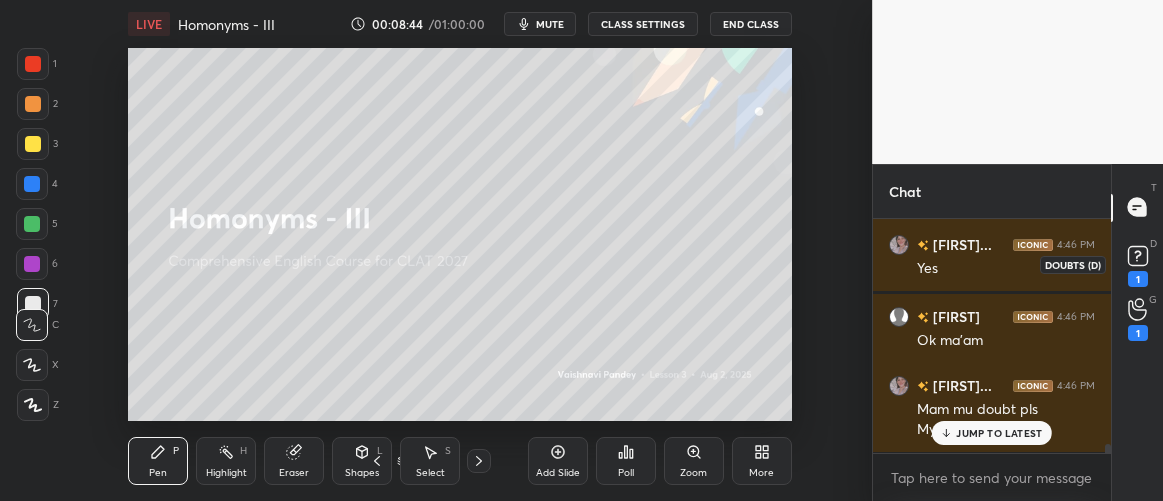 click 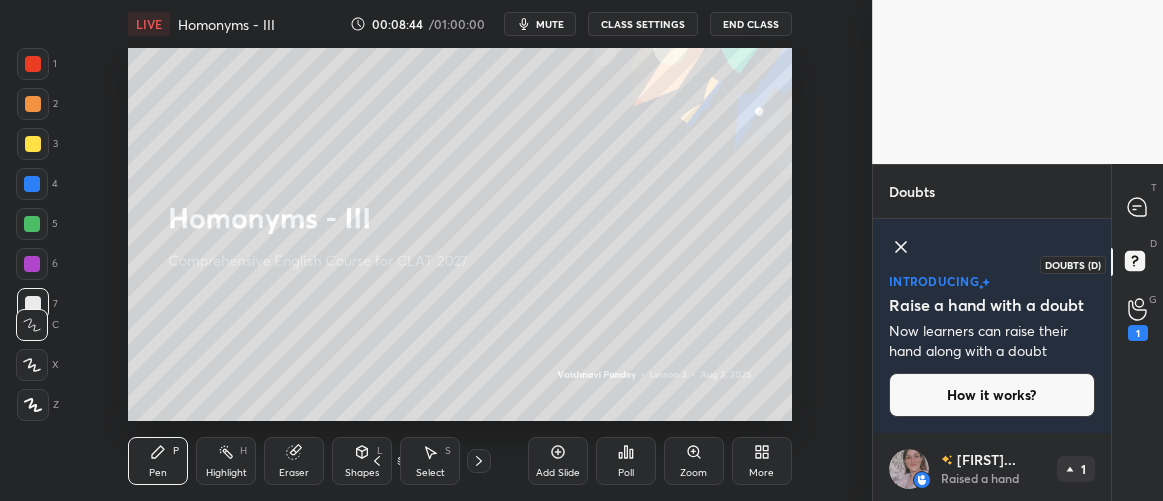 scroll, scrollTop: 109, scrollLeft: 0, axis: vertical 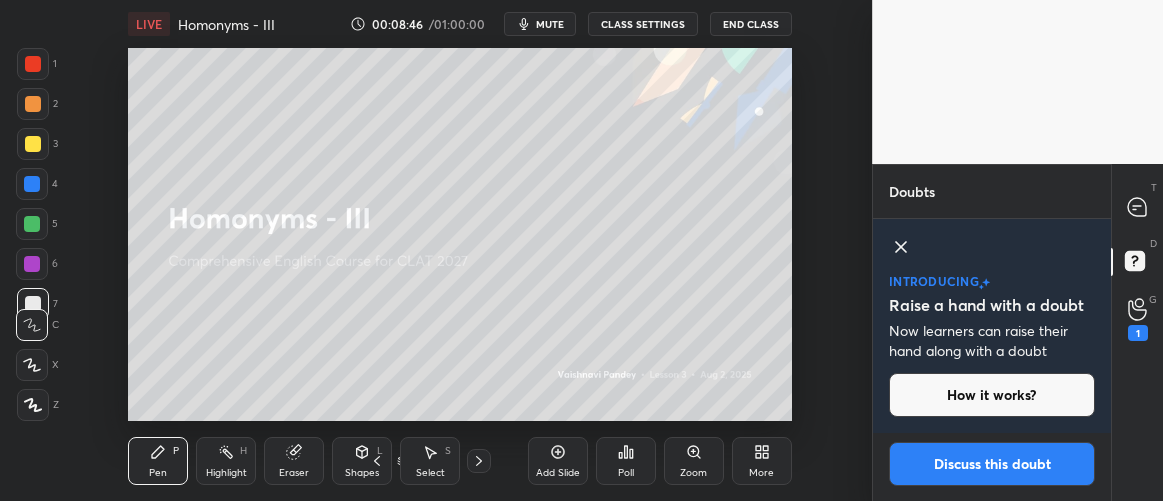 click 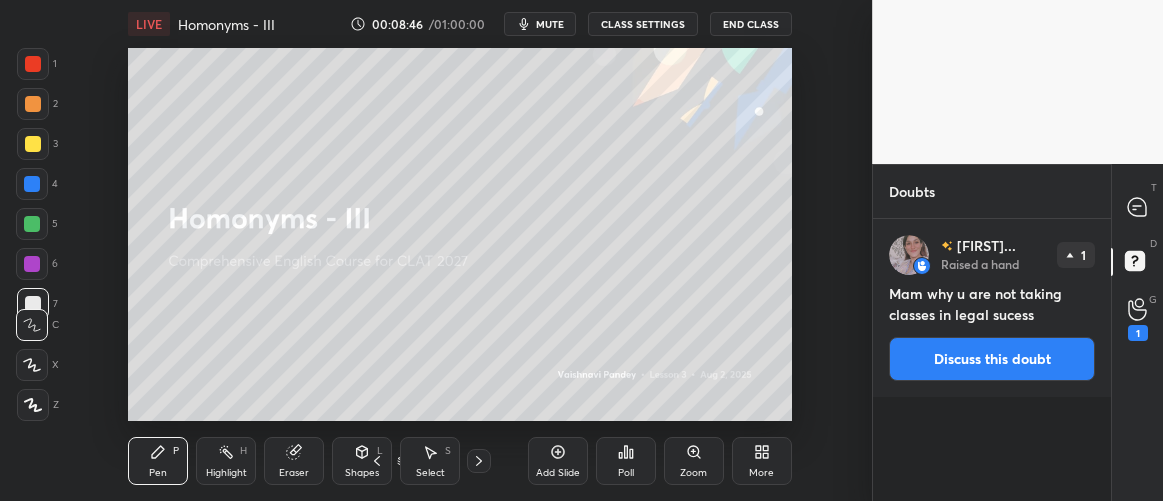 scroll, scrollTop: 6, scrollLeft: 6, axis: both 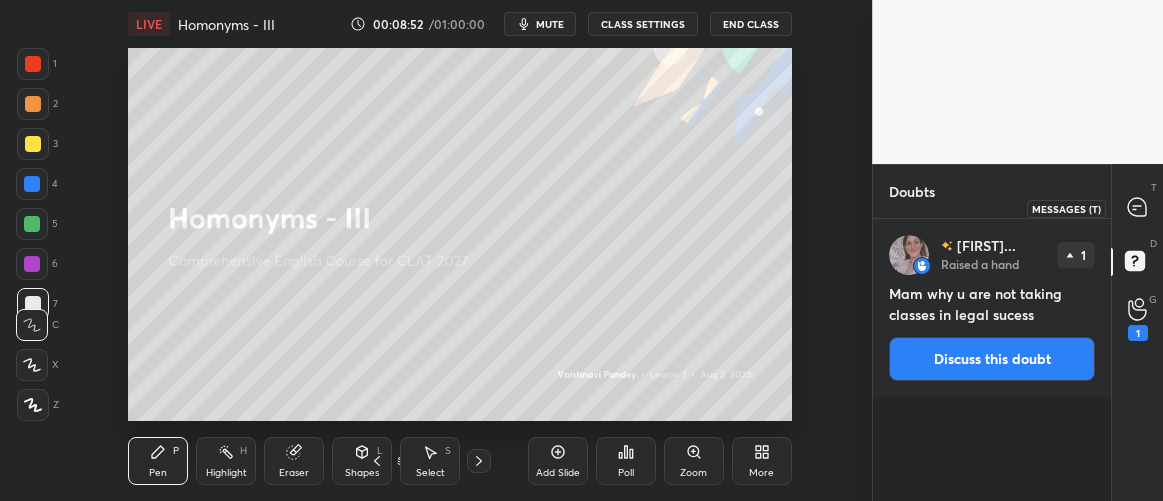 drag, startPoint x: 1137, startPoint y: 206, endPoint x: 1130, endPoint y: 217, distance: 13.038404 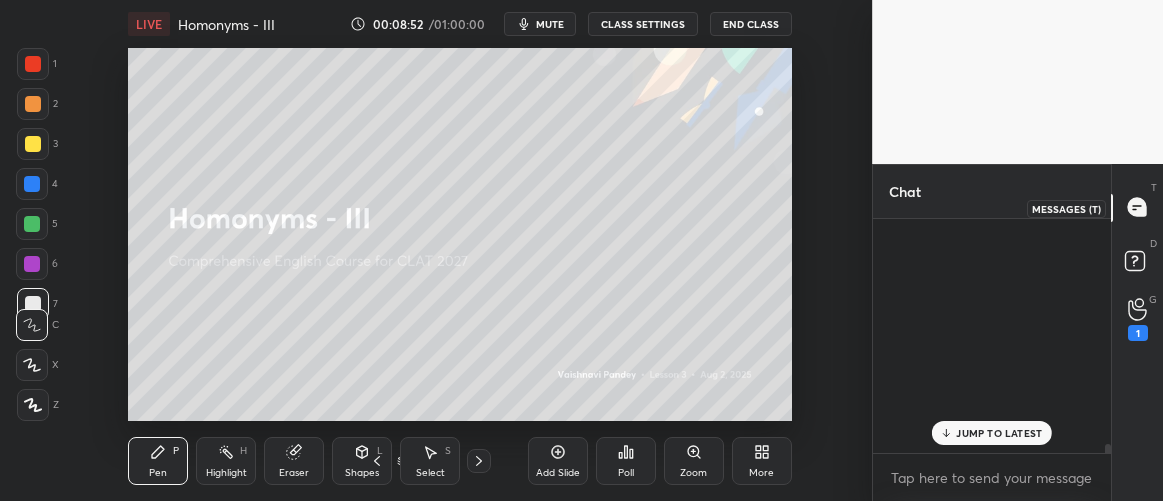scroll, scrollTop: 5986, scrollLeft: 0, axis: vertical 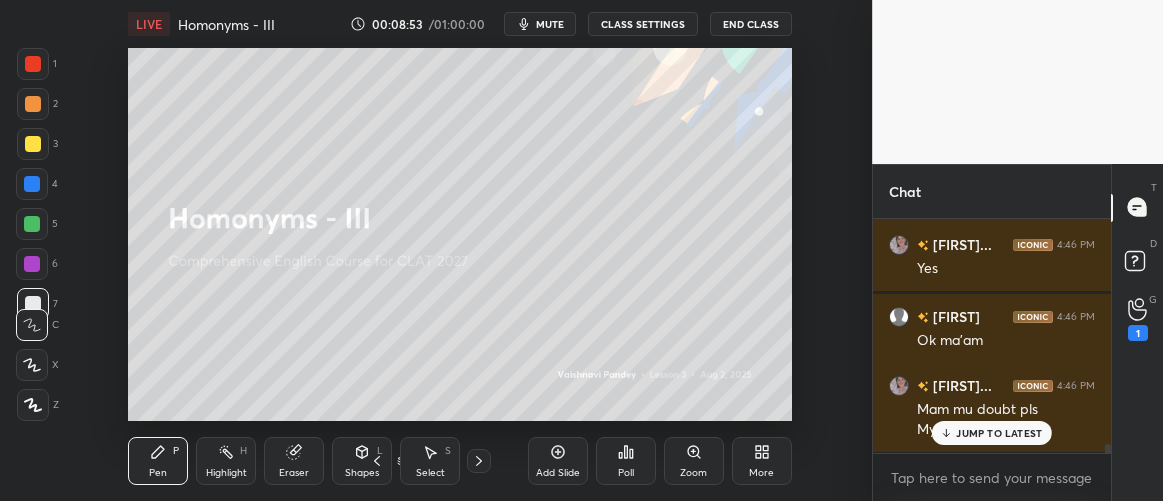 click on "JUMP TO LATEST" at bounding box center [999, 433] 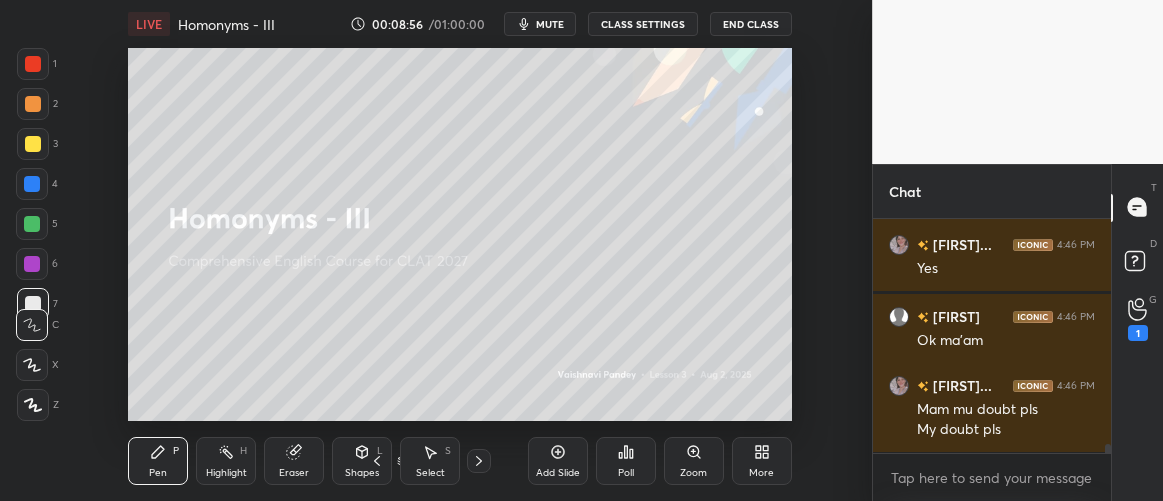 scroll, scrollTop: 6006, scrollLeft: 0, axis: vertical 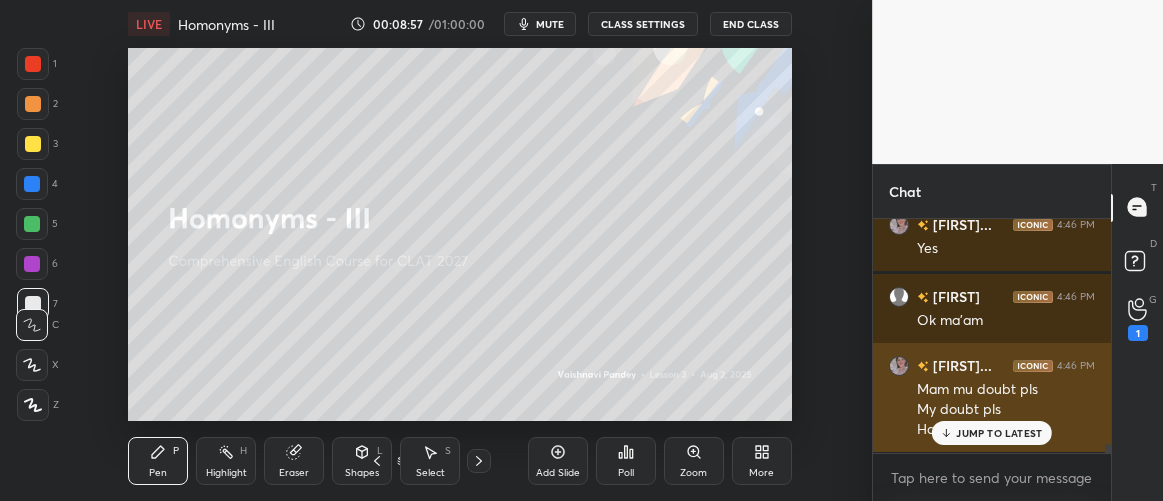 click on "JUMP TO LATEST" at bounding box center [999, 433] 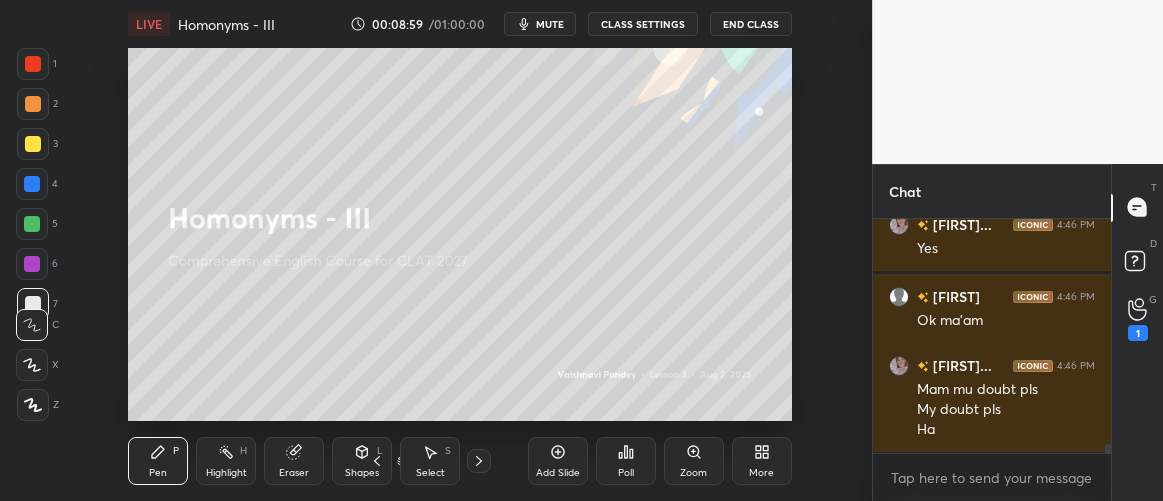 scroll, scrollTop: 6075, scrollLeft: 0, axis: vertical 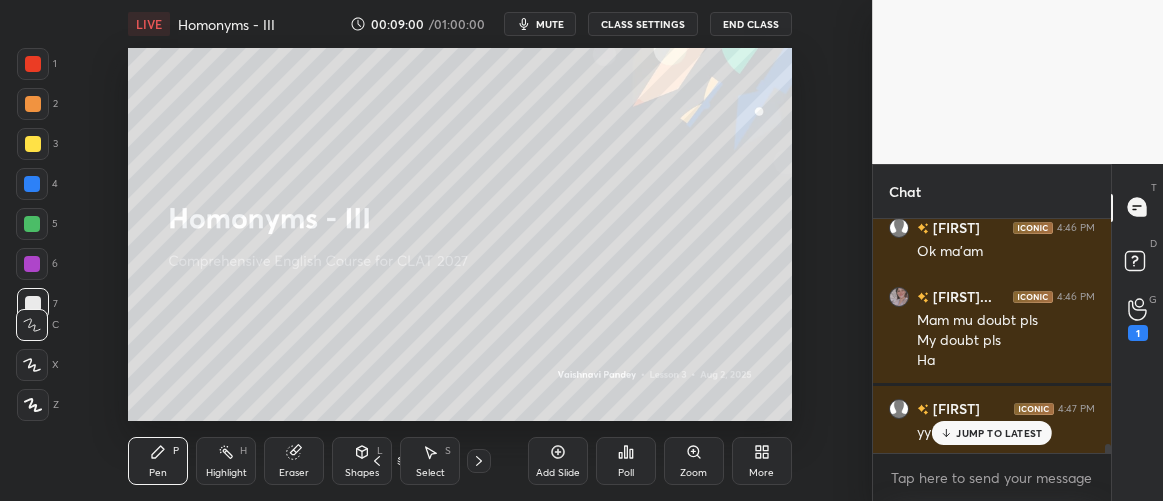 click on "JUMP TO LATEST" at bounding box center [999, 433] 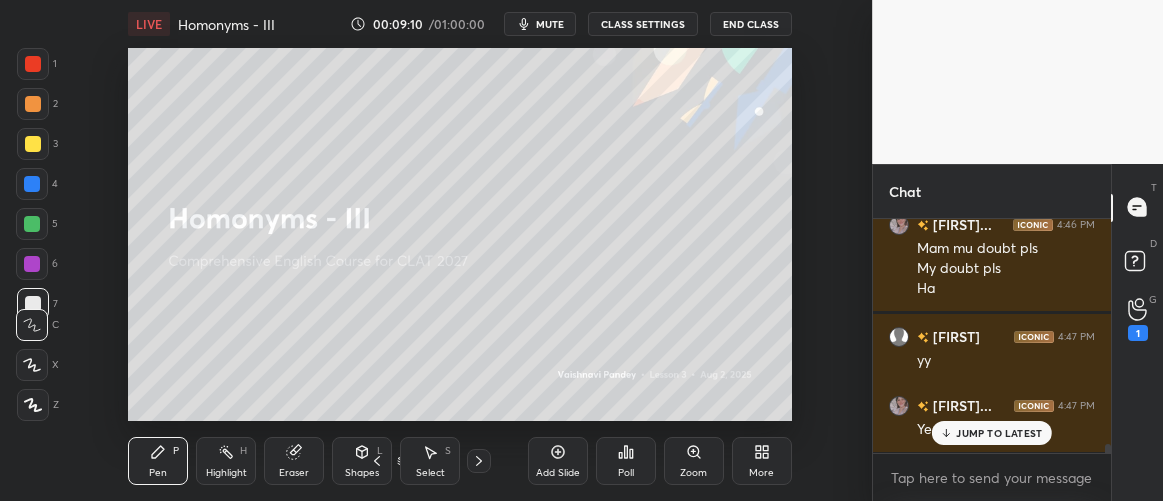 scroll, scrollTop: 6216, scrollLeft: 0, axis: vertical 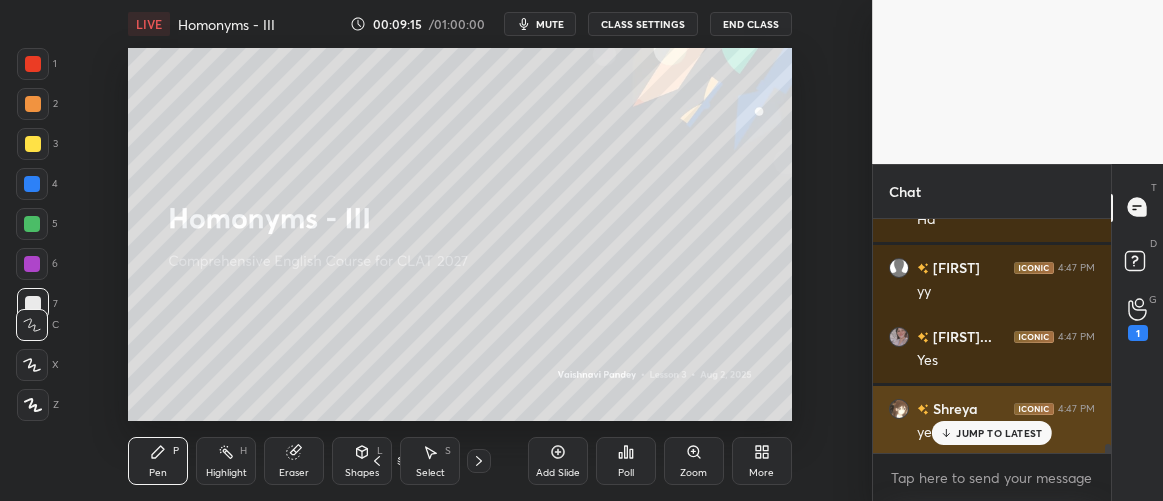 click on "JUMP TO LATEST" at bounding box center (999, 433) 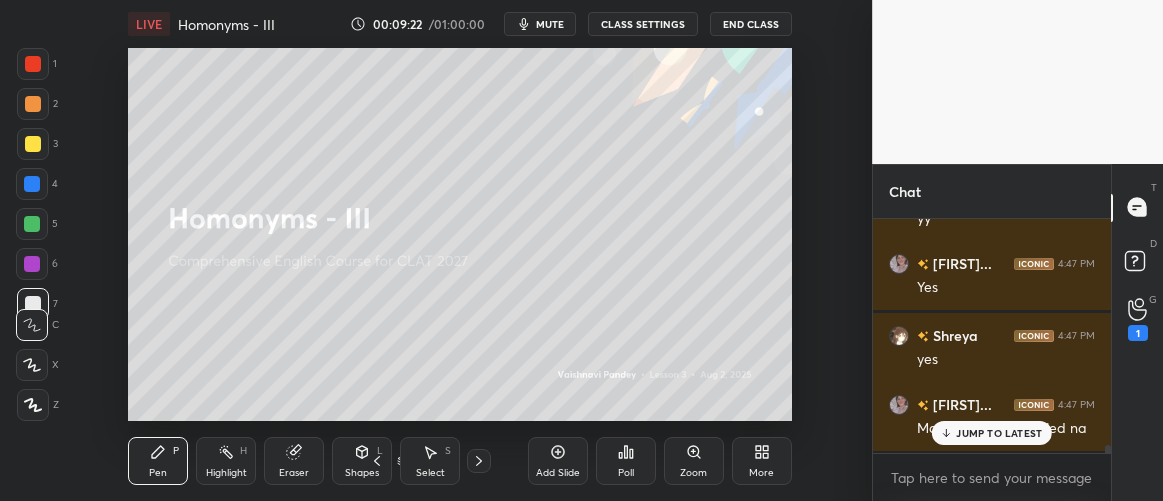 scroll, scrollTop: 6357, scrollLeft: 0, axis: vertical 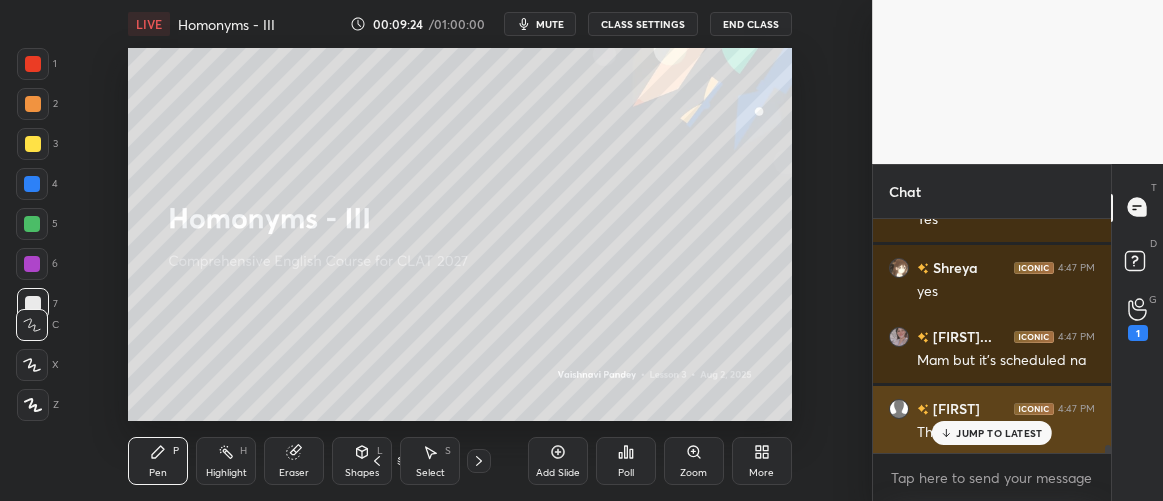 click on "JUMP TO LATEST" at bounding box center [999, 433] 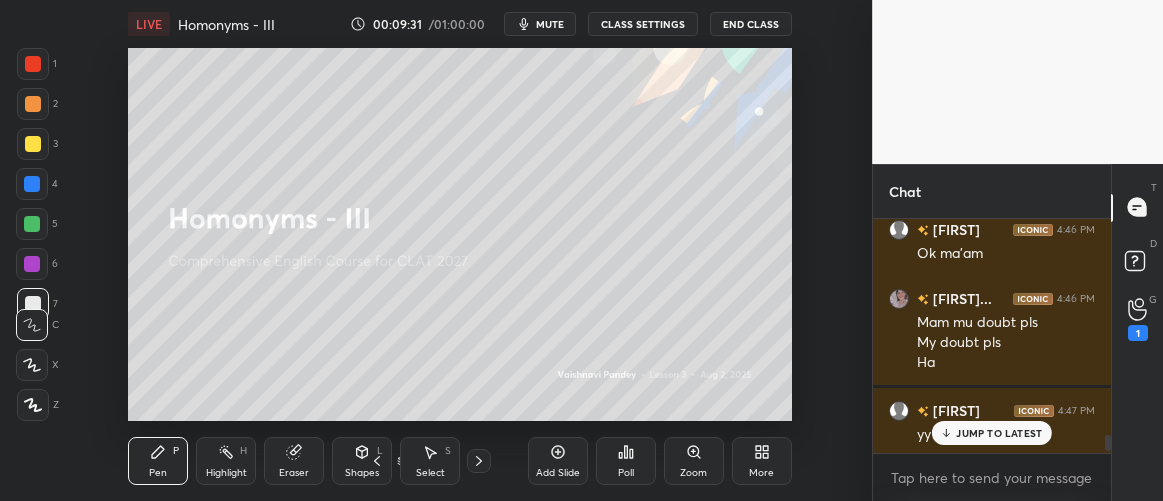scroll, scrollTop: 6071, scrollLeft: 0, axis: vertical 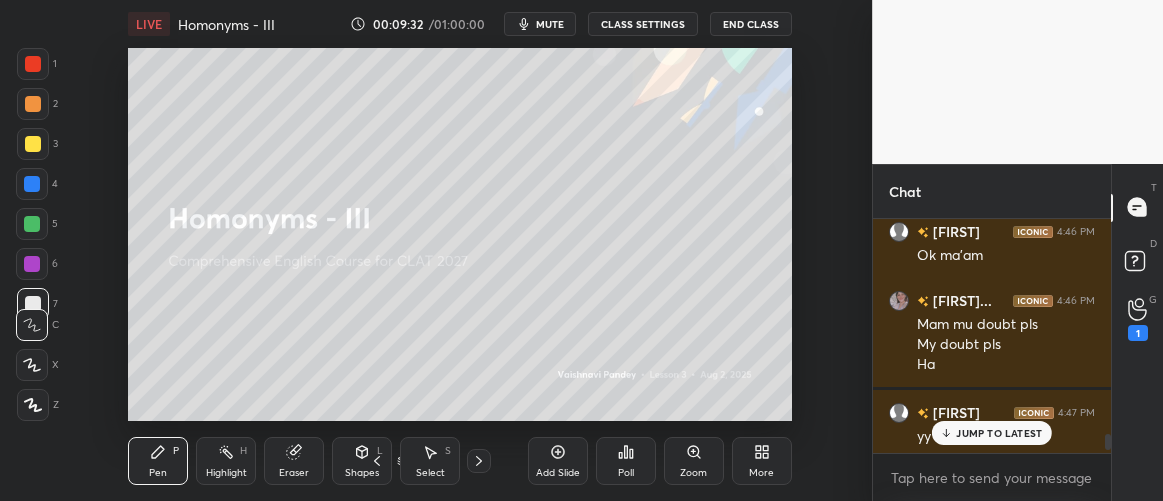 click 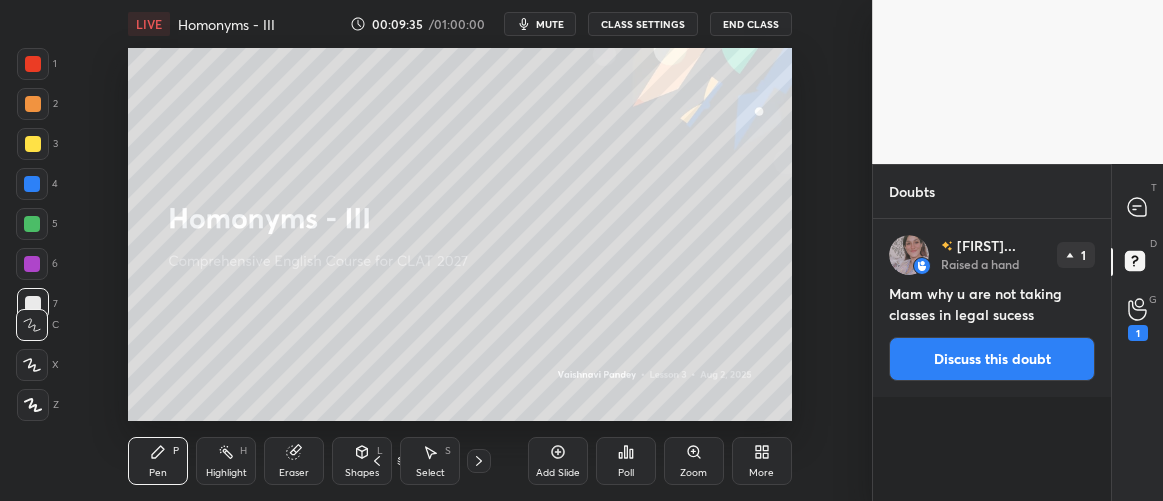 click 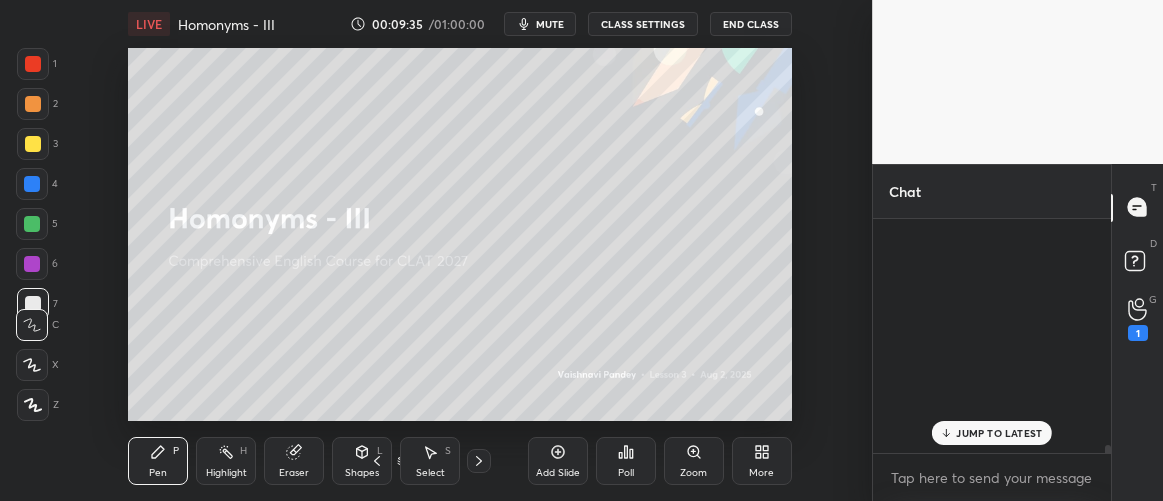 scroll, scrollTop: 6357, scrollLeft: 0, axis: vertical 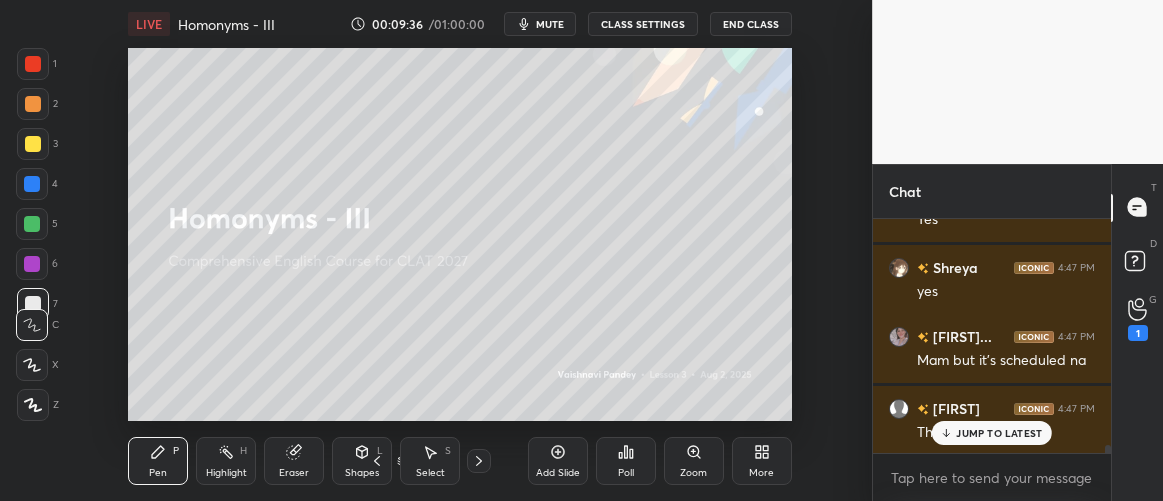 click on "JUMP TO LATEST" at bounding box center [999, 433] 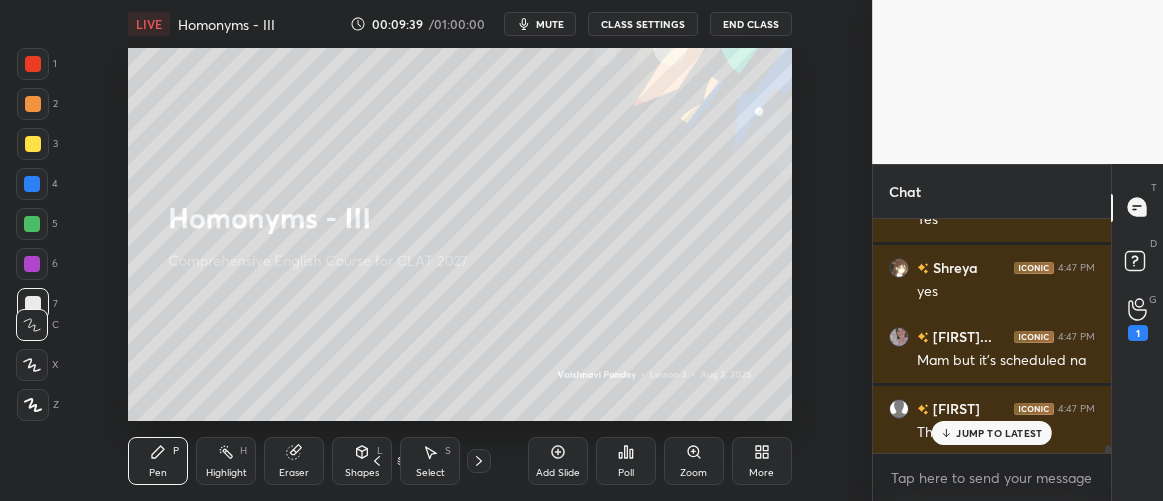 scroll, scrollTop: 6429, scrollLeft: 0, axis: vertical 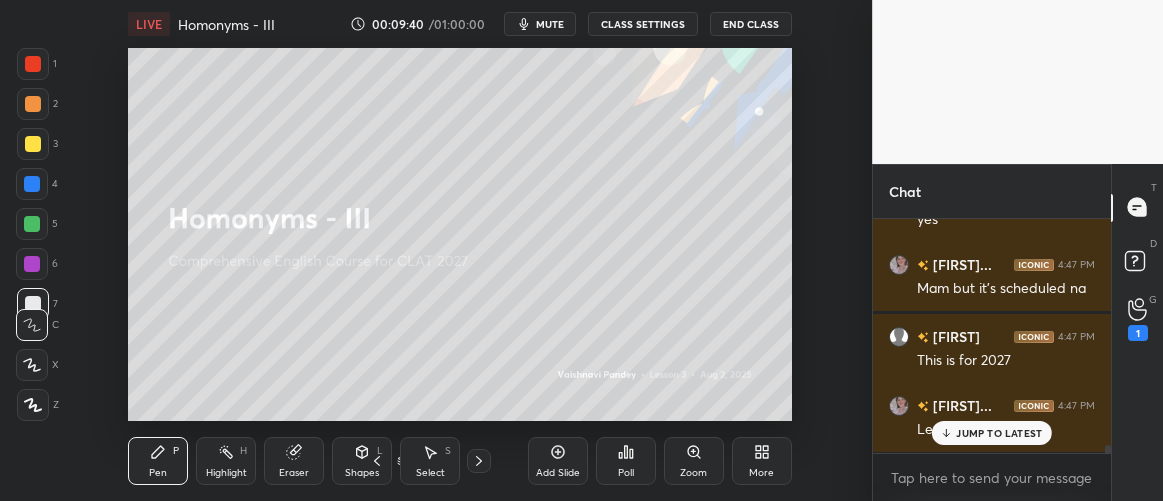click on "JUMP TO LATEST" at bounding box center [999, 433] 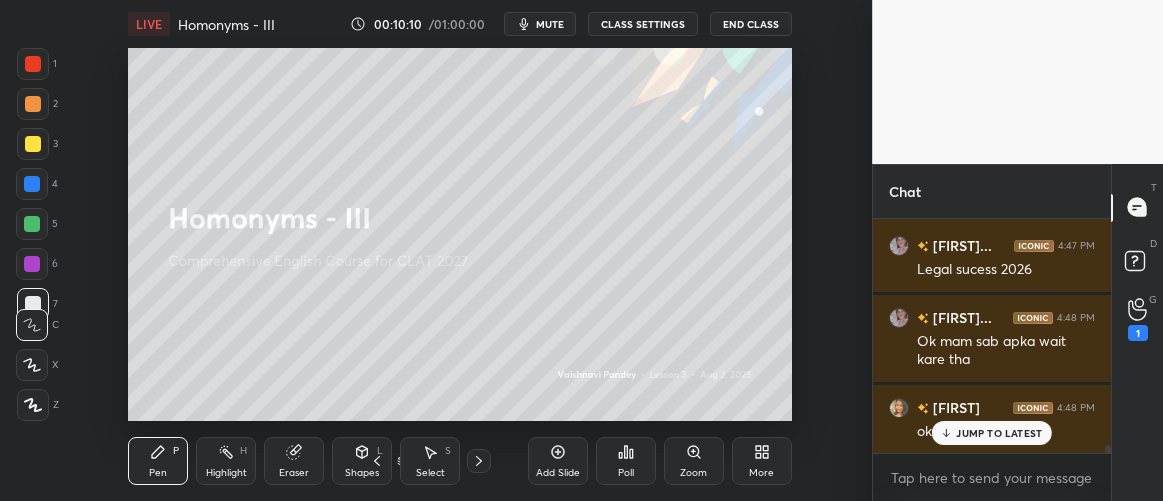 scroll, scrollTop: 6675, scrollLeft: 0, axis: vertical 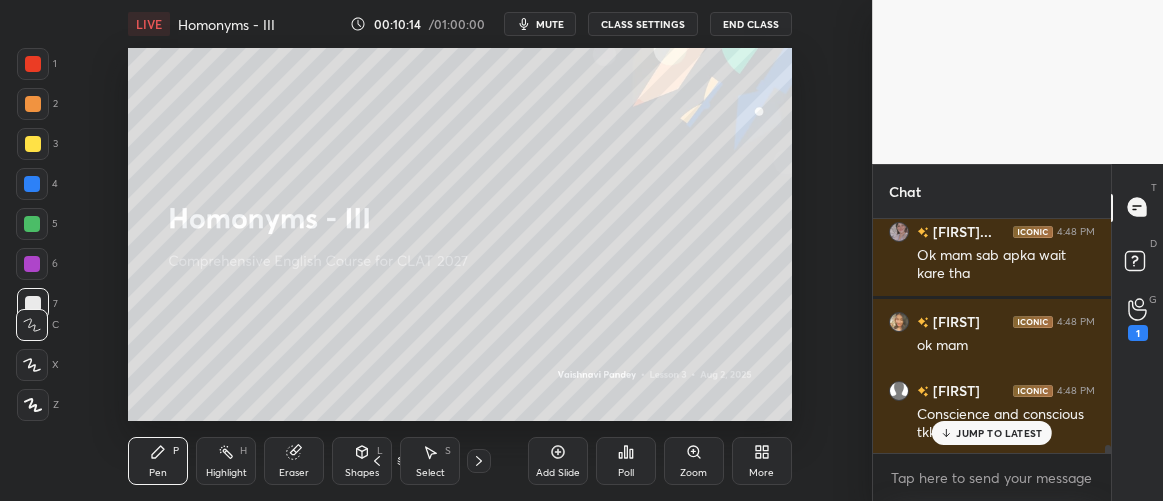 click on "Pooja 4:46 PM No ma'am KumkumGurj... 4:46 PM Yes Pooja 4:46 PM Ok ma'am KumkumGurj... 4:46 PM Mam mu doubt pls My doubt pls Ha Shambhavi 4:47 PM yy KumkumGurj... 4:47 PM Yes Shreya 4:47 PM yes KumkumGurj... 4:47 PM Mam but it's scheduled na Mannat 4:47 PM This is for 2027 KumkumGurj... 4:47 PM Legal sucess 2026 KumkumGurj... 4:48 PM Ok mam sab apka wait kare tha ashlesha 4:48 PM ok mam Mannat 4:48 PM Conscience and conscious tkk JUMP TO LATEST" at bounding box center [992, 336] 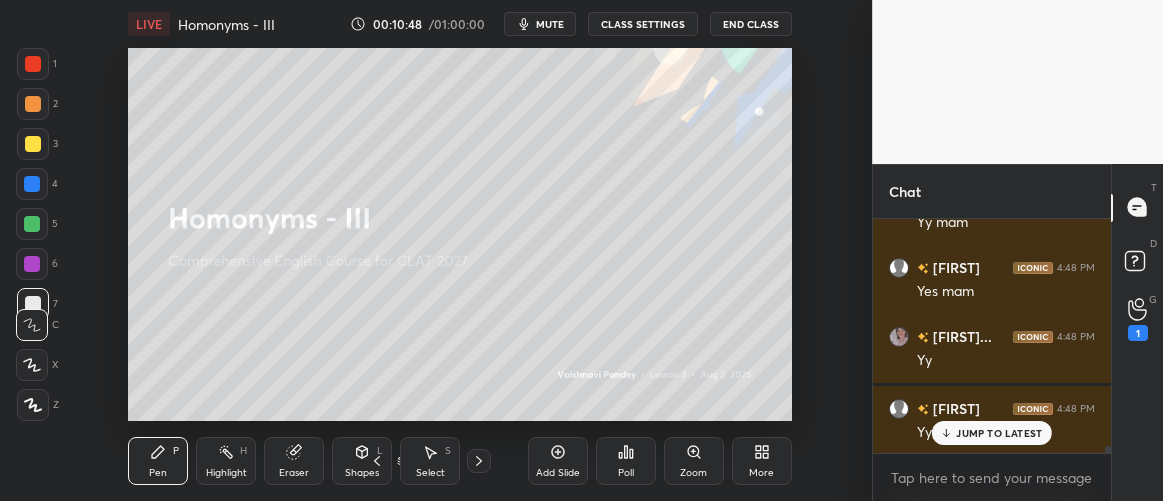 scroll, scrollTop: 7392, scrollLeft: 0, axis: vertical 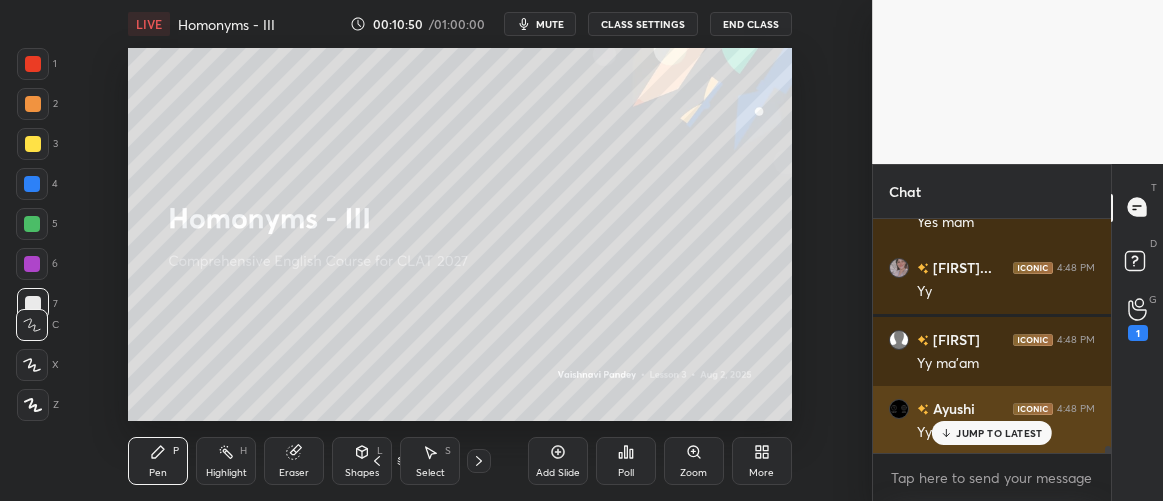 click on "JUMP TO LATEST" at bounding box center (999, 433) 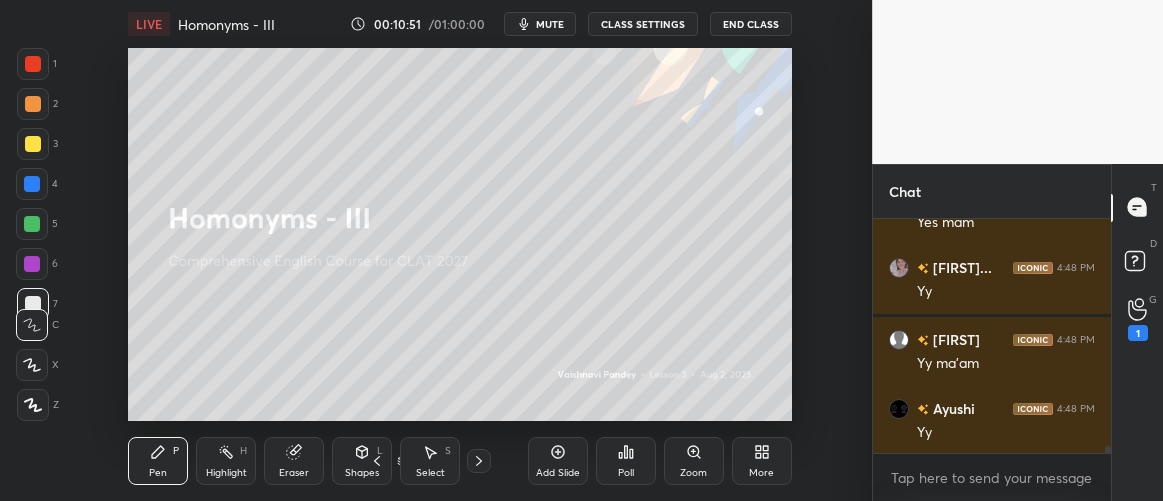 drag, startPoint x: 554, startPoint y: 458, endPoint x: 544, endPoint y: 459, distance: 10.049875 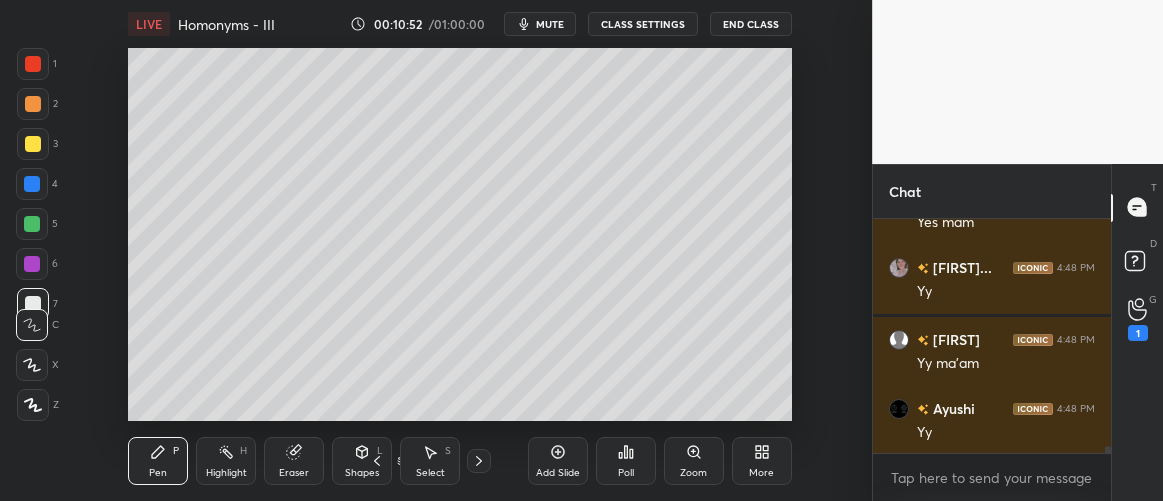 scroll, scrollTop: 7479, scrollLeft: 0, axis: vertical 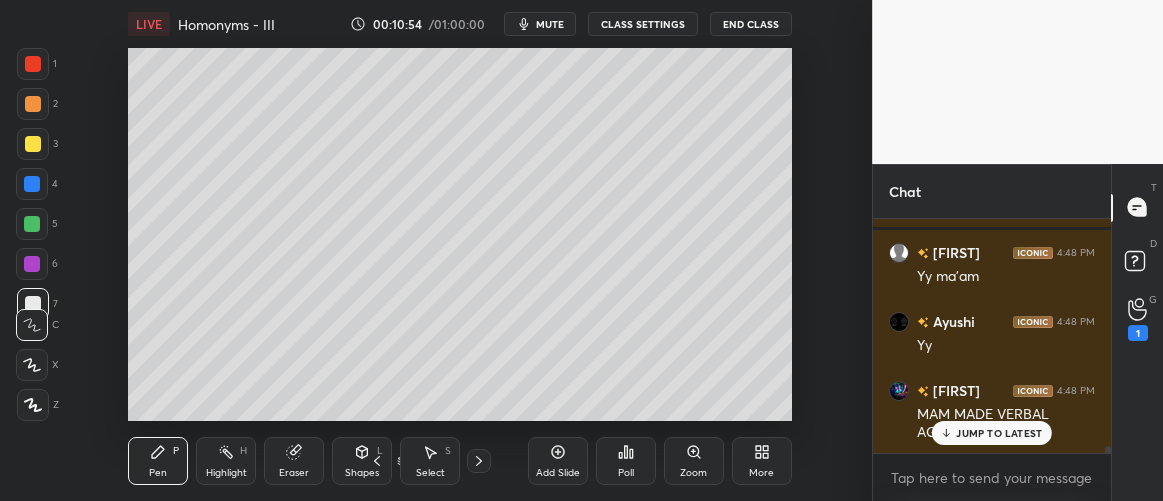 drag, startPoint x: 34, startPoint y: 407, endPoint x: 58, endPoint y: 383, distance: 33.941124 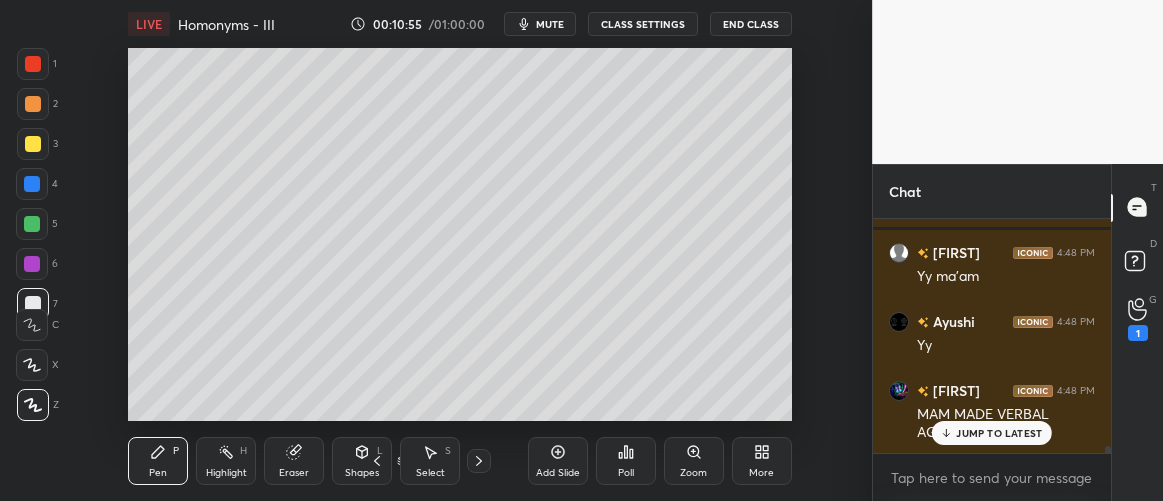 click at bounding box center [33, 104] 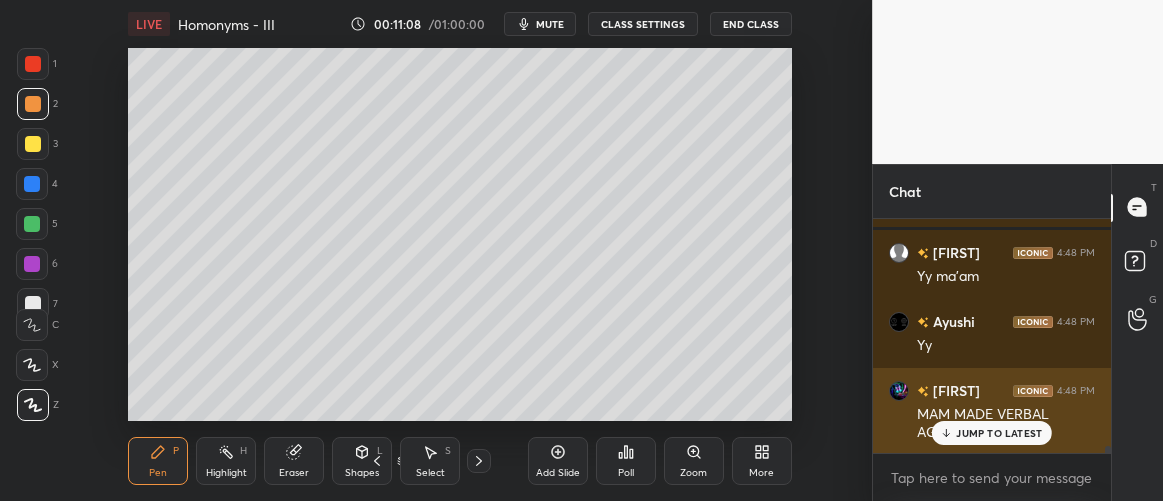 click on "JUMP TO LATEST" at bounding box center (999, 433) 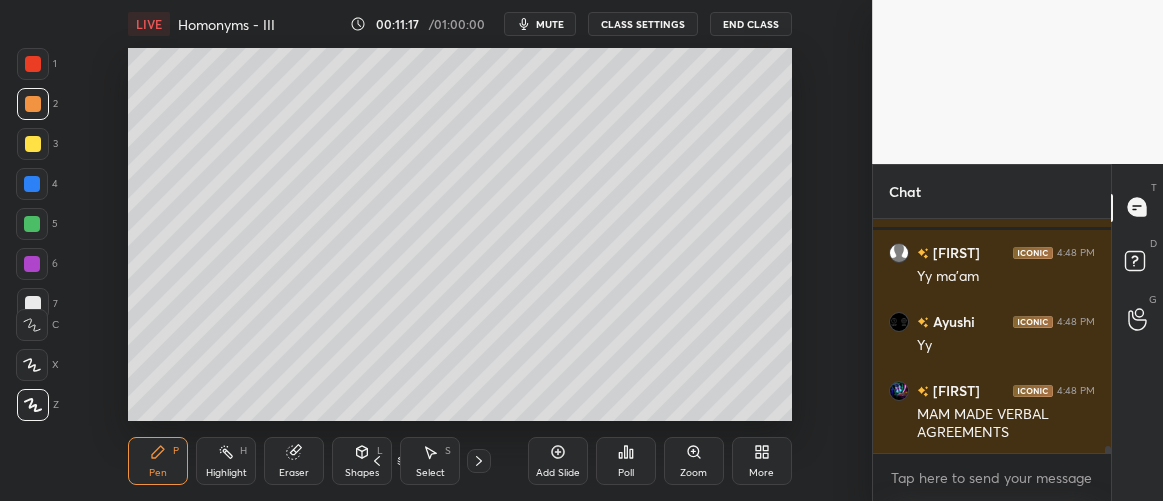 scroll, scrollTop: 7566, scrollLeft: 0, axis: vertical 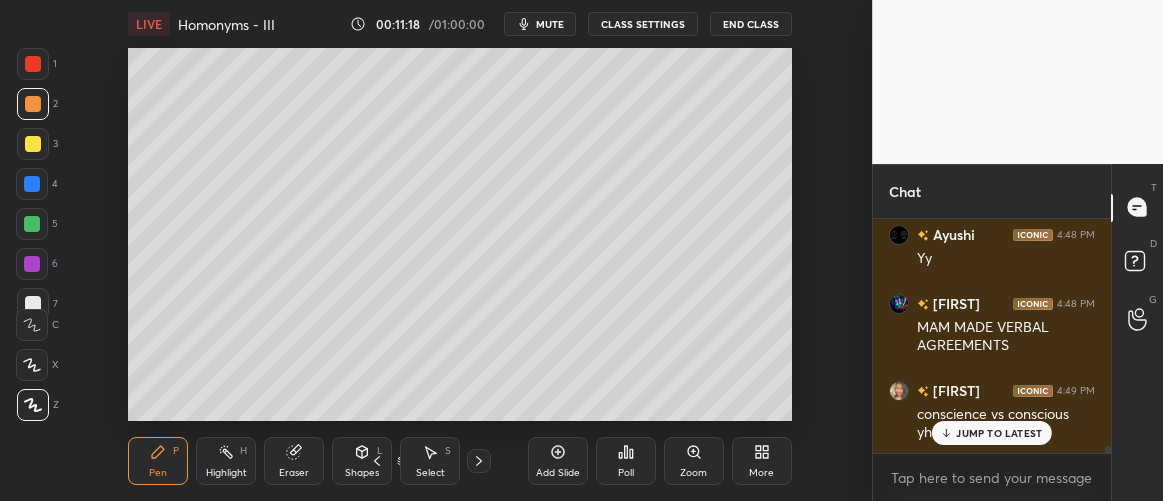drag, startPoint x: 981, startPoint y: 440, endPoint x: 966, endPoint y: 433, distance: 16.552946 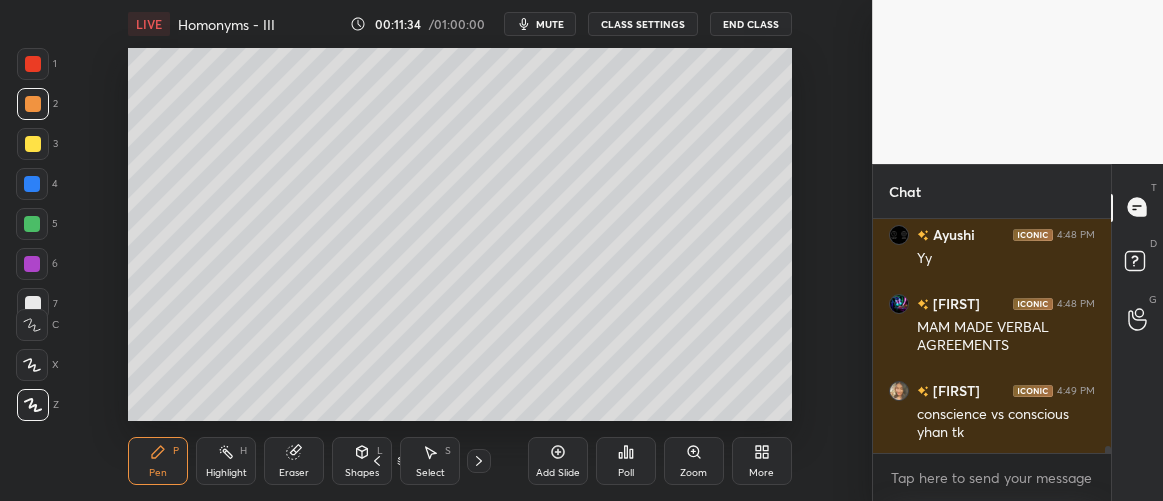 scroll, scrollTop: 7638, scrollLeft: 0, axis: vertical 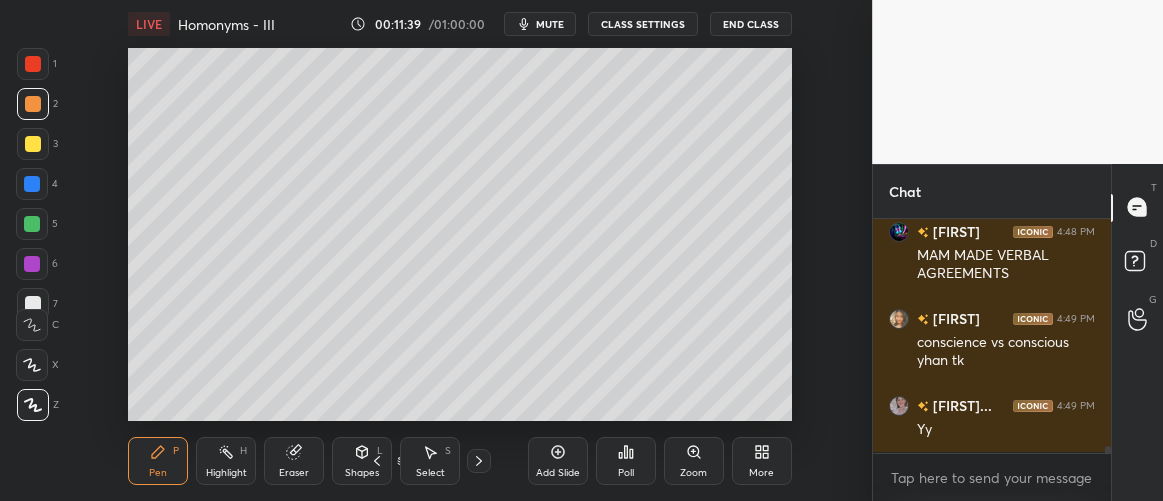 click on "Eraser" at bounding box center [294, 461] 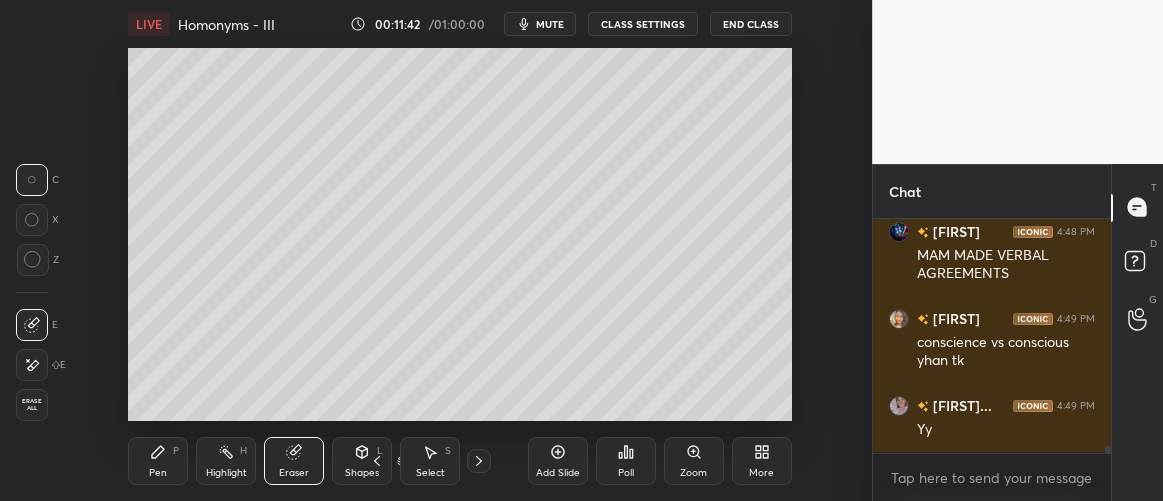 click on "Pen P" at bounding box center (158, 461) 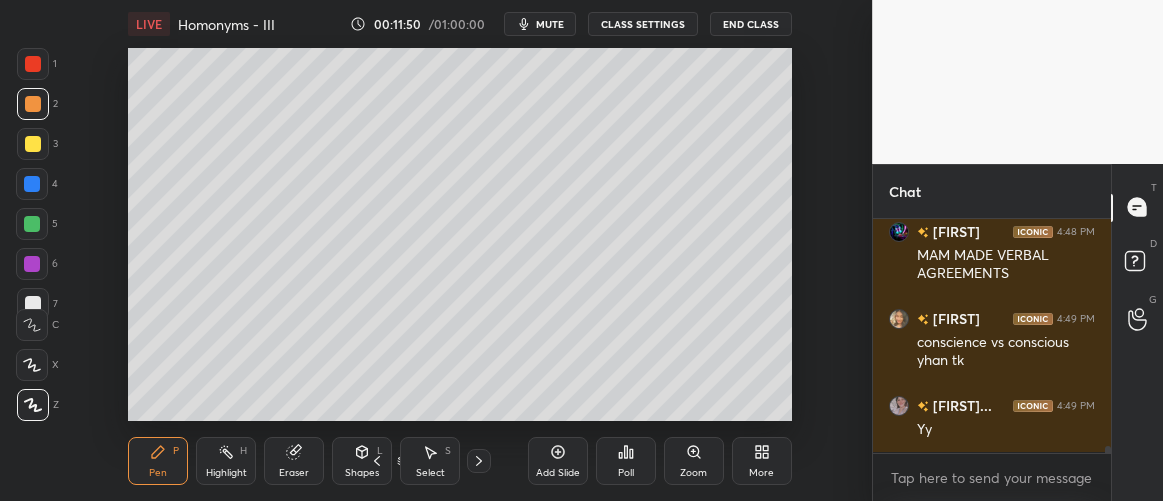 click at bounding box center [33, 304] 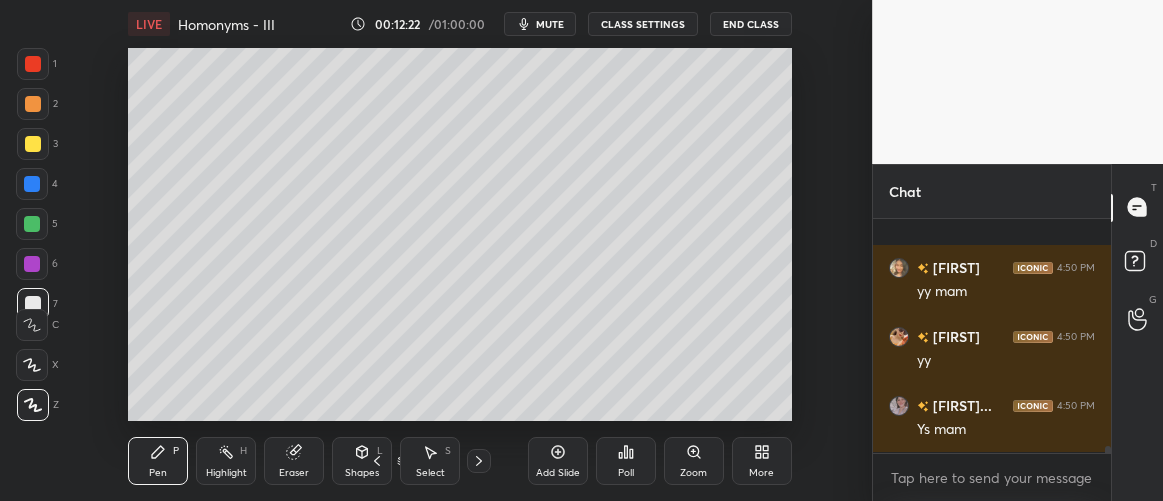 scroll, scrollTop: 8023, scrollLeft: 0, axis: vertical 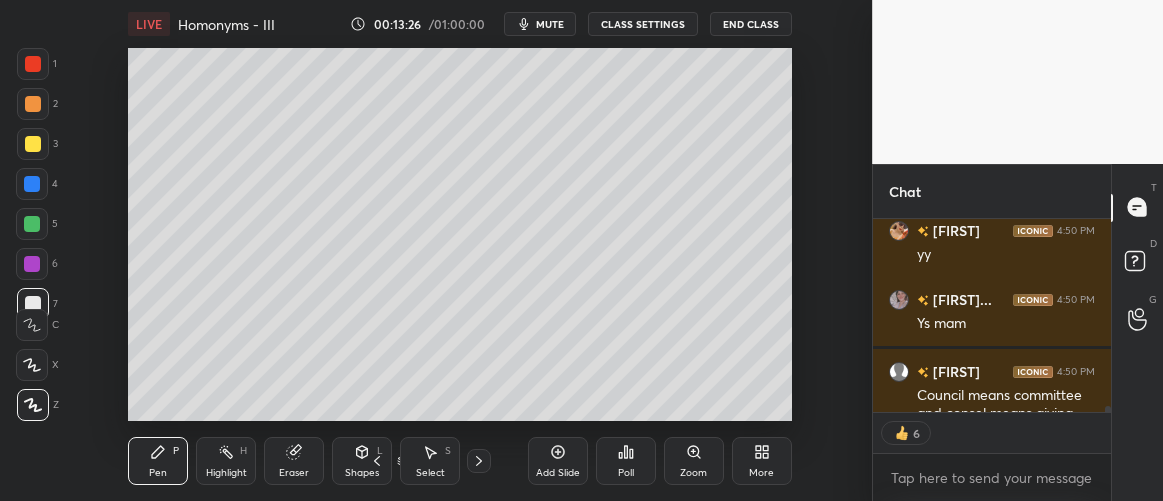 drag, startPoint x: 36, startPoint y: 147, endPoint x: 56, endPoint y: 189, distance: 46.518814 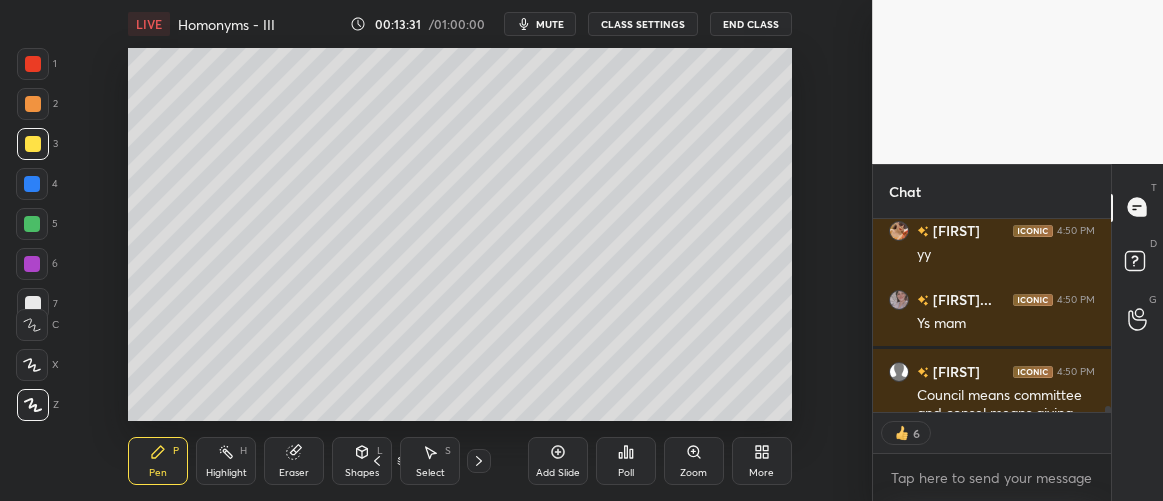 type on "x" 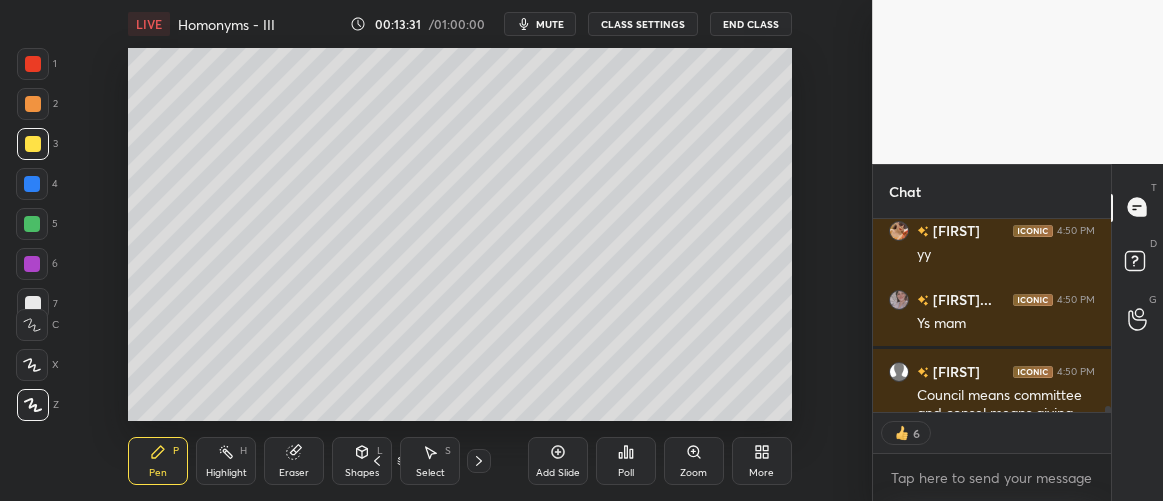 scroll, scrollTop: 6, scrollLeft: 6, axis: both 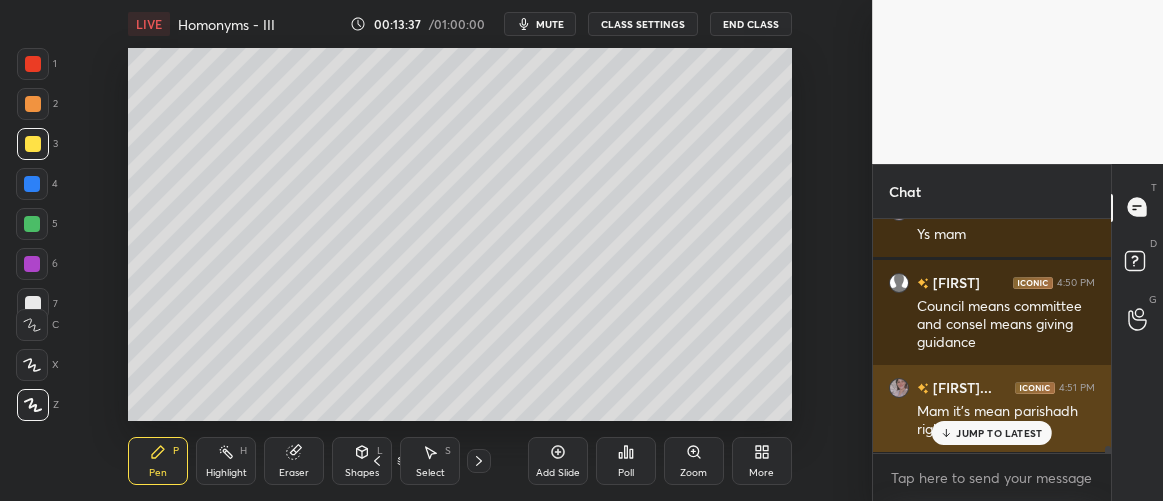 click on "JUMP TO LATEST" at bounding box center [999, 433] 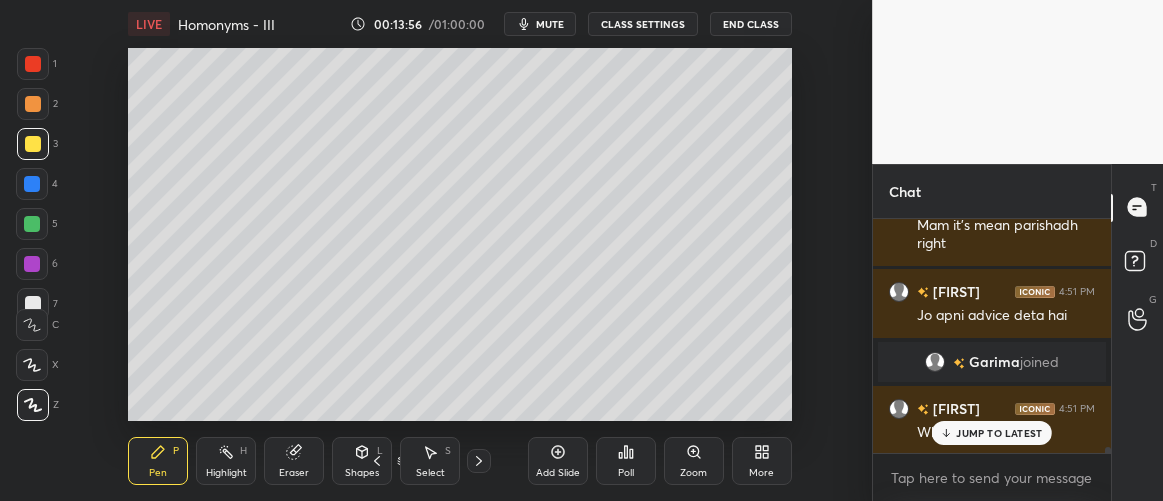 scroll, scrollTop: 8370, scrollLeft: 0, axis: vertical 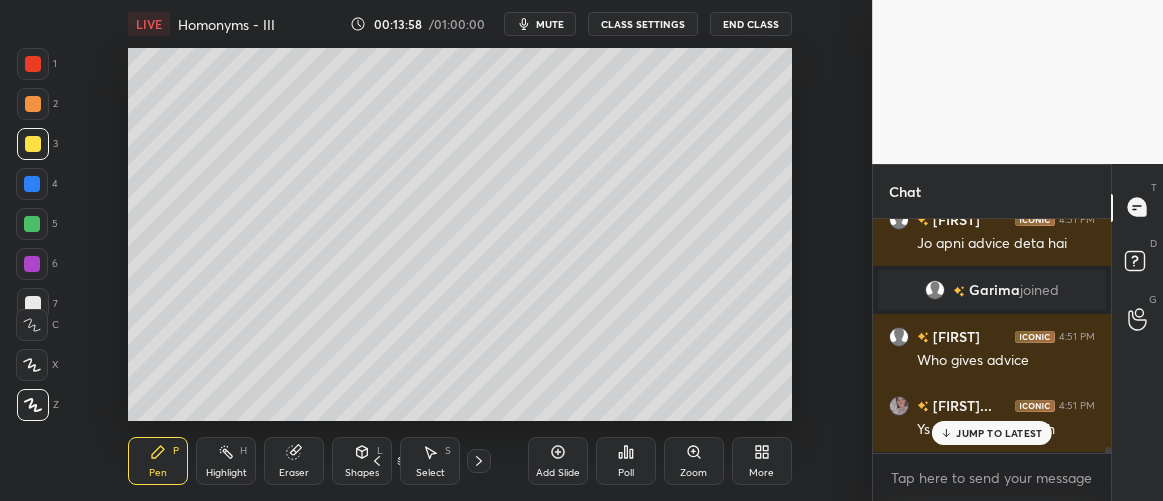 drag, startPoint x: 964, startPoint y: 435, endPoint x: 953, endPoint y: 434, distance: 11.045361 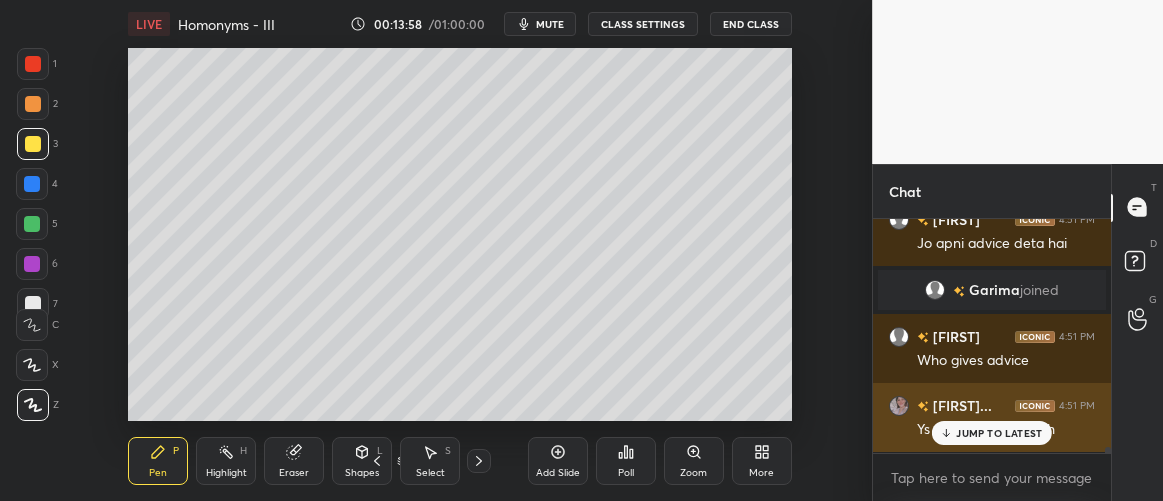 click on "JUMP TO LATEST" at bounding box center [999, 433] 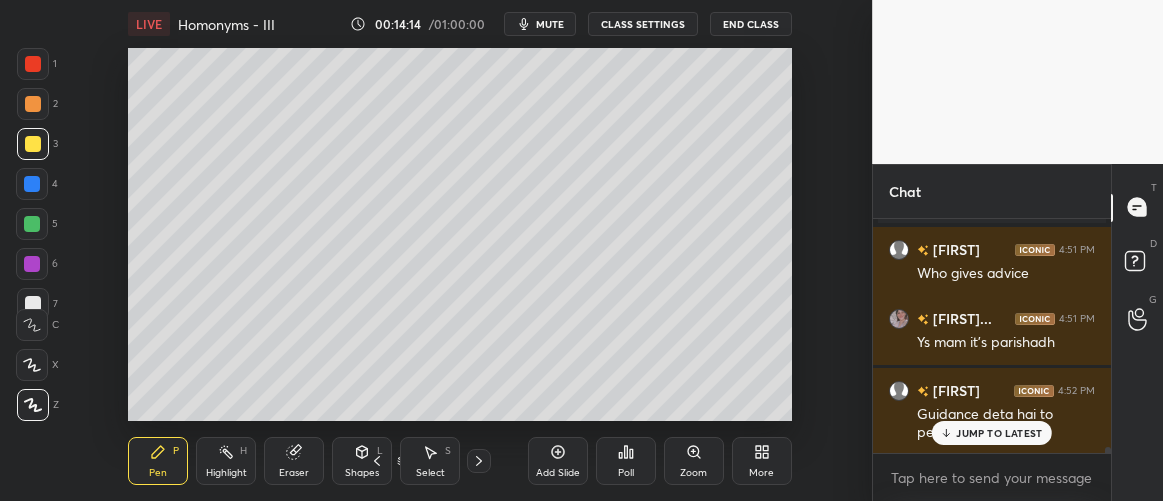scroll, scrollTop: 8526, scrollLeft: 0, axis: vertical 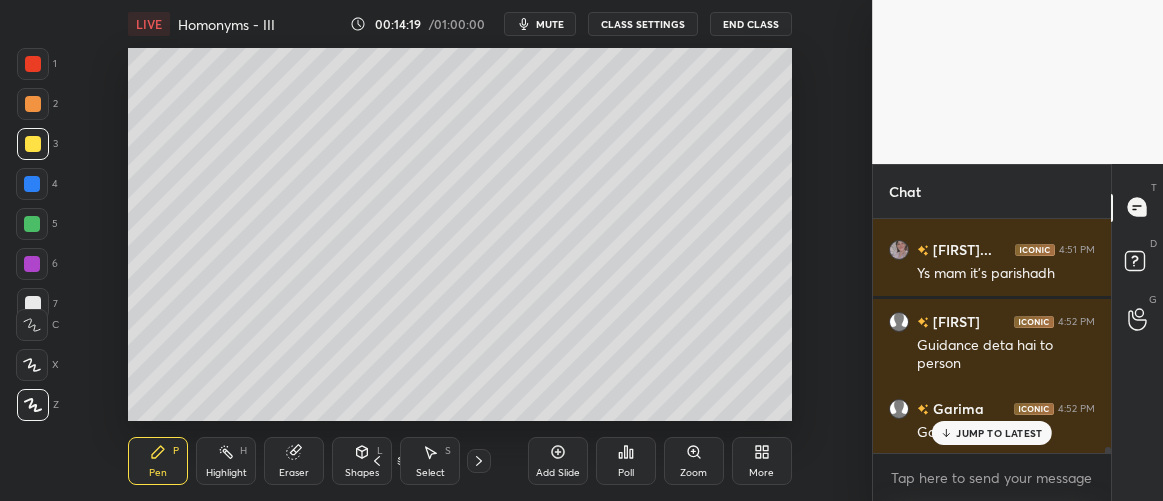 click on "JUMP TO LATEST" at bounding box center [992, 433] 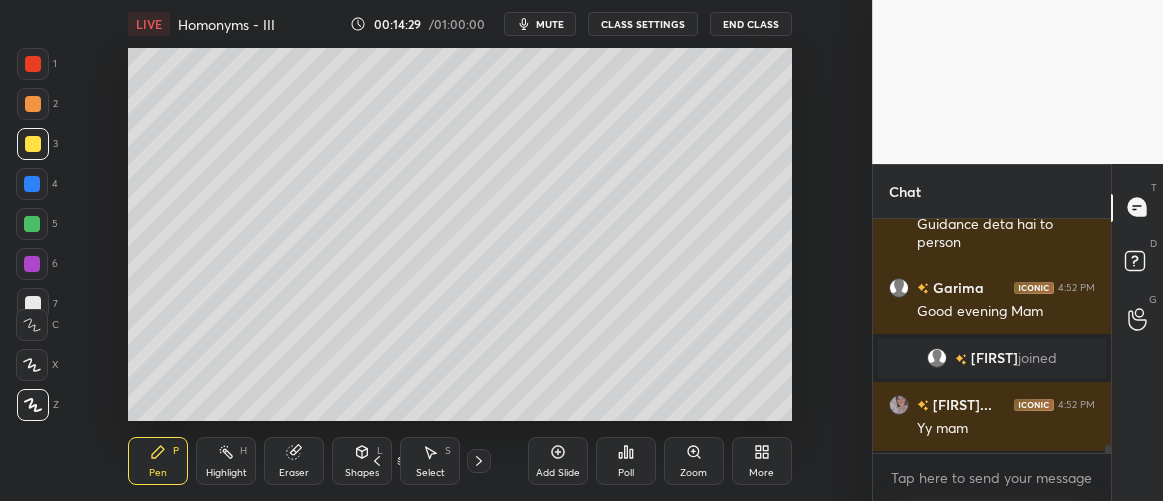scroll, scrollTop: 7106, scrollLeft: 0, axis: vertical 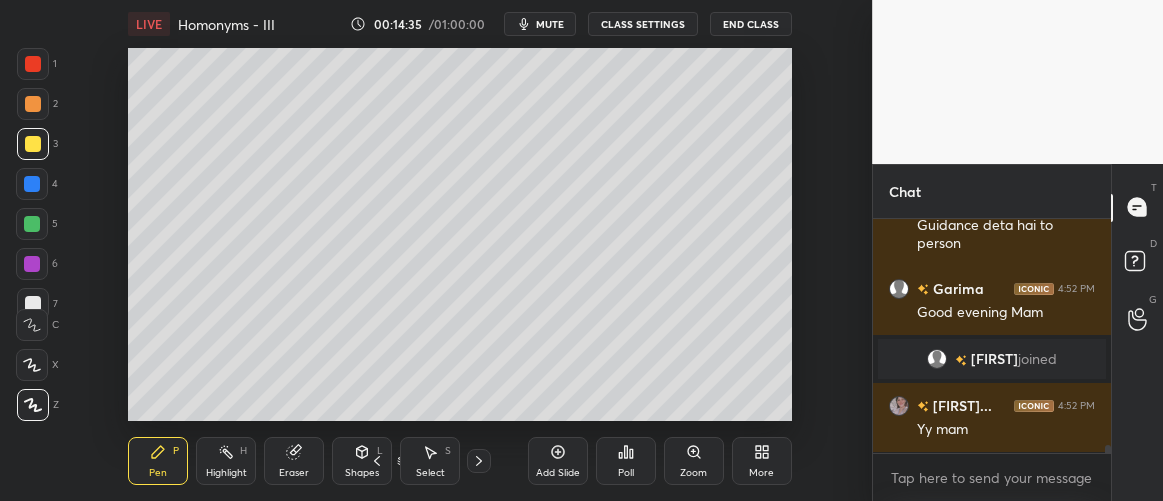 drag, startPoint x: 287, startPoint y: 459, endPoint x: 285, endPoint y: 433, distance: 26.076809 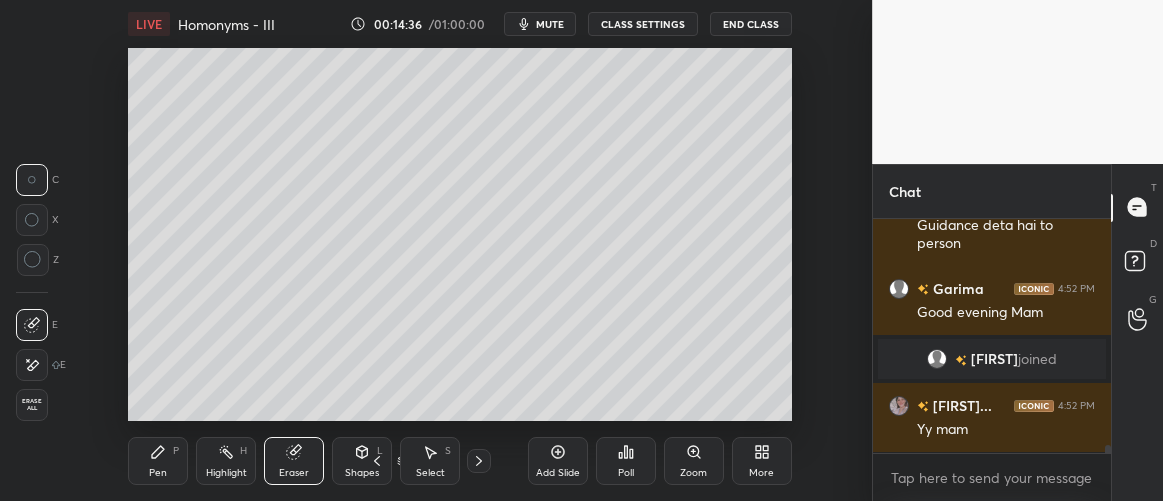drag, startPoint x: 160, startPoint y: 448, endPoint x: 169, endPoint y: 423, distance: 26.57066 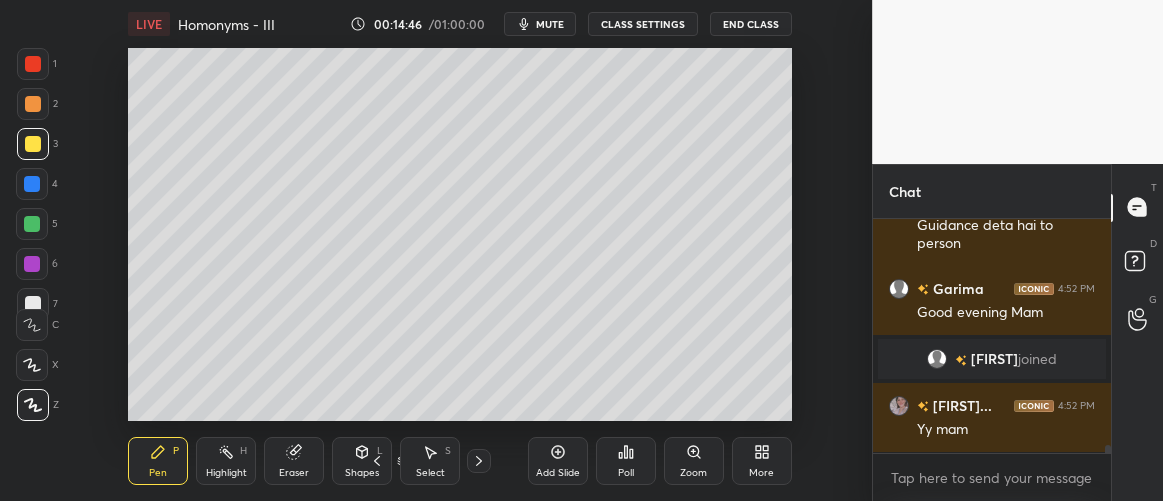 scroll, scrollTop: 7193, scrollLeft: 0, axis: vertical 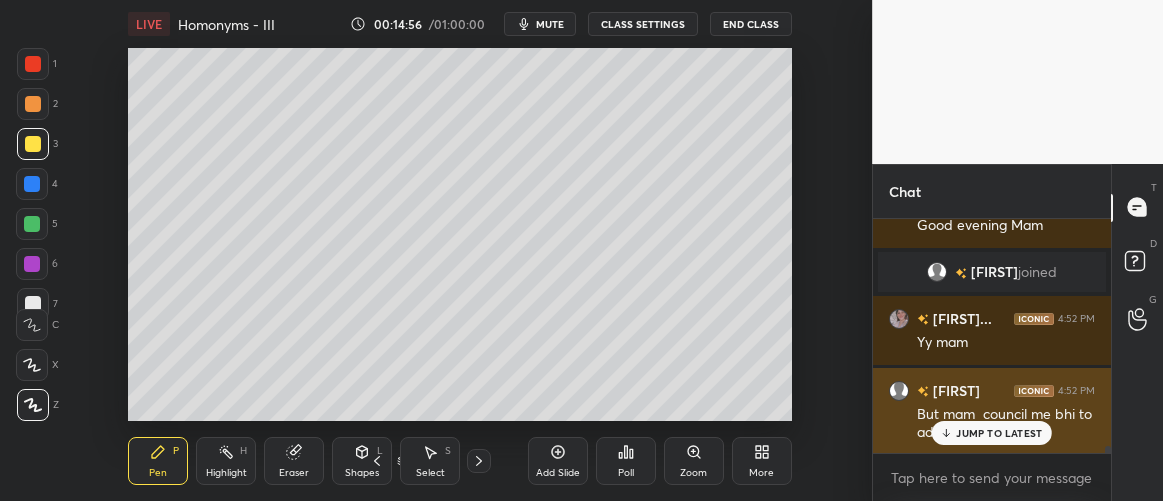 click on "JUMP TO LATEST" at bounding box center [992, 433] 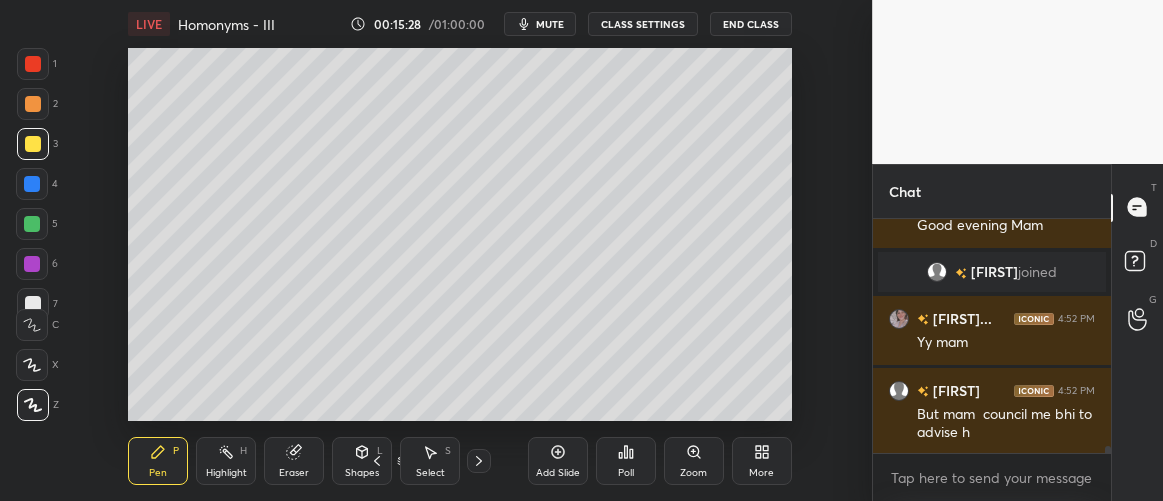 scroll, scrollTop: 7283, scrollLeft: 0, axis: vertical 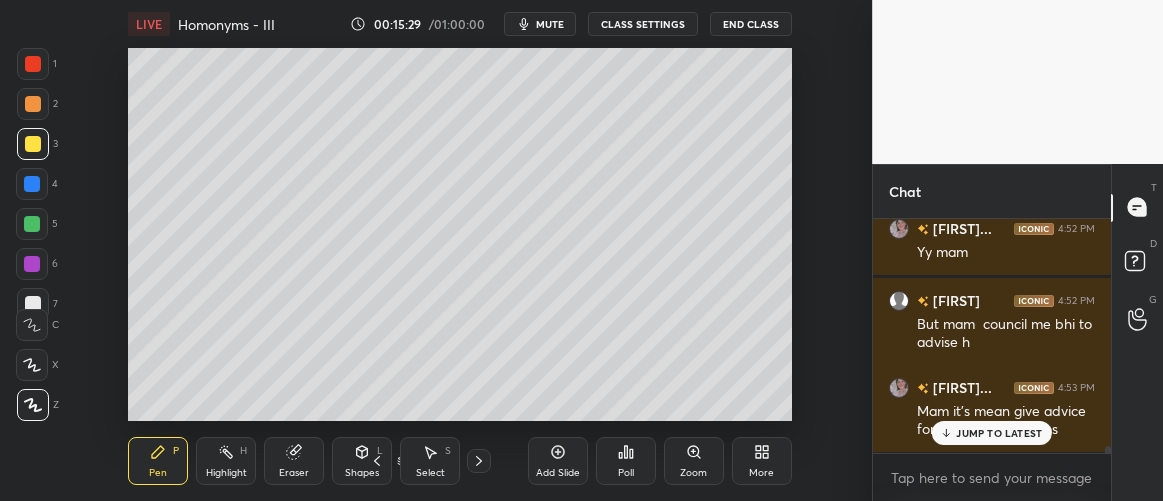 drag, startPoint x: 950, startPoint y: 433, endPoint x: 840, endPoint y: 378, distance: 122.98374 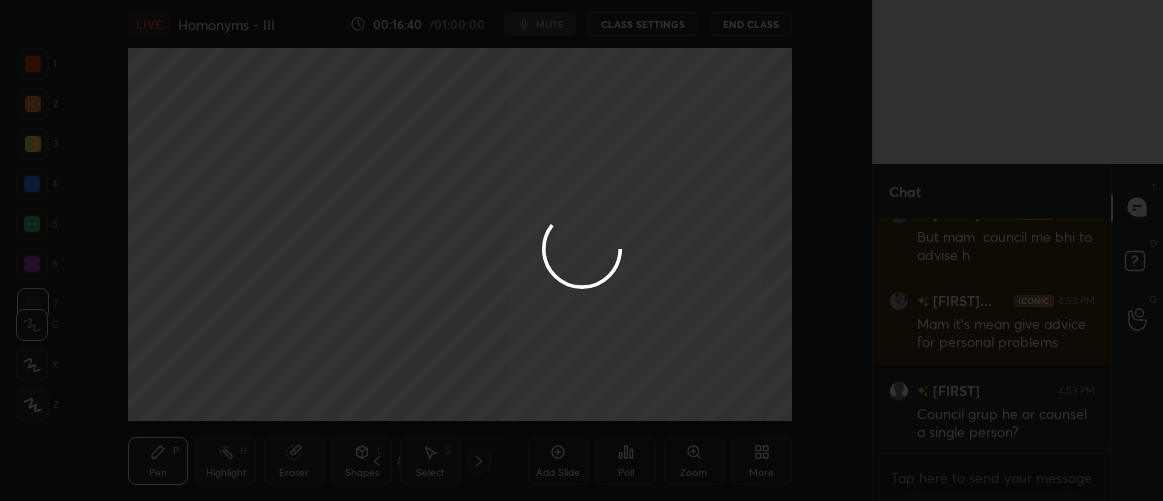 click at bounding box center [581, 250] 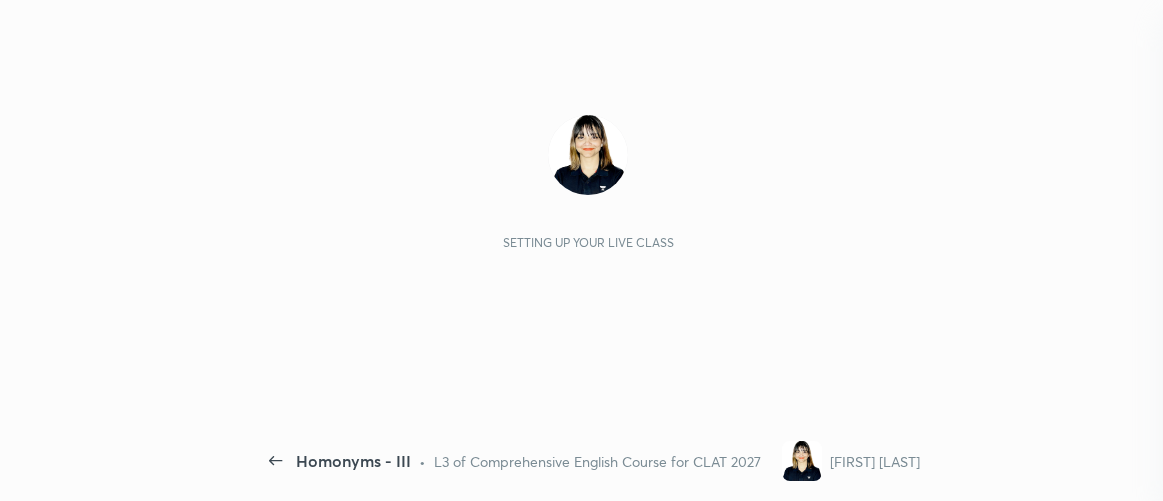 scroll, scrollTop: 0, scrollLeft: 0, axis: both 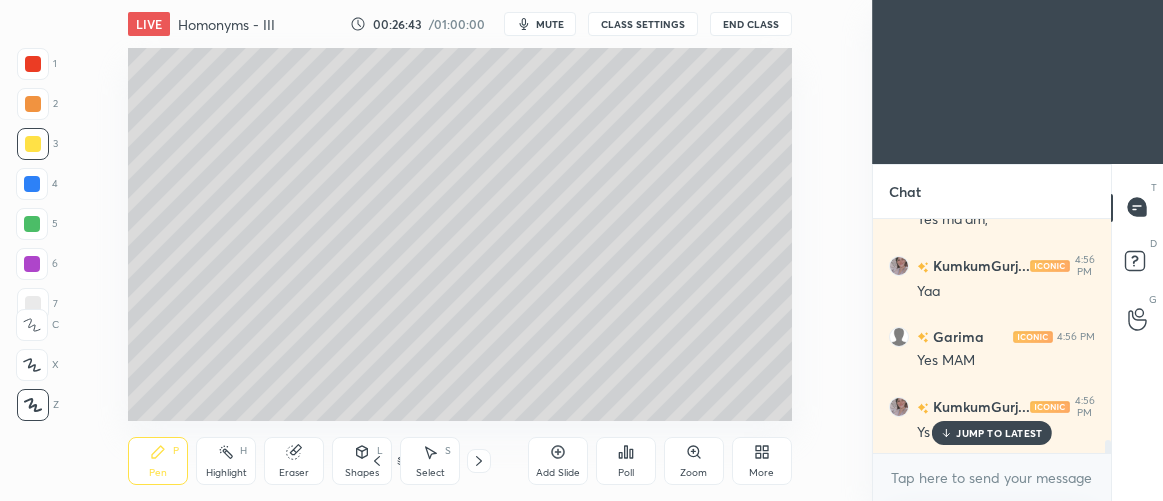 drag, startPoint x: 954, startPoint y: 434, endPoint x: 806, endPoint y: 388, distance: 154.98387 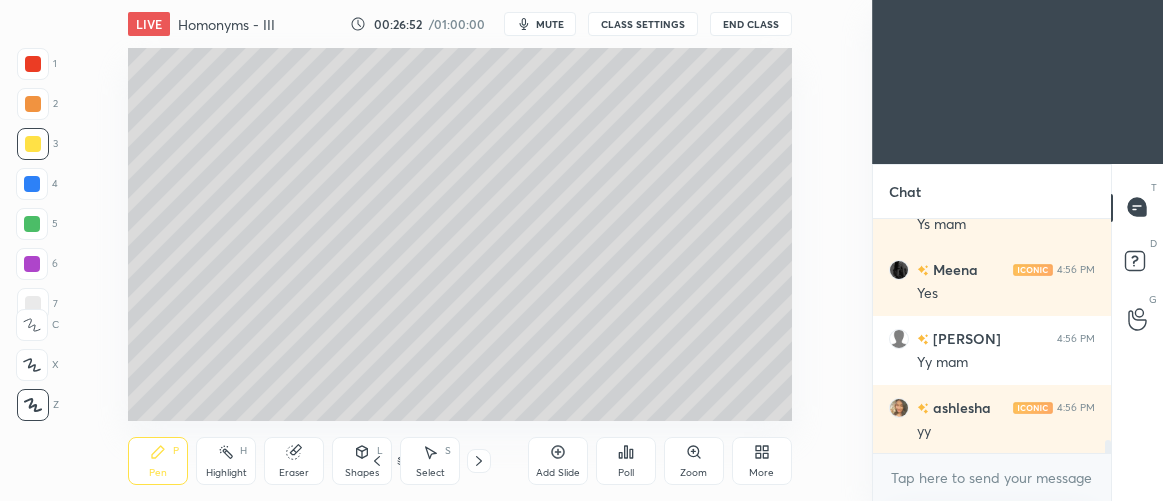 click on "LIVE Homonyms - III" at bounding box center [235, 24] 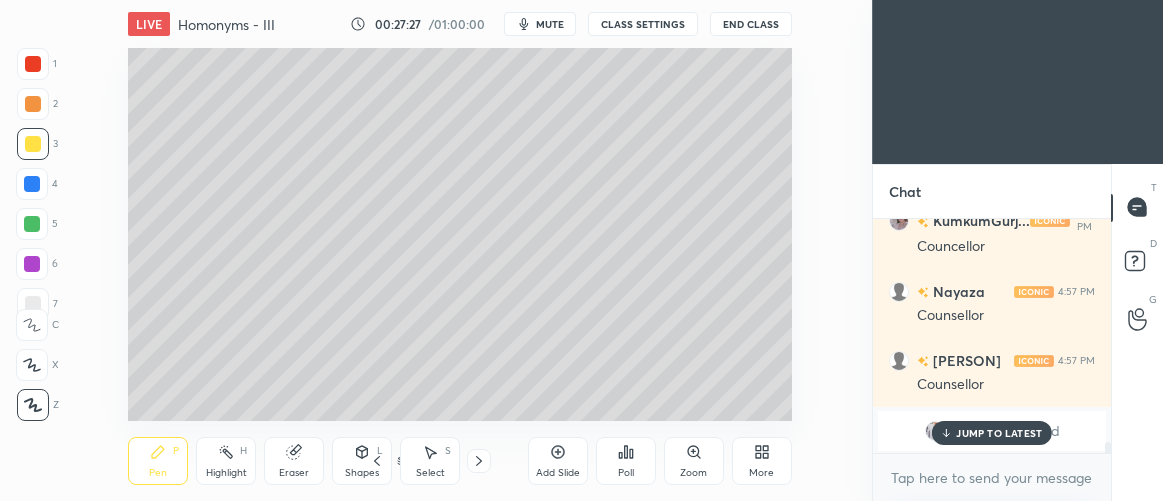 scroll, scrollTop: 4996, scrollLeft: 0, axis: vertical 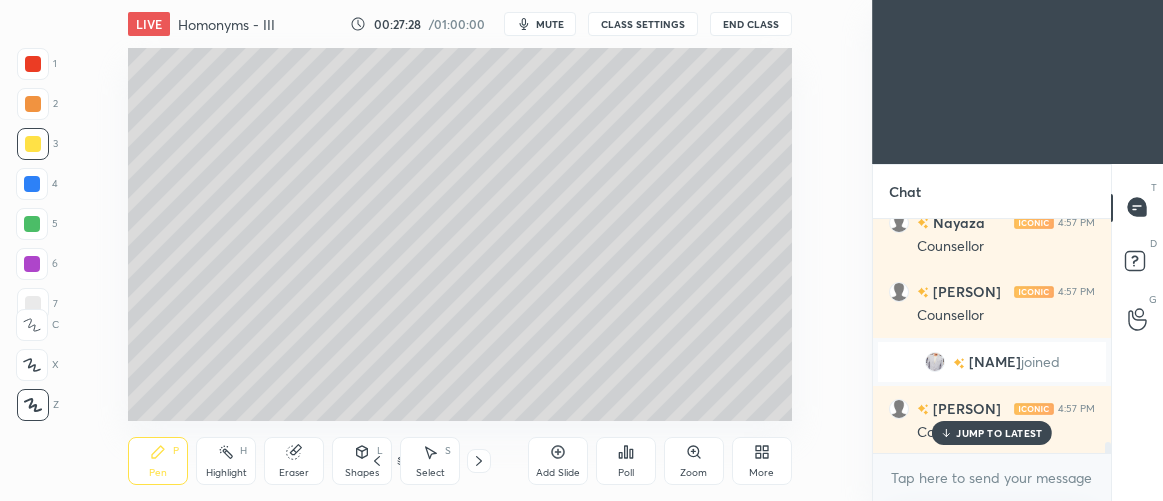 click on "Add Slide" at bounding box center (558, 461) 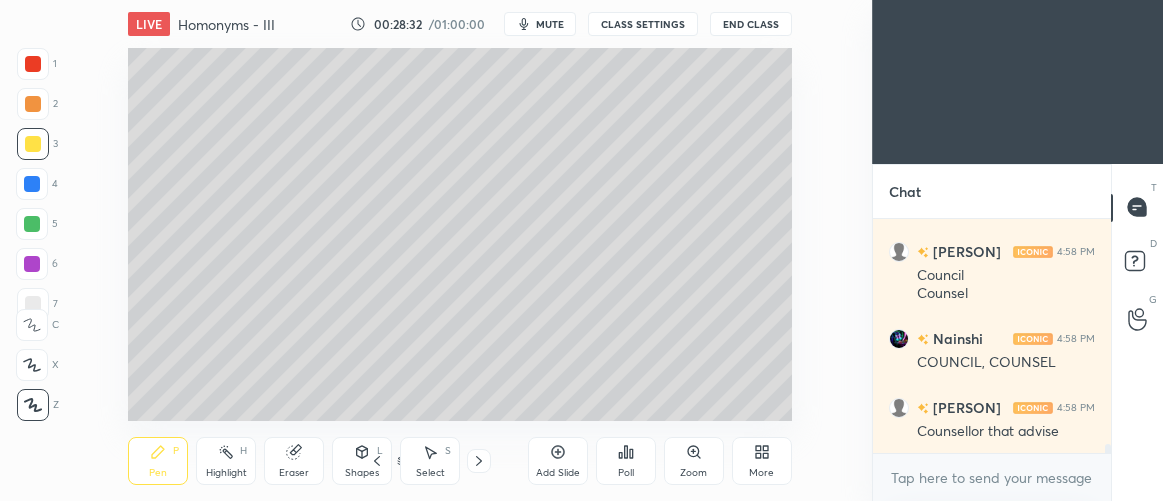 scroll, scrollTop: 5764, scrollLeft: 0, axis: vertical 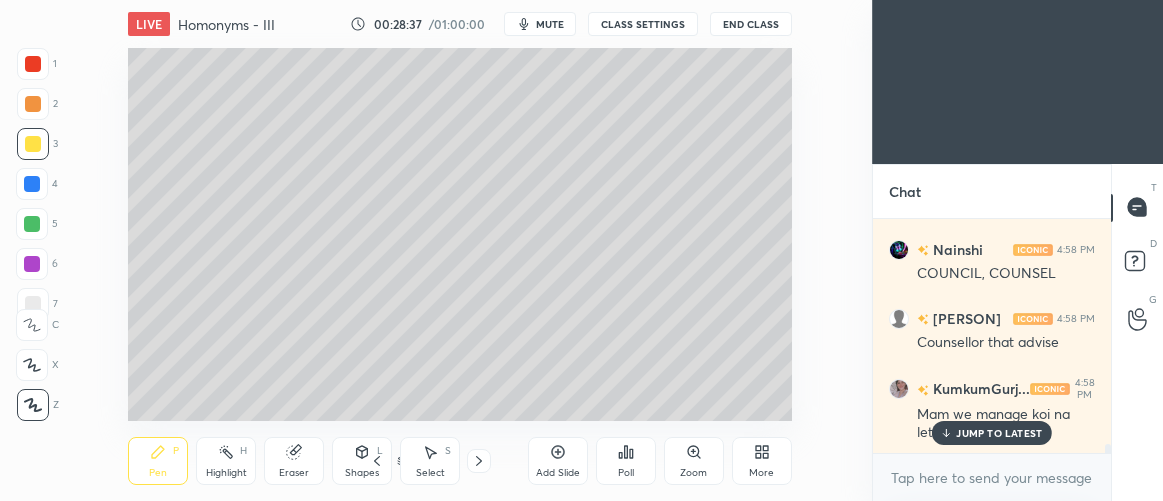 click on "JUMP TO LATEST" at bounding box center (992, 433) 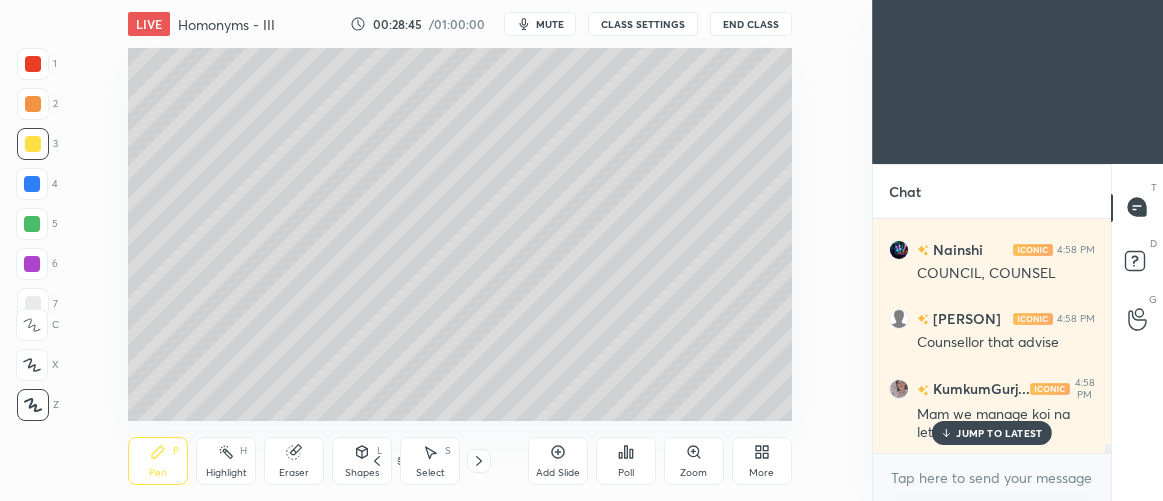 scroll, scrollTop: 5833, scrollLeft: 0, axis: vertical 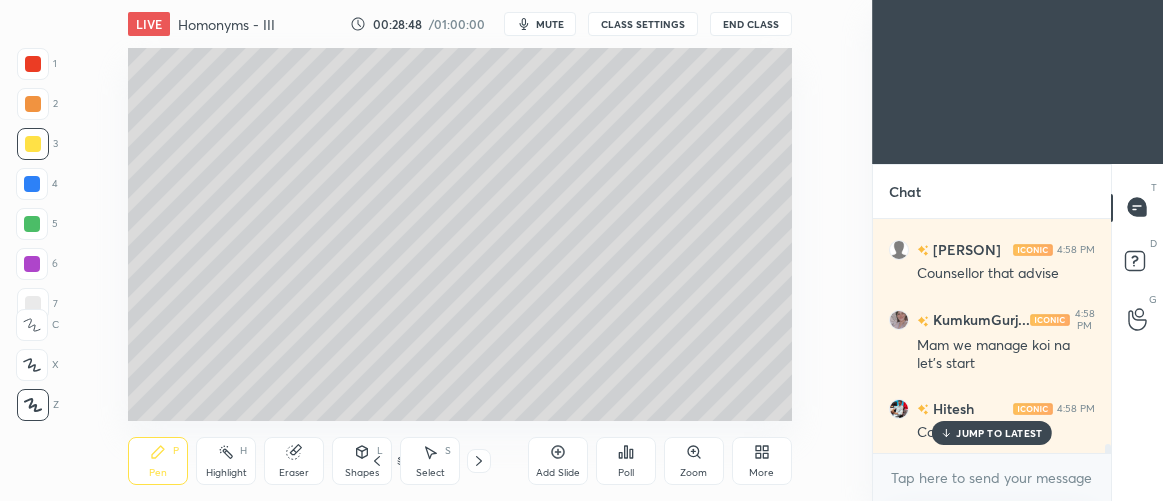 click on "JUMP TO LATEST" at bounding box center [992, 433] 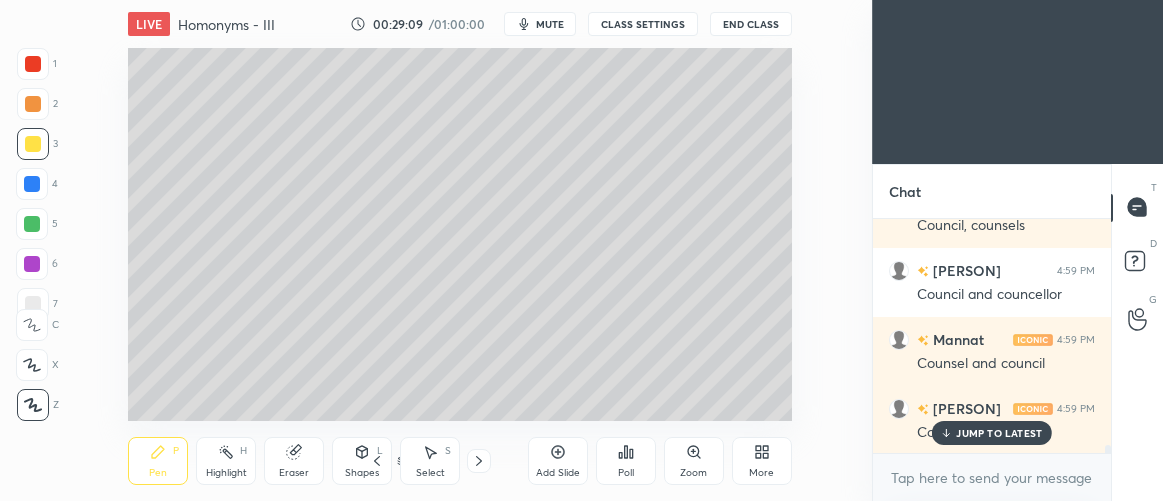 scroll, scrollTop: 6477, scrollLeft: 0, axis: vertical 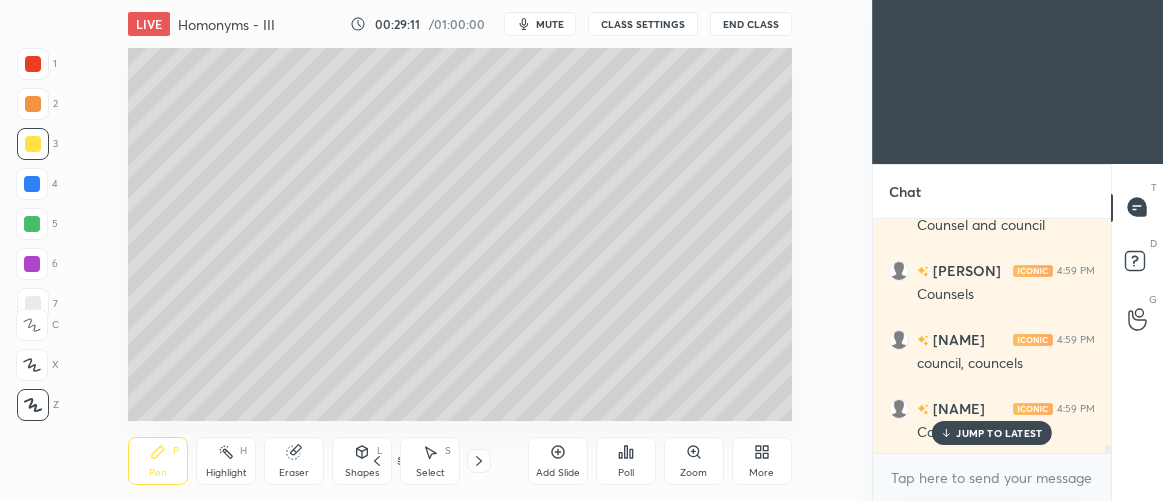 click at bounding box center (32, 184) 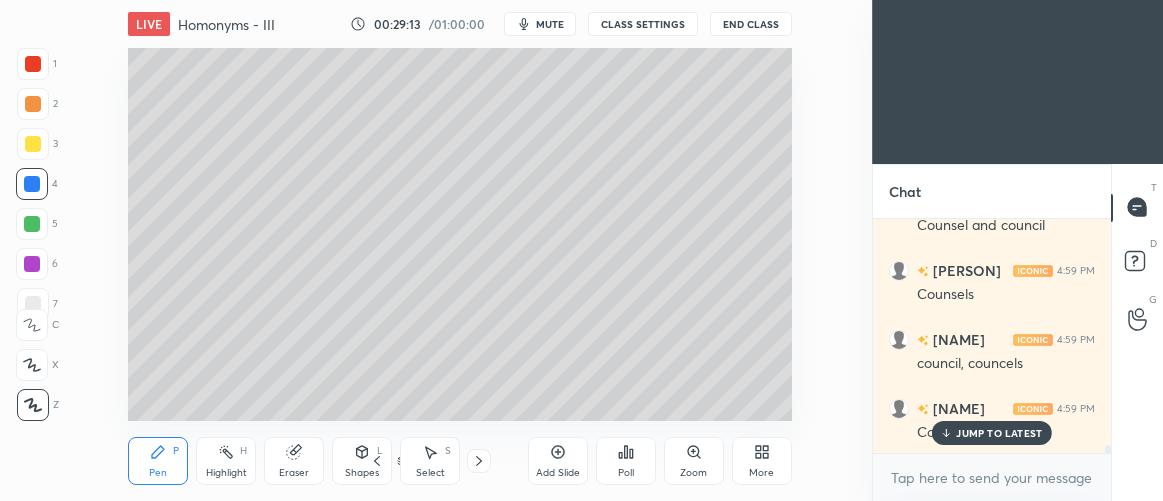 scroll, scrollTop: 6546, scrollLeft: 0, axis: vertical 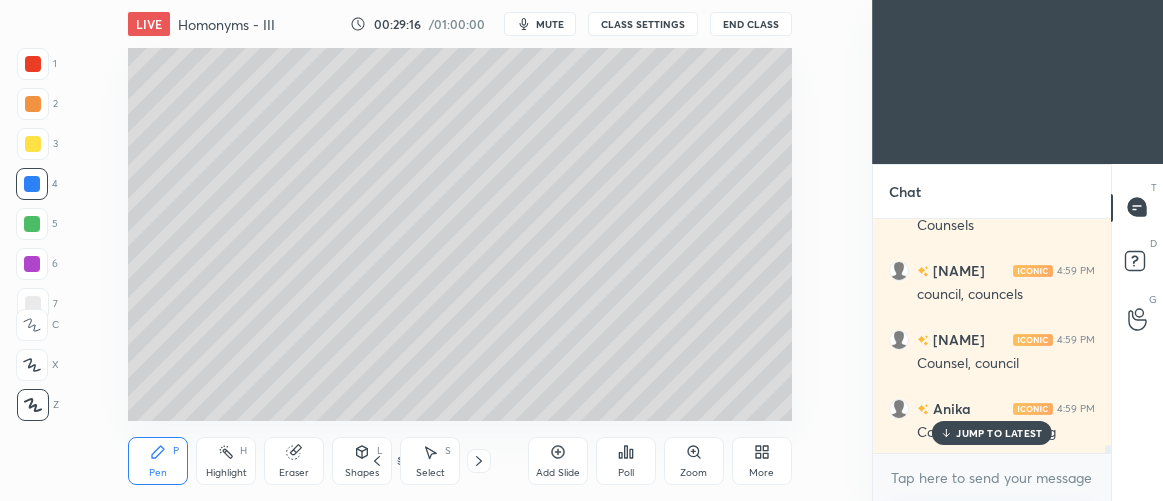 click 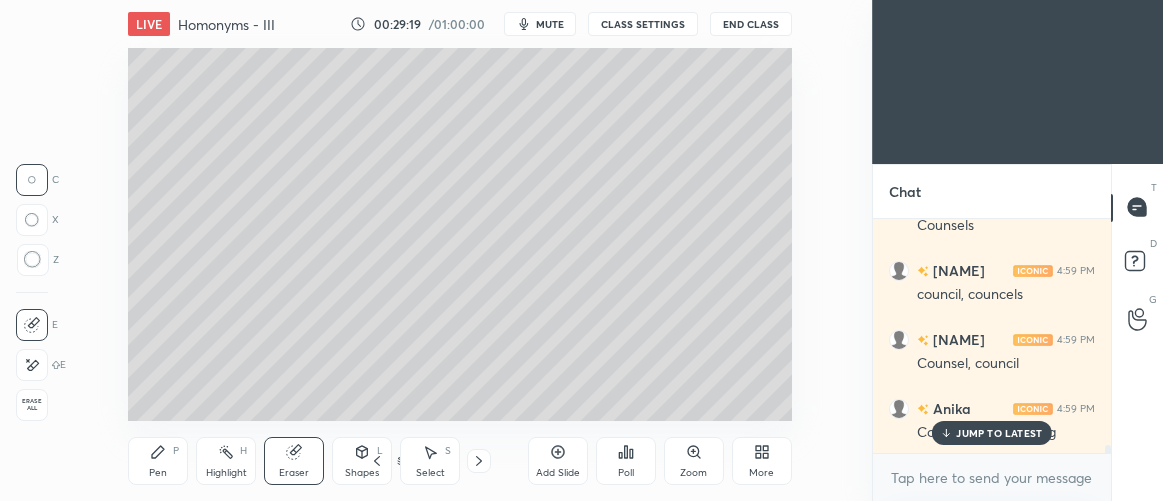 drag, startPoint x: 168, startPoint y: 457, endPoint x: 181, endPoint y: 433, distance: 27.294687 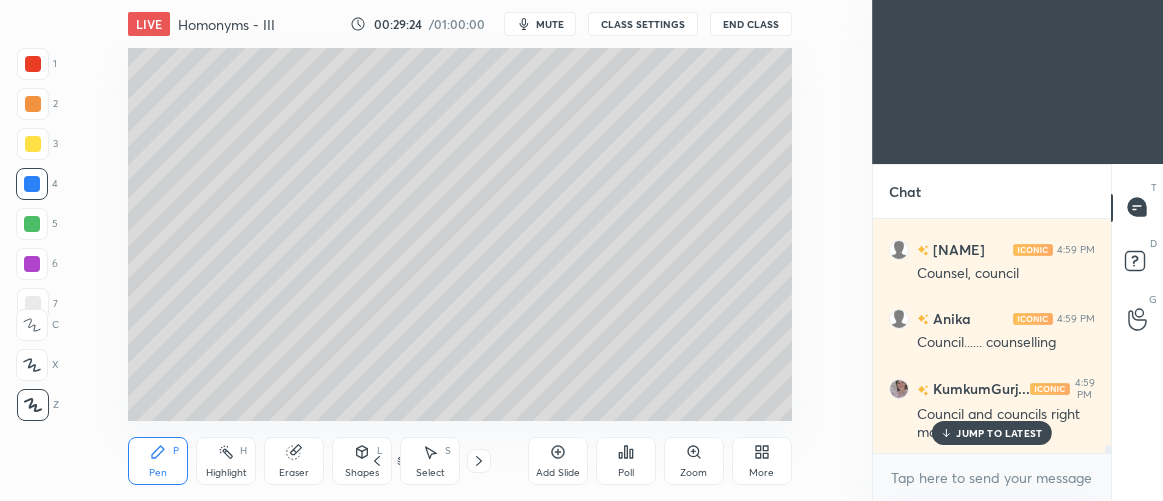 scroll, scrollTop: 6684, scrollLeft: 0, axis: vertical 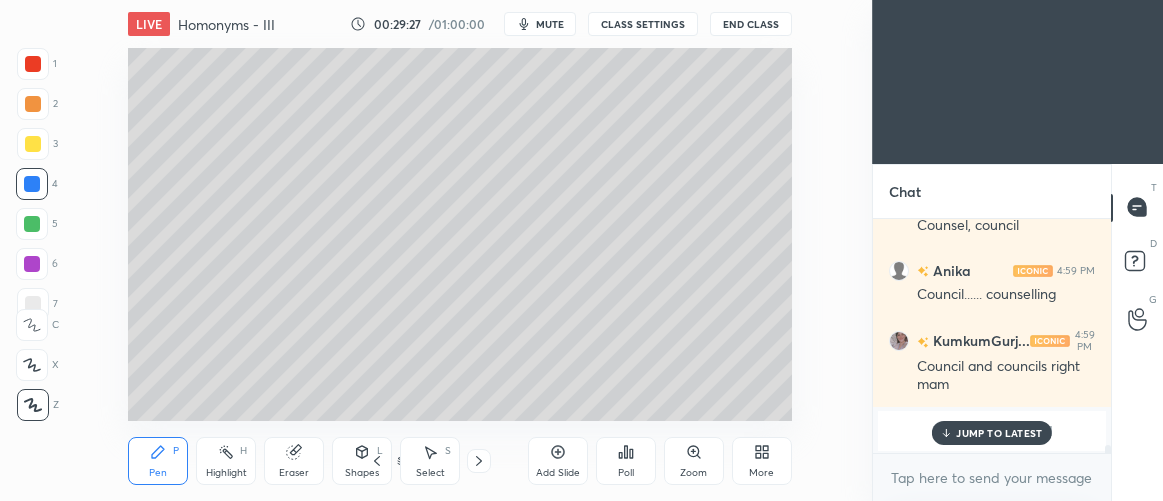click on "Eraser" at bounding box center (294, 461) 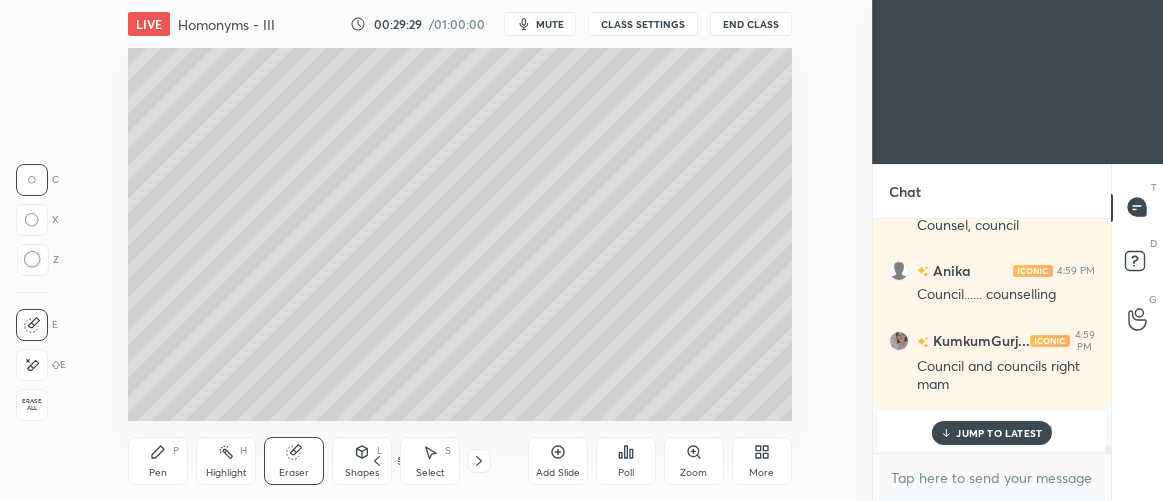 drag, startPoint x: 157, startPoint y: 459, endPoint x: 176, endPoint y: 425, distance: 38.948685 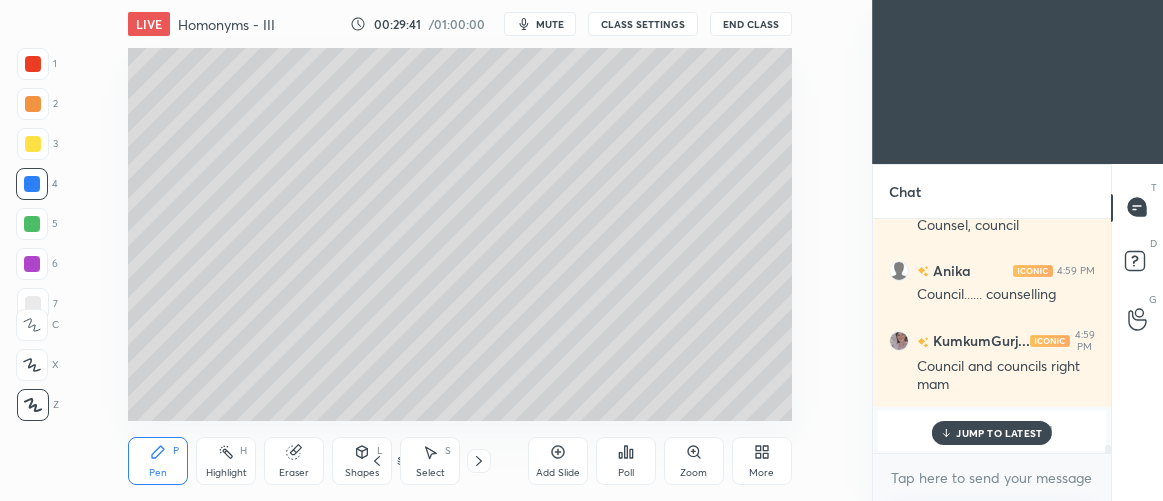 scroll, scrollTop: 6753, scrollLeft: 0, axis: vertical 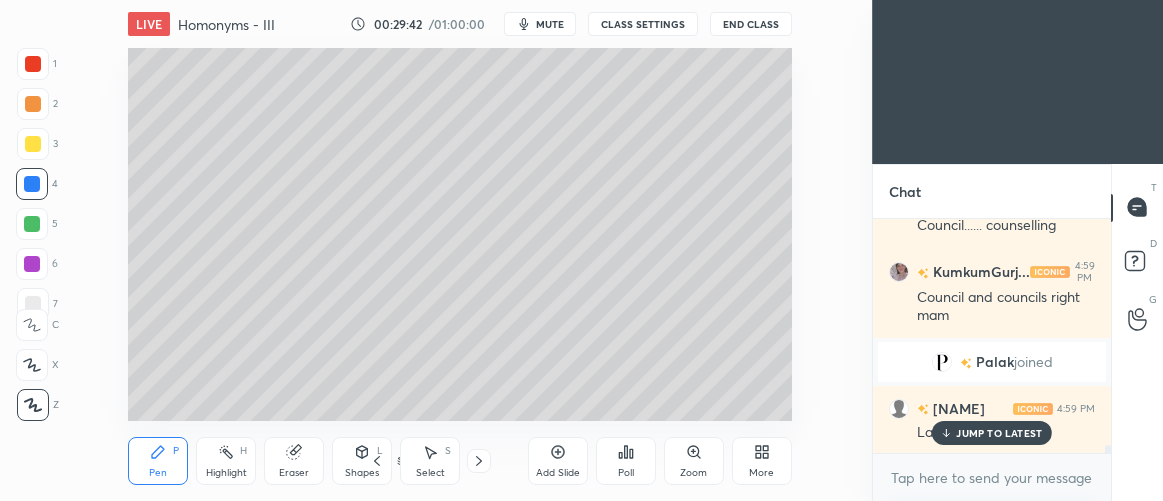 click on "JUMP TO LATEST" at bounding box center [999, 433] 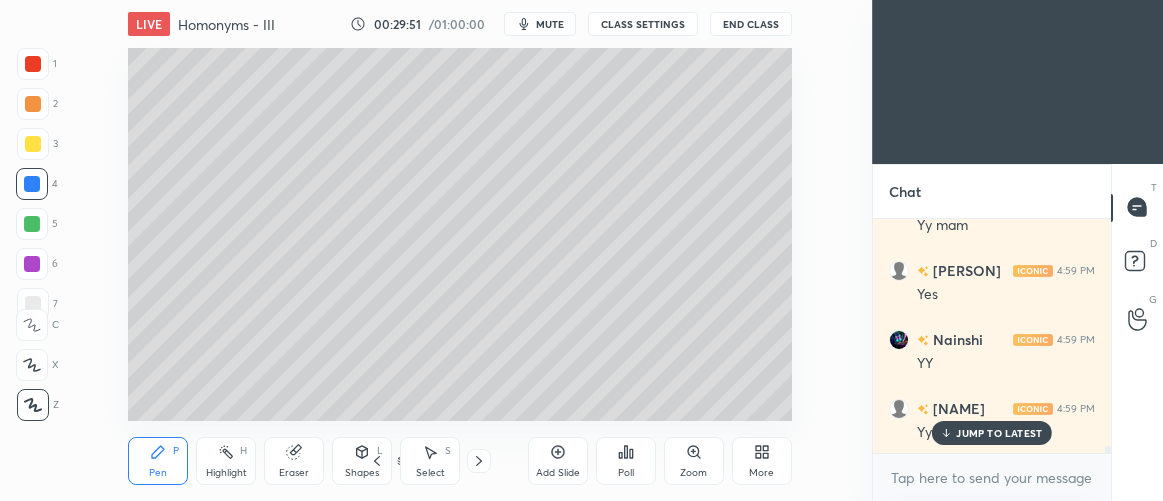 scroll, scrollTop: 7377, scrollLeft: 0, axis: vertical 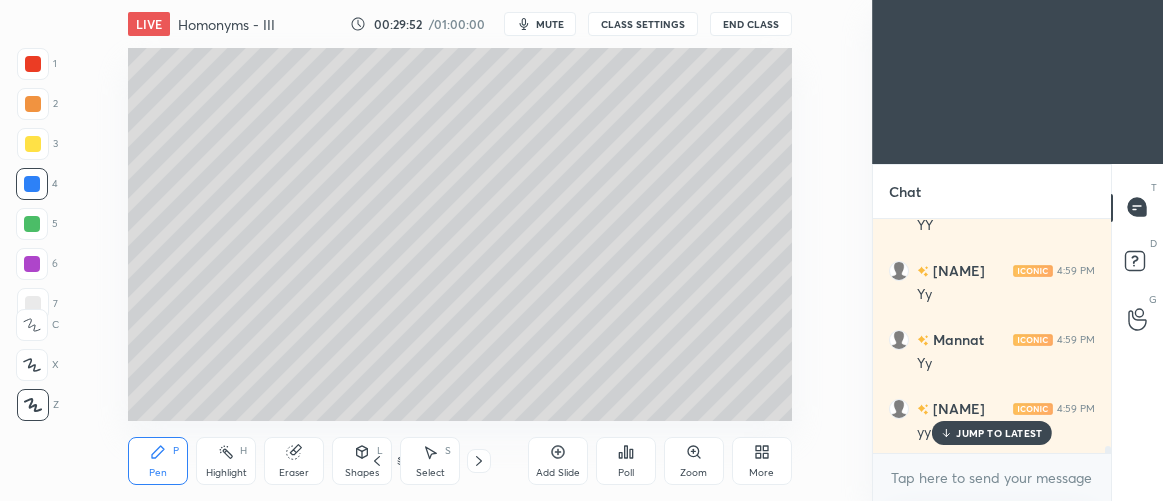 click on "Add Slide" at bounding box center (558, 461) 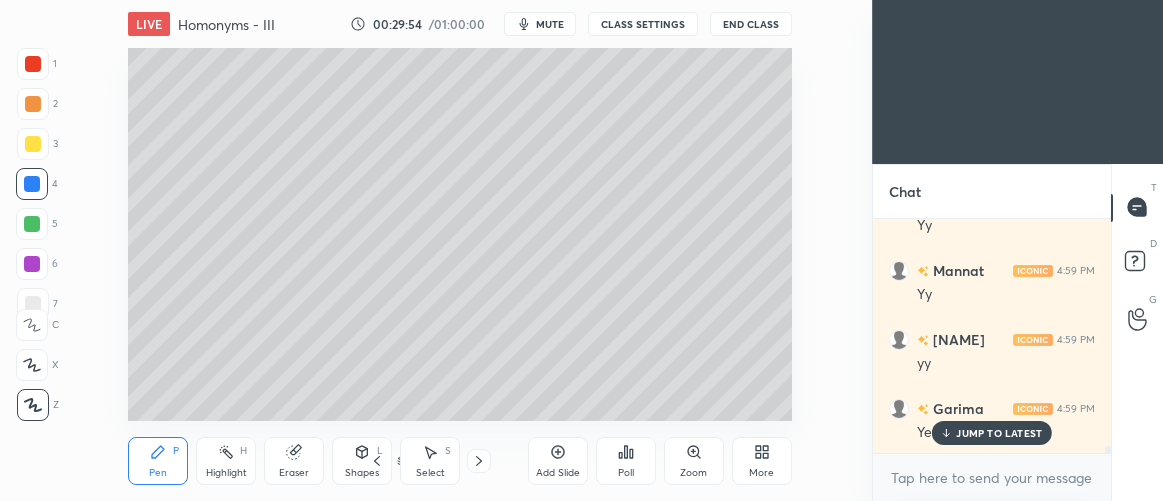 scroll, scrollTop: 7515, scrollLeft: 0, axis: vertical 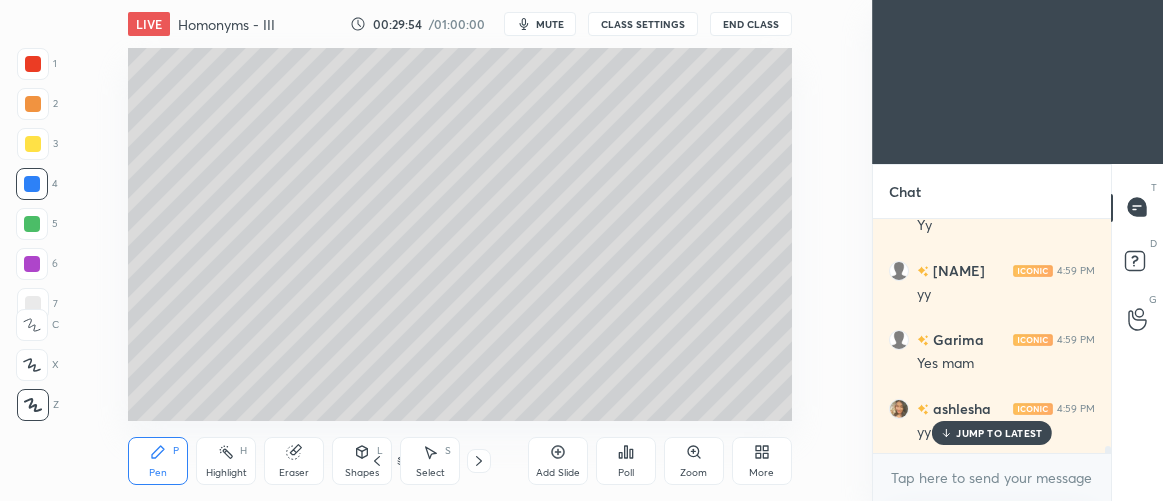 drag, startPoint x: 30, startPoint y: 107, endPoint x: 46, endPoint y: 93, distance: 21.260292 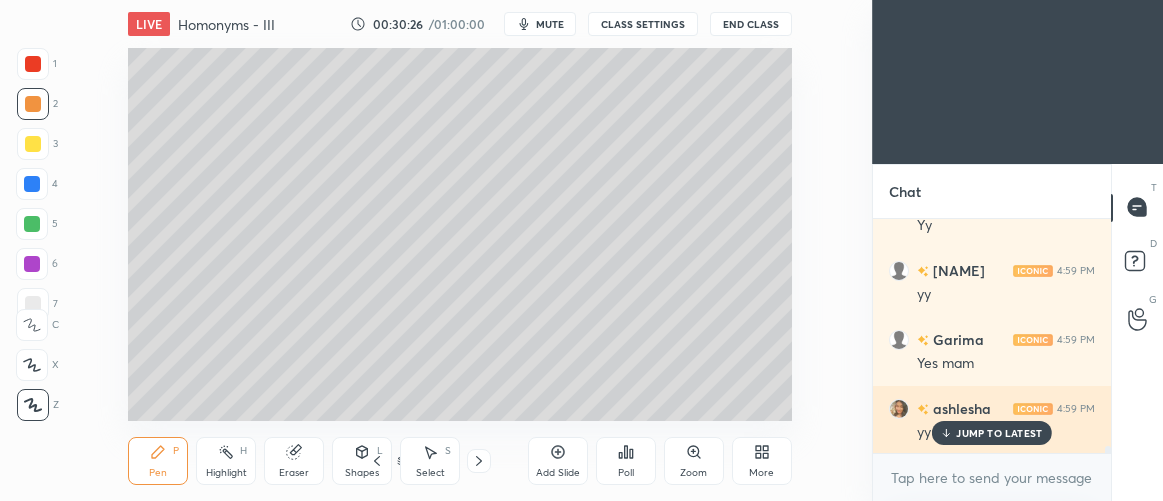 drag, startPoint x: 953, startPoint y: 437, endPoint x: 902, endPoint y: 421, distance: 53.450912 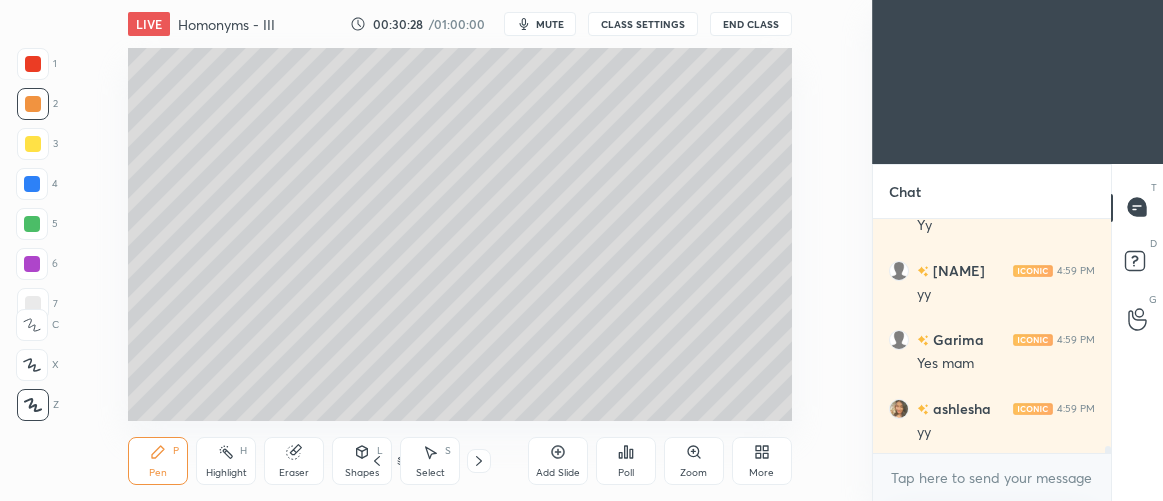 click at bounding box center [33, 304] 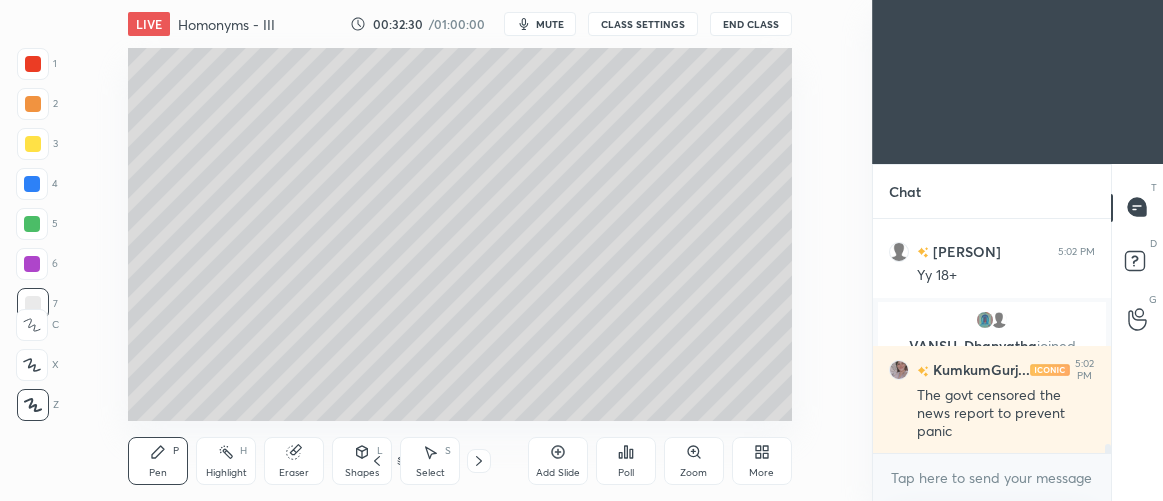 scroll, scrollTop: 6080, scrollLeft: 0, axis: vertical 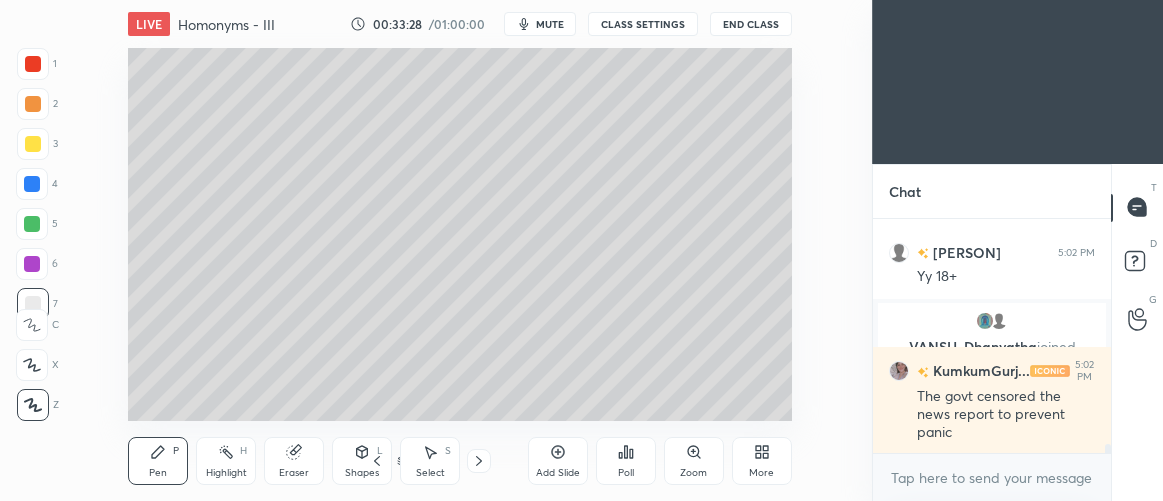 drag, startPoint x: 33, startPoint y: 145, endPoint x: 115, endPoint y: 247, distance: 130.87398 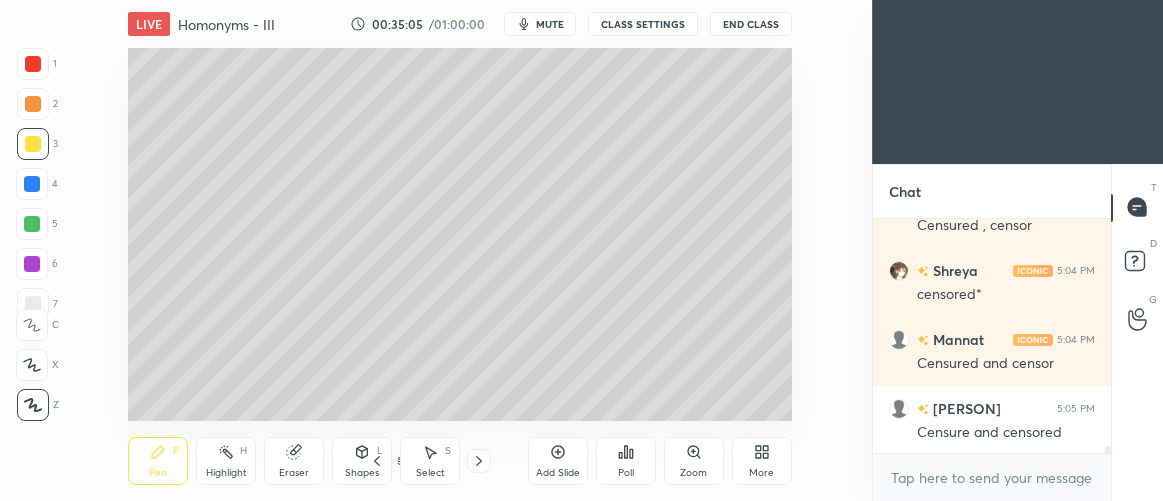 scroll, scrollTop: 7269, scrollLeft: 0, axis: vertical 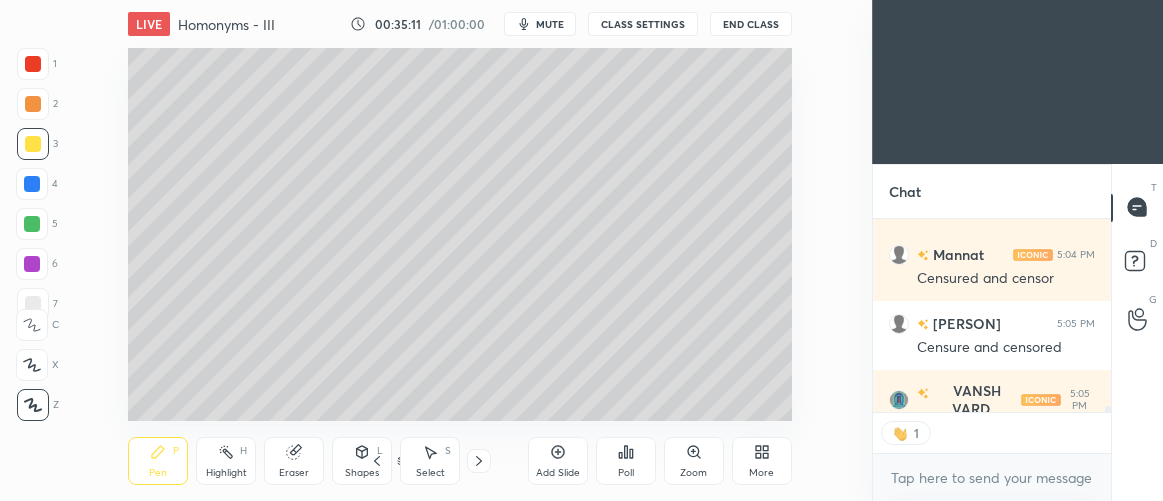 drag, startPoint x: 35, startPoint y: 183, endPoint x: 112, endPoint y: 171, distance: 77.92946 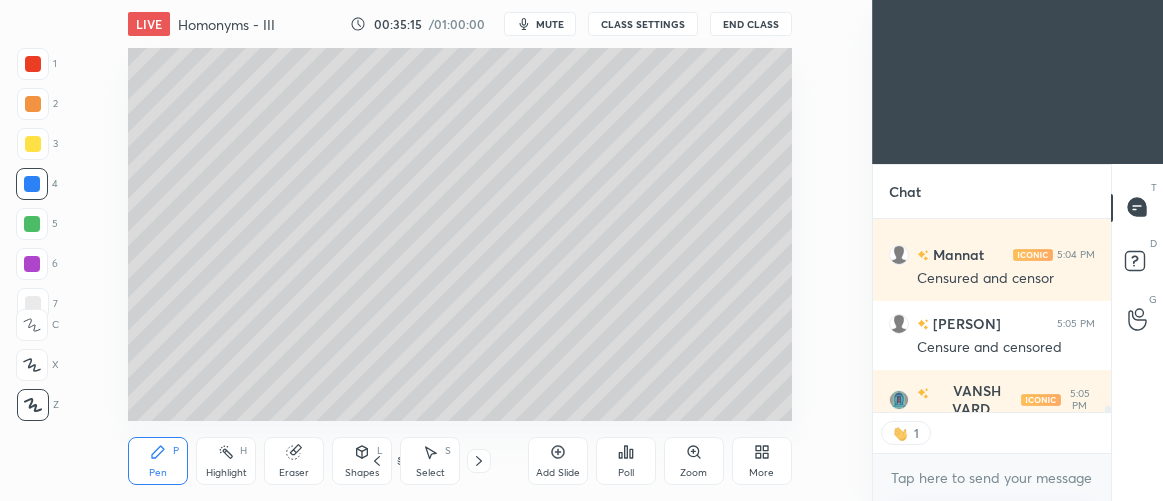 scroll, scrollTop: 6, scrollLeft: 6, axis: both 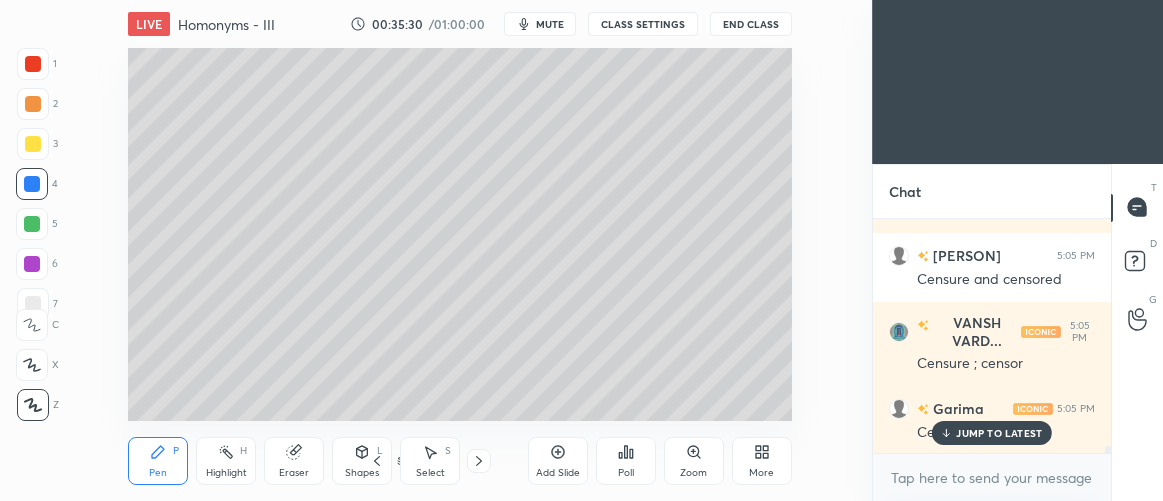 drag, startPoint x: 966, startPoint y: 437, endPoint x: 937, endPoint y: 429, distance: 30.083218 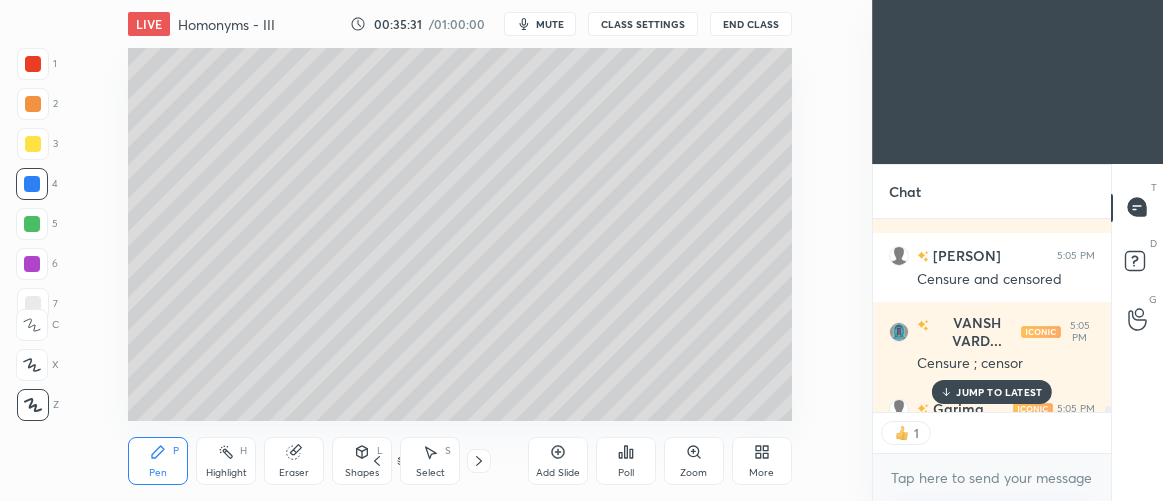scroll, scrollTop: 7344, scrollLeft: 0, axis: vertical 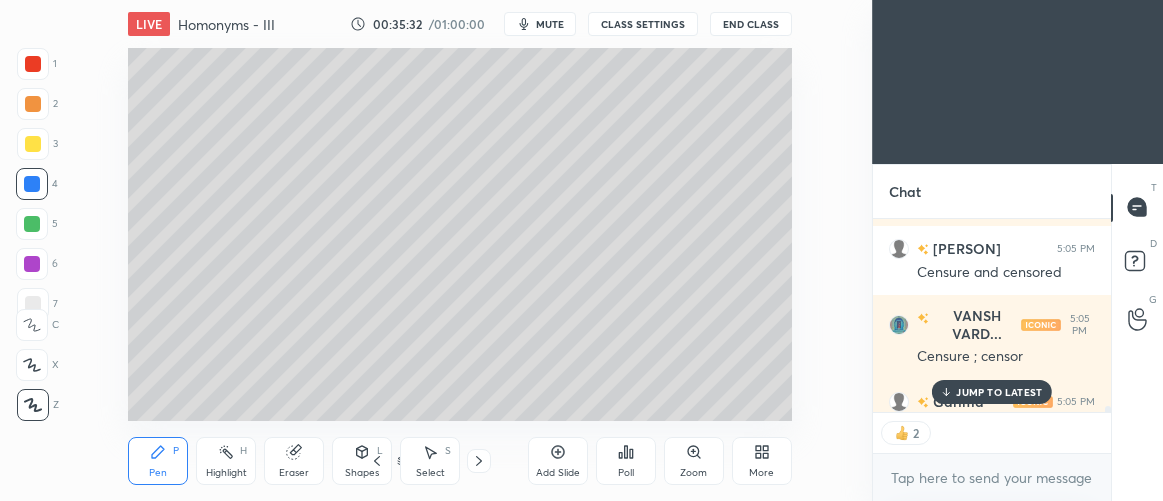 drag, startPoint x: 950, startPoint y: 393, endPoint x: 865, endPoint y: 368, distance: 88.60023 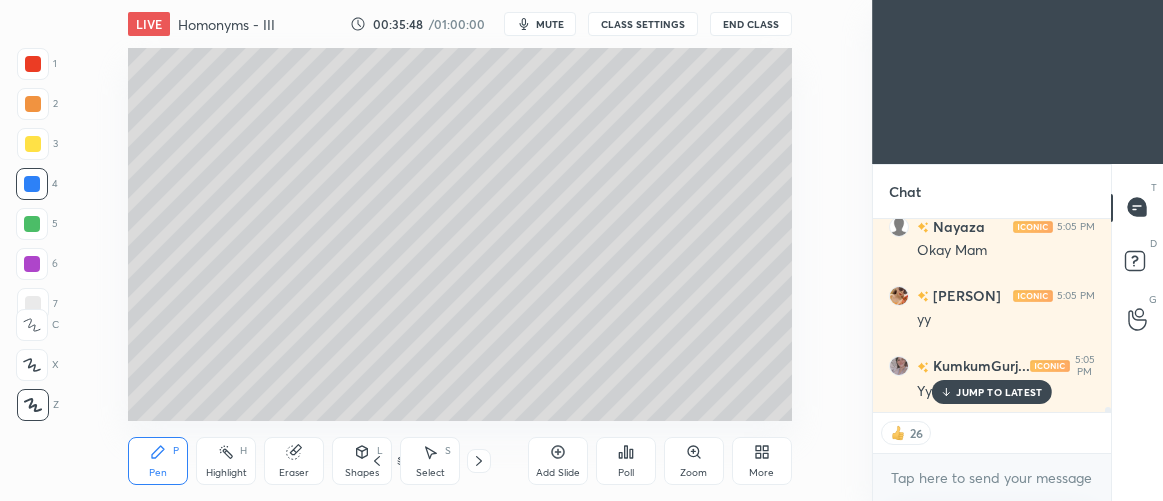 scroll, scrollTop: 7864, scrollLeft: 0, axis: vertical 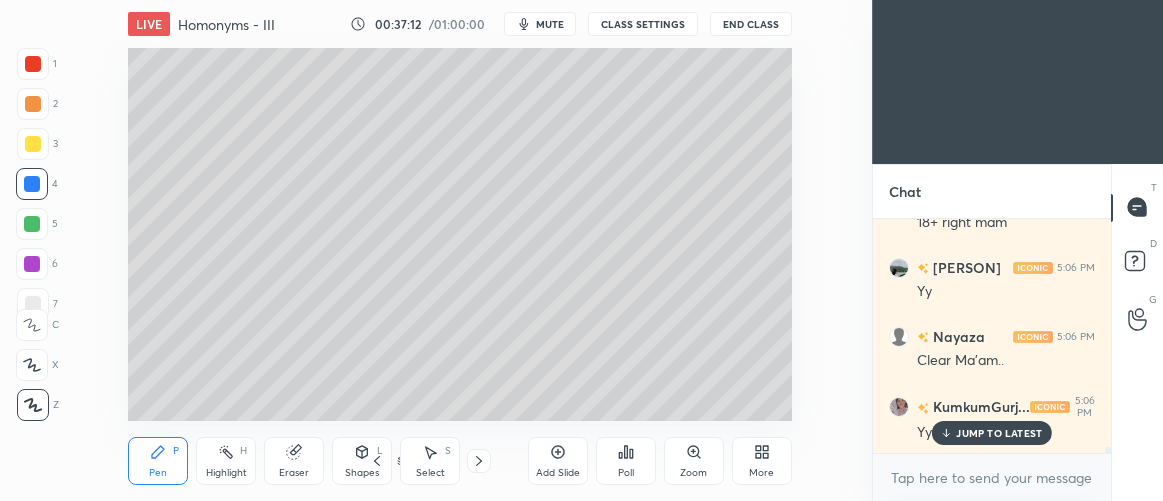click on "JUMP TO LATEST" at bounding box center [999, 433] 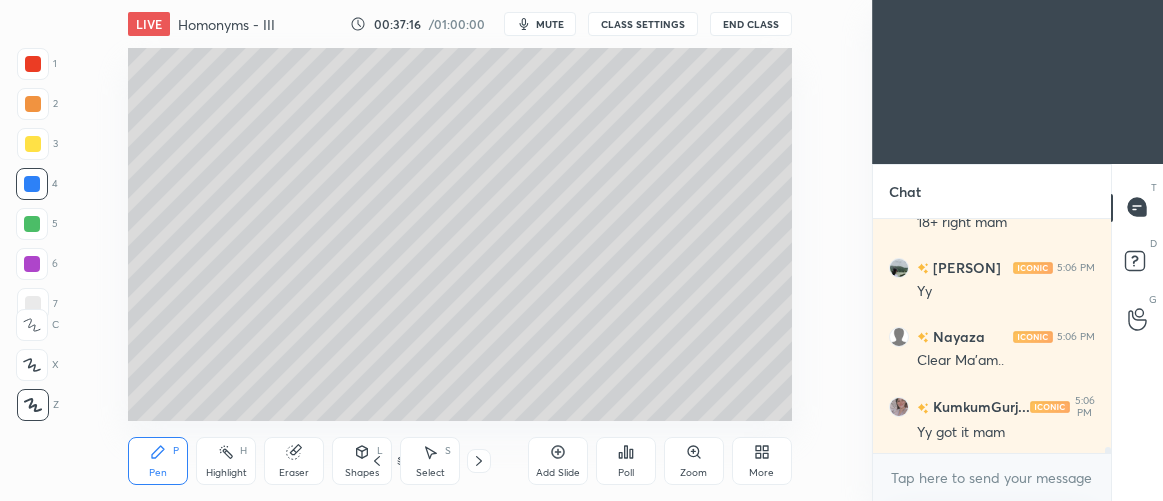 click 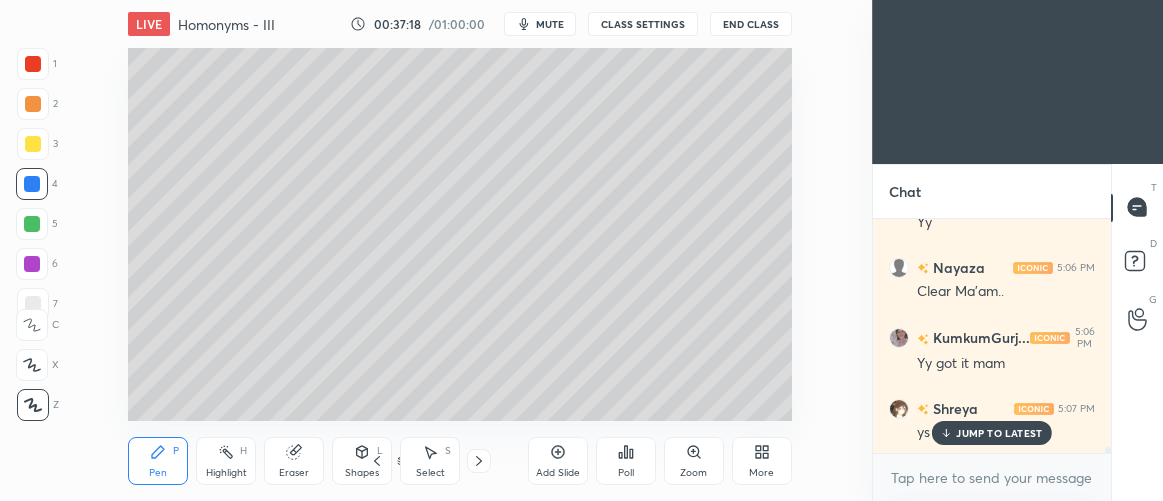 scroll, scrollTop: 8501, scrollLeft: 0, axis: vertical 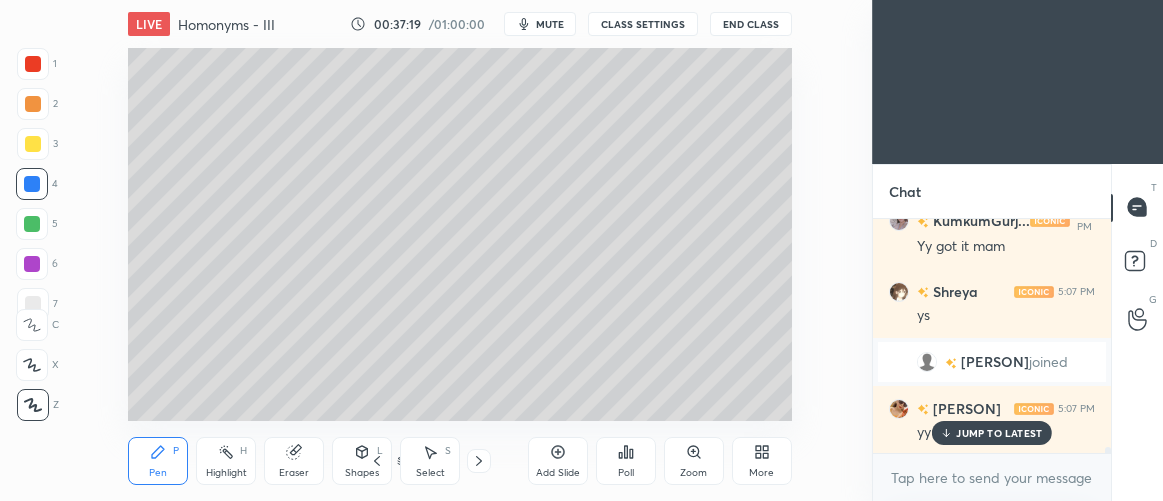 click at bounding box center (33, 104) 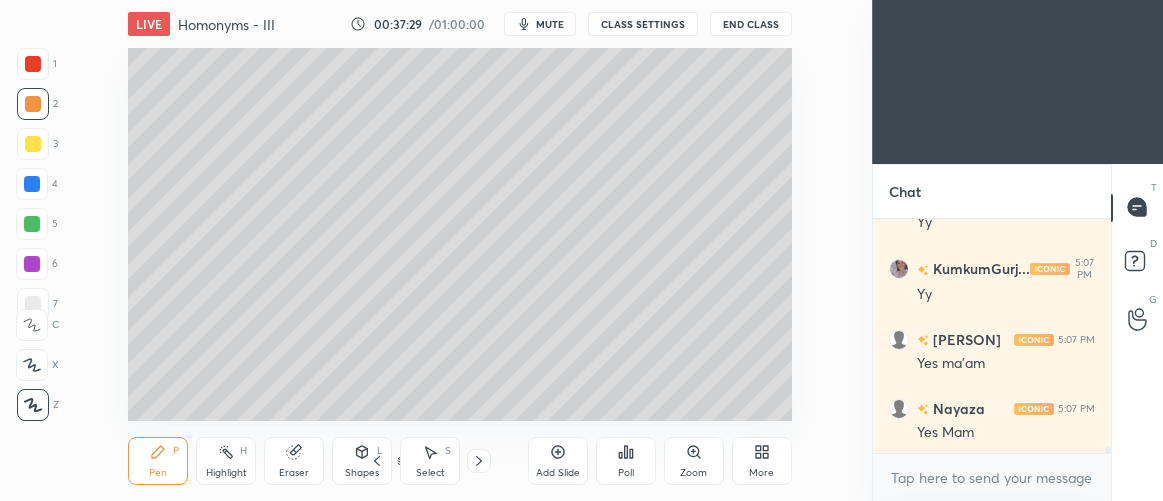 scroll, scrollTop: 8869, scrollLeft: 0, axis: vertical 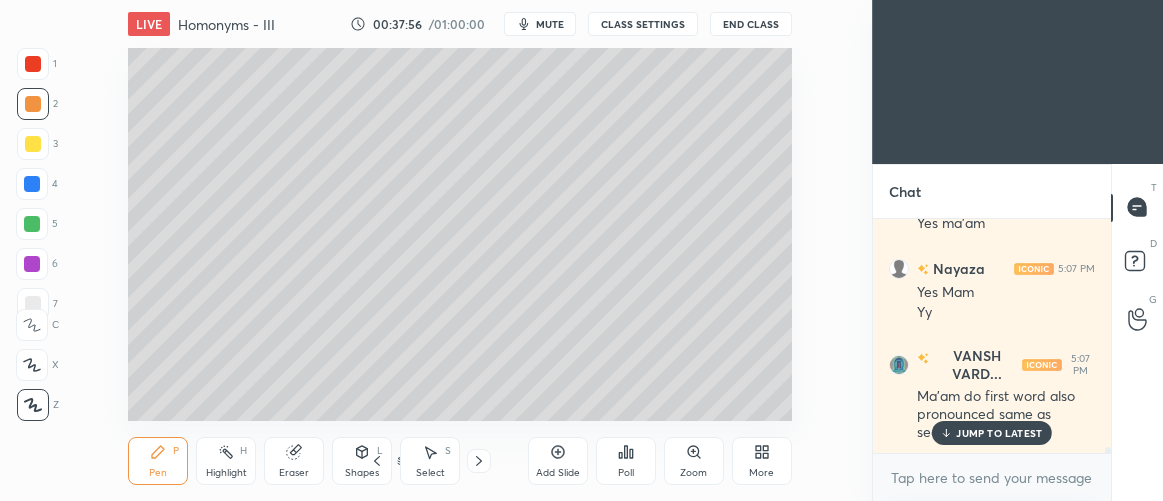 drag, startPoint x: 985, startPoint y: 437, endPoint x: 976, endPoint y: 429, distance: 12.0415945 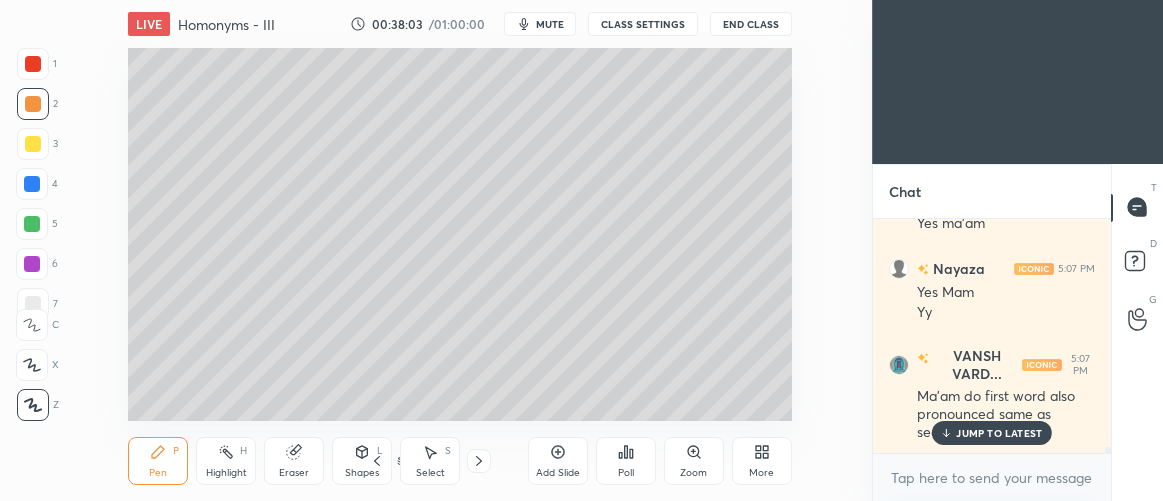 scroll, scrollTop: 9076, scrollLeft: 0, axis: vertical 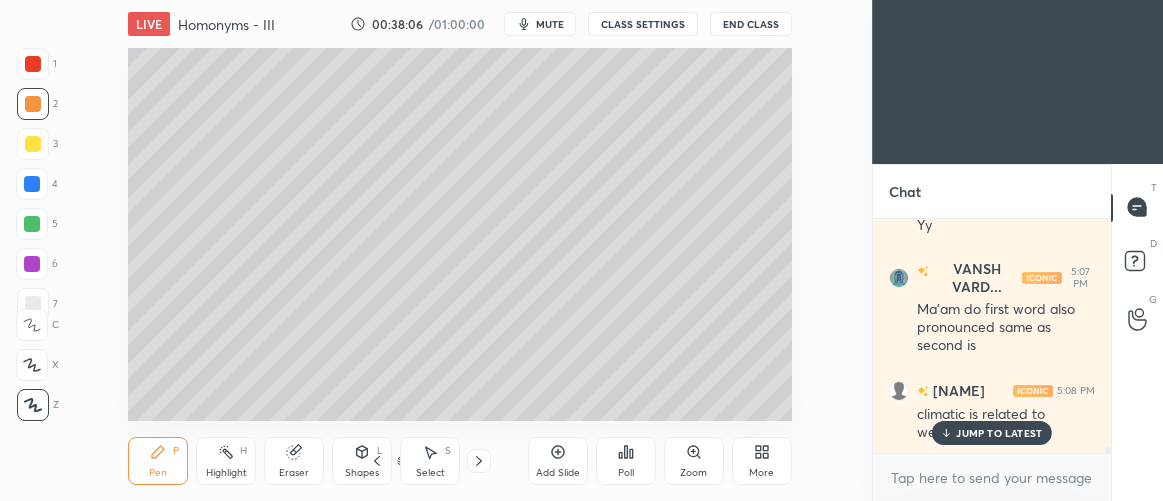 drag, startPoint x: 33, startPoint y: 264, endPoint x: 112, endPoint y: 230, distance: 86.00581 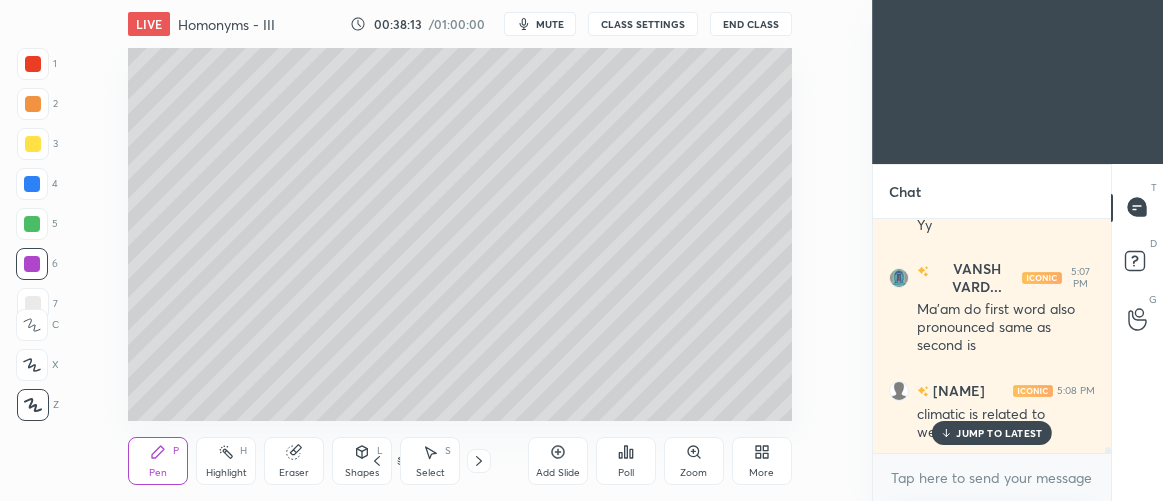click on "JUMP TO LATEST" at bounding box center [999, 433] 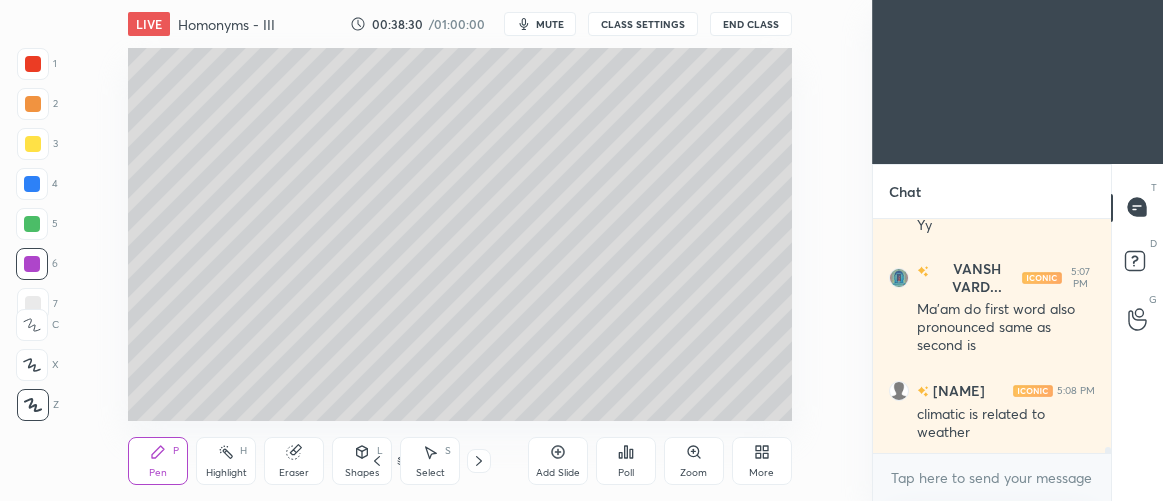 click at bounding box center (33, 104) 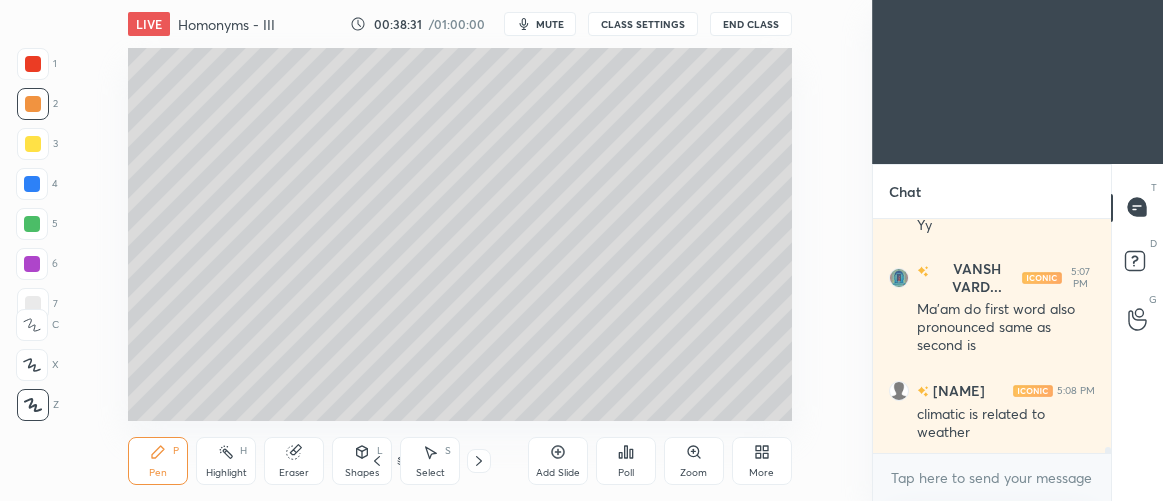 click at bounding box center (33, 304) 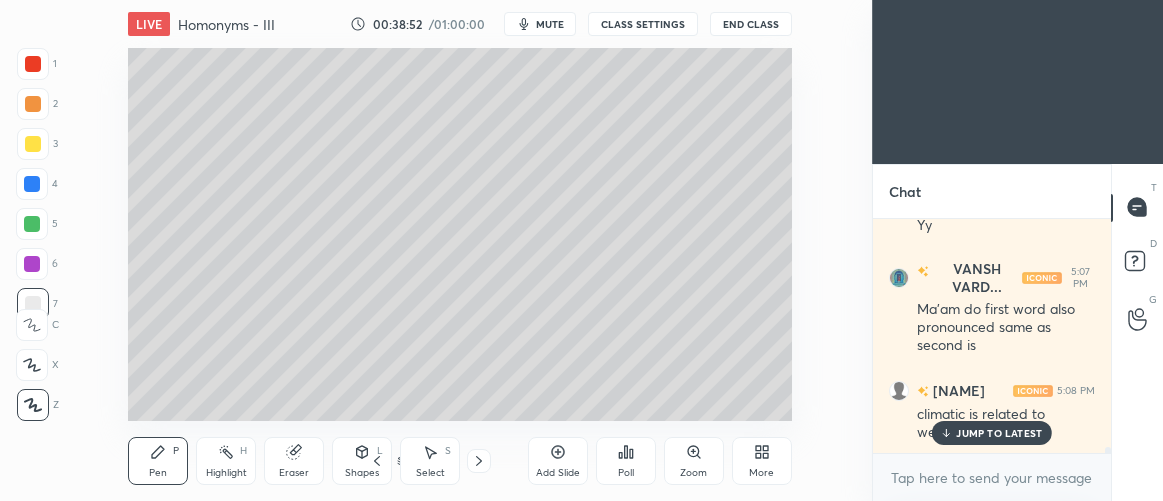 scroll, scrollTop: 9184, scrollLeft: 0, axis: vertical 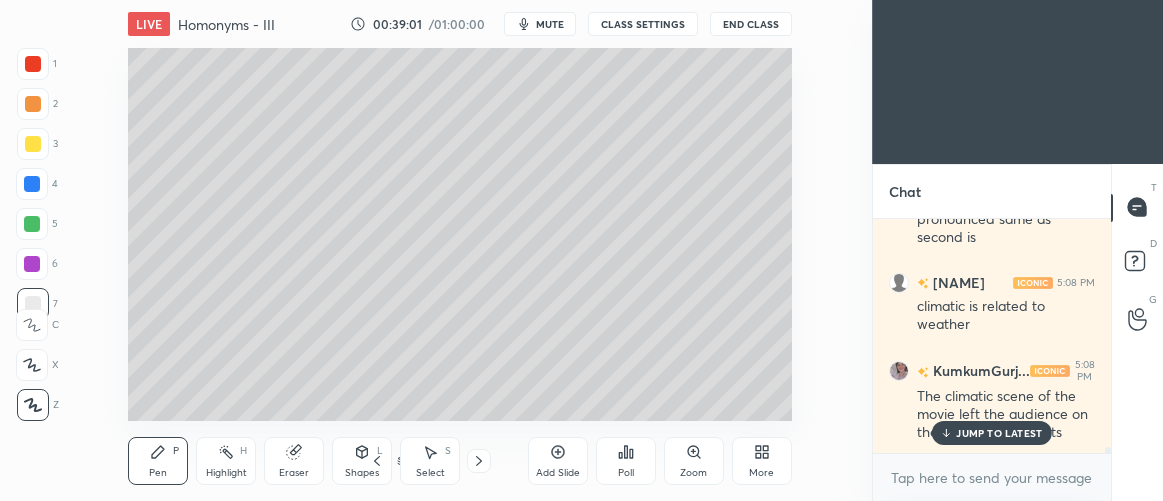 click on "JUMP TO LATEST" at bounding box center [999, 433] 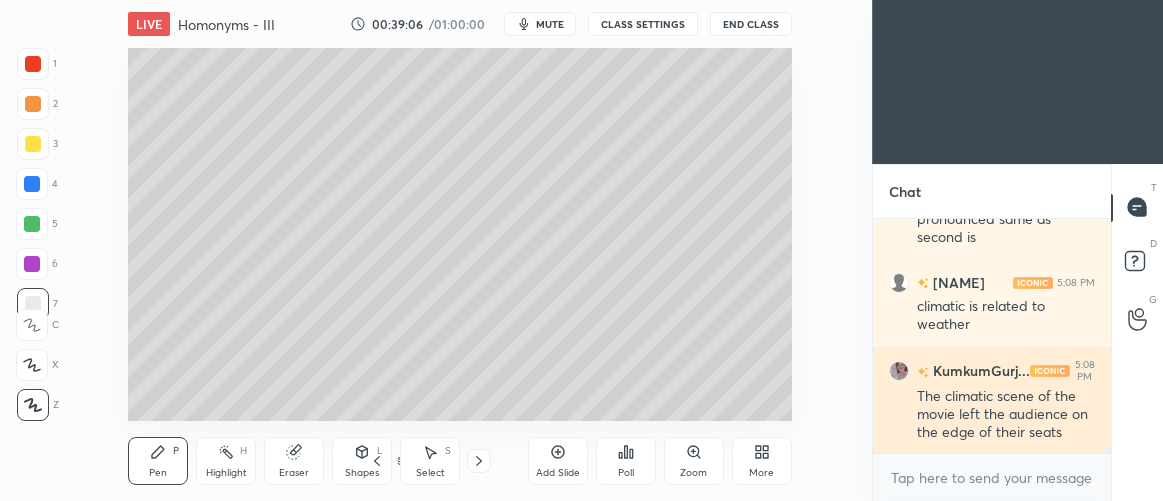 scroll, scrollTop: 9253, scrollLeft: 0, axis: vertical 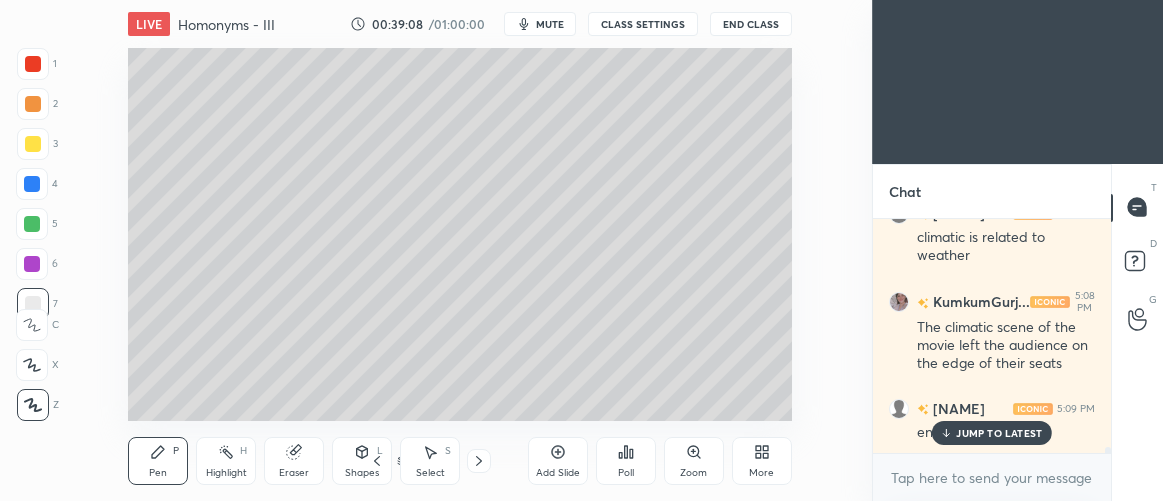click on "JUMP TO LATEST" at bounding box center (999, 433) 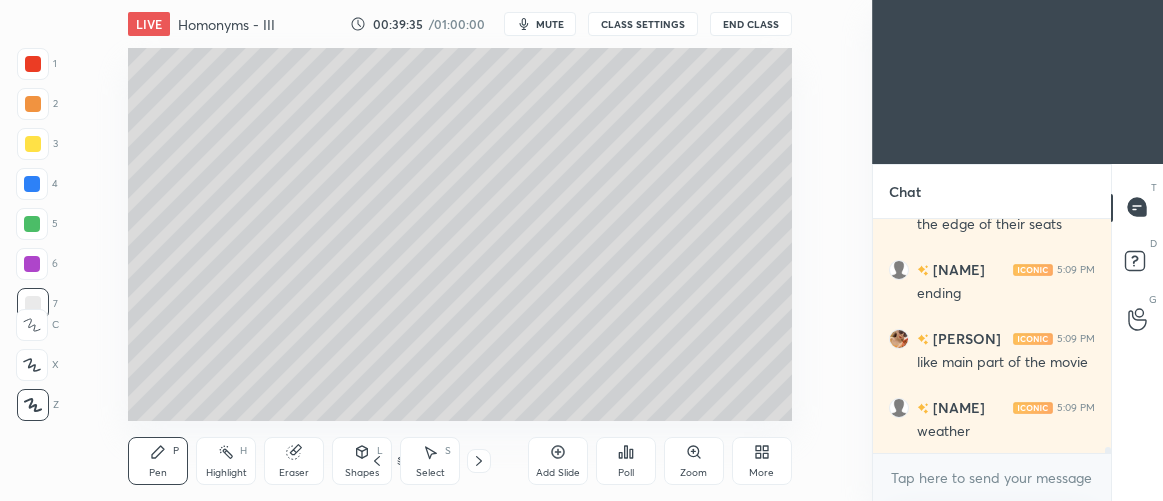 scroll, scrollTop: 9481, scrollLeft: 0, axis: vertical 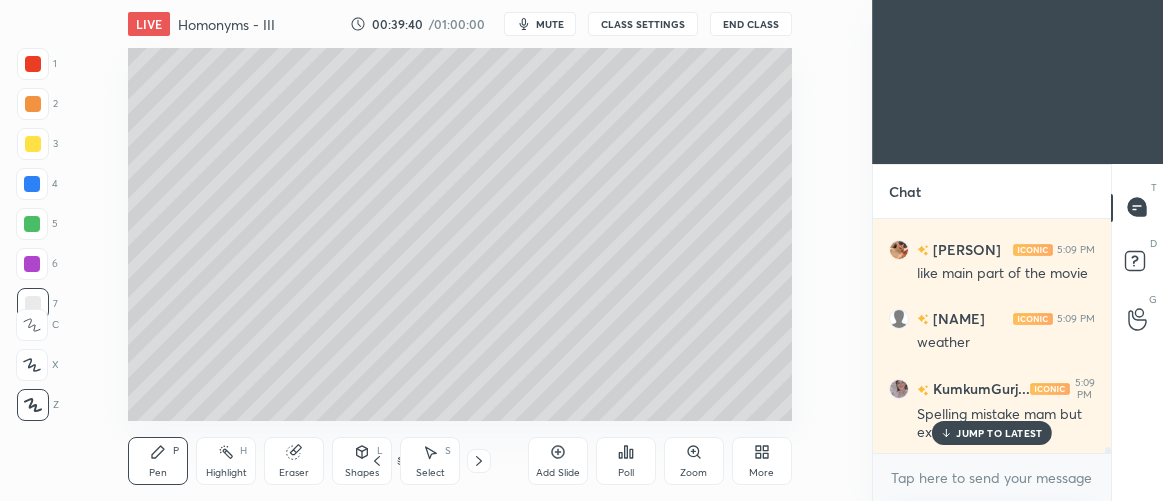 click on "JUMP TO LATEST" at bounding box center [999, 433] 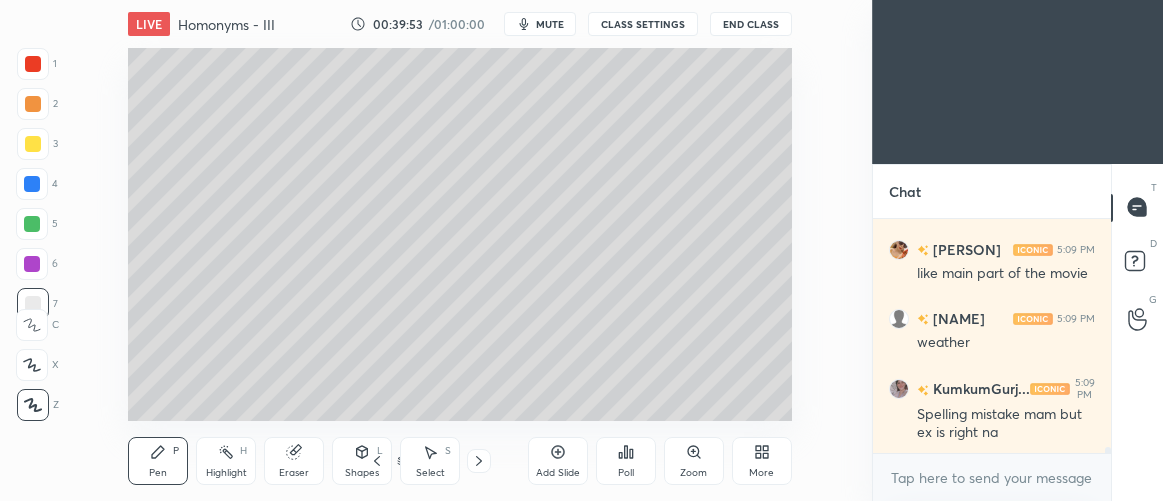 click at bounding box center (33, 144) 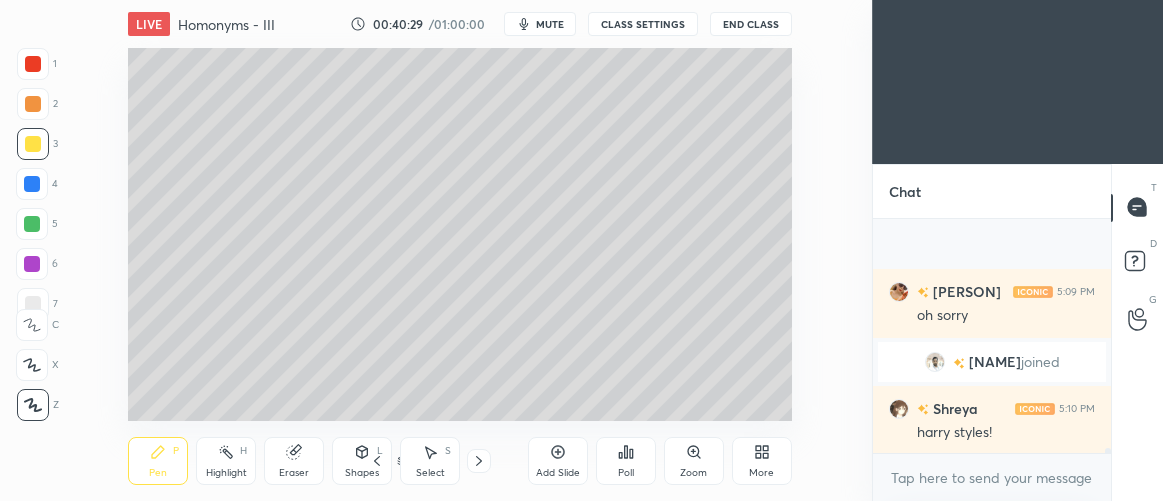 scroll, scrollTop: 9812, scrollLeft: 0, axis: vertical 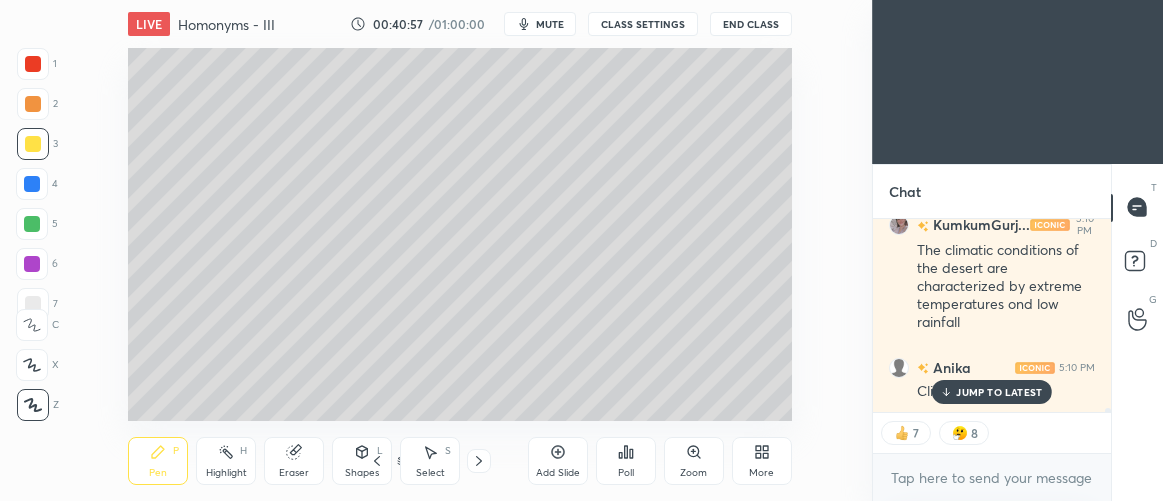 click on "JUMP TO LATEST" at bounding box center [999, 392] 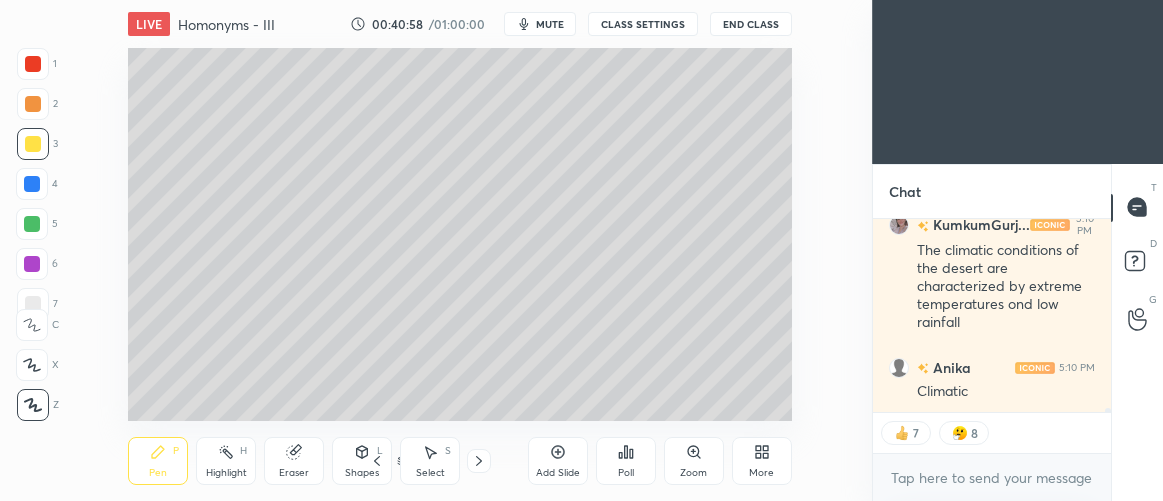 scroll, scrollTop: 10006, scrollLeft: 0, axis: vertical 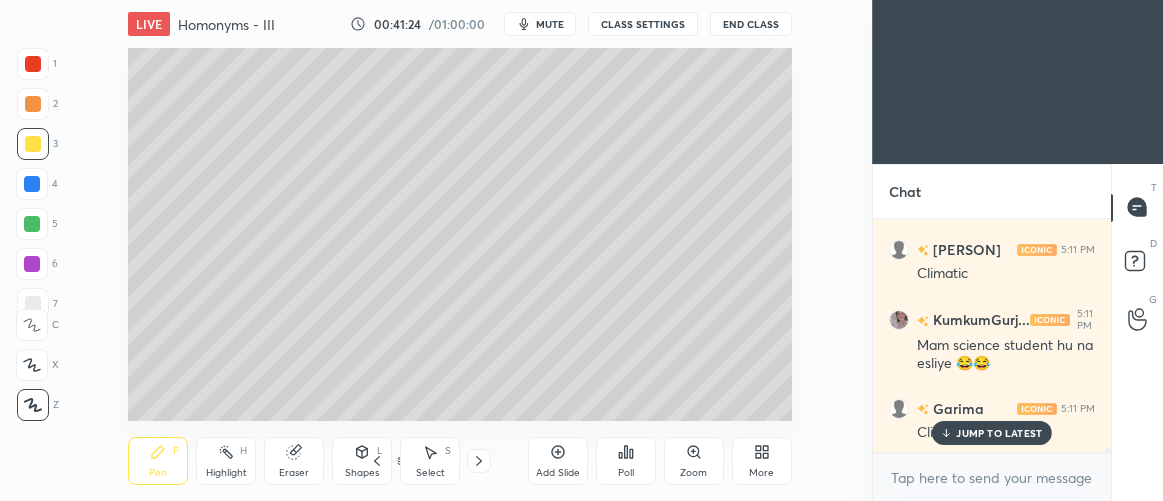 click on "JUMP TO LATEST" at bounding box center [999, 433] 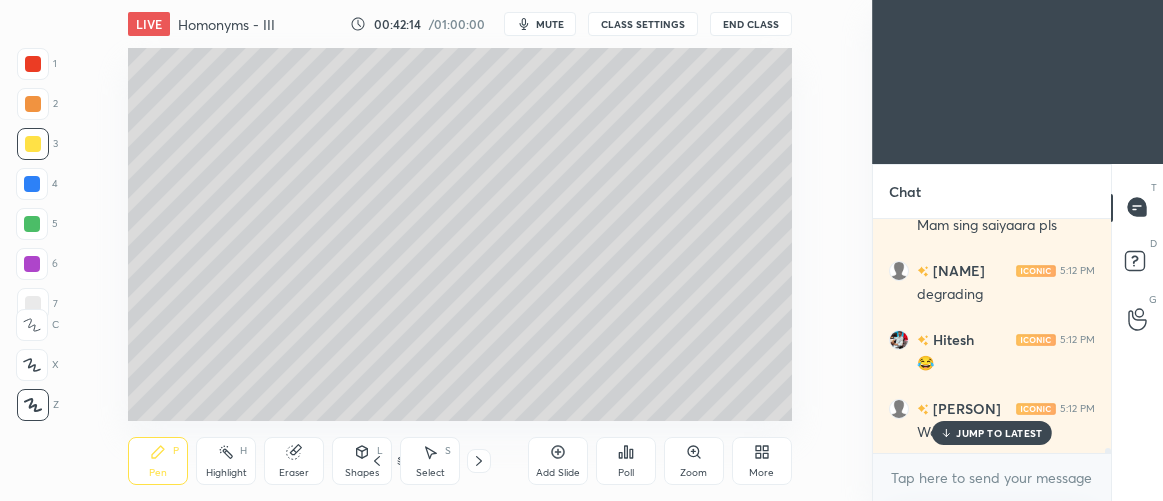 scroll, scrollTop: 11163, scrollLeft: 0, axis: vertical 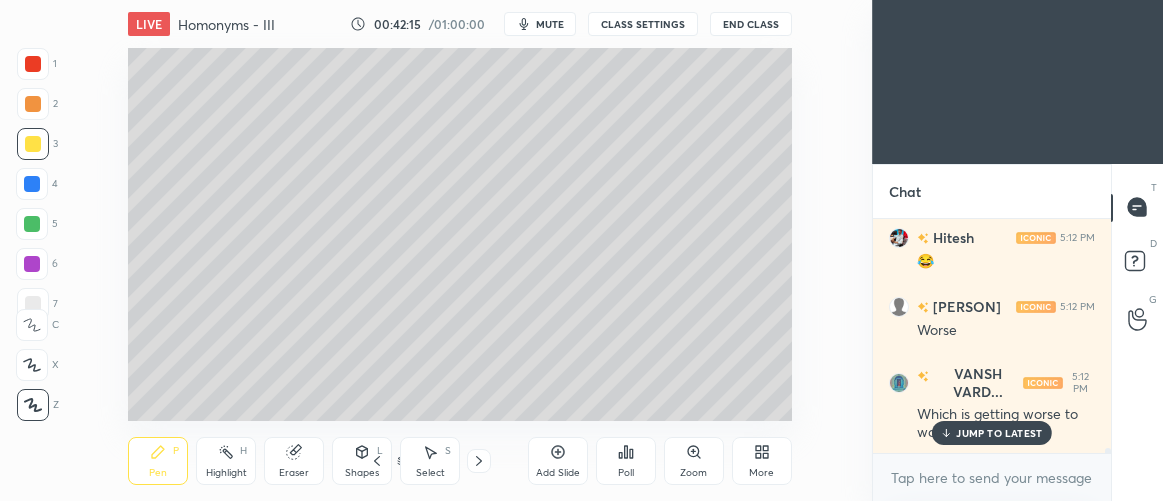 click at bounding box center (32, 184) 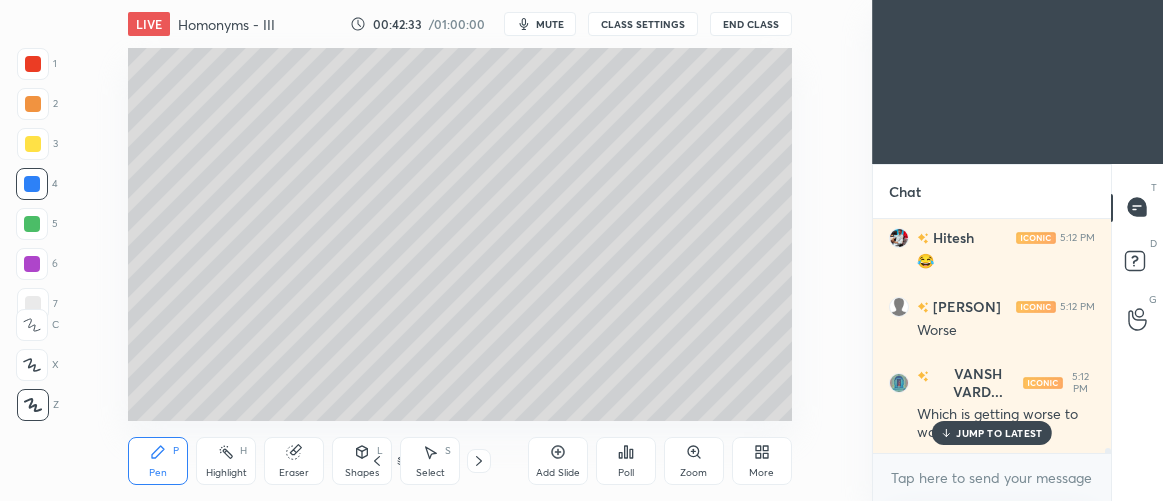 scroll, scrollTop: 11235, scrollLeft: 0, axis: vertical 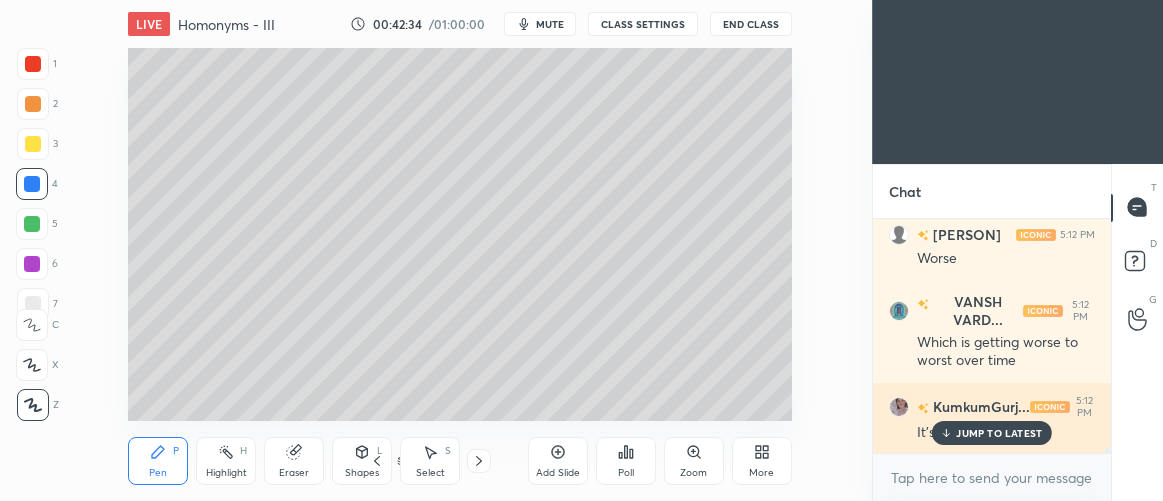 drag, startPoint x: 1019, startPoint y: 429, endPoint x: 973, endPoint y: 411, distance: 49.396355 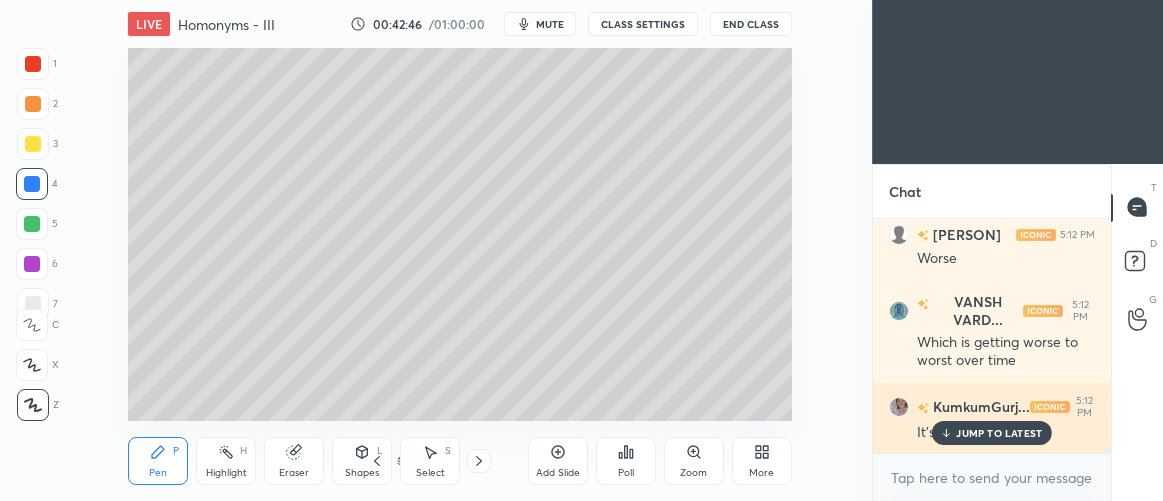 scroll, scrollTop: 11304, scrollLeft: 0, axis: vertical 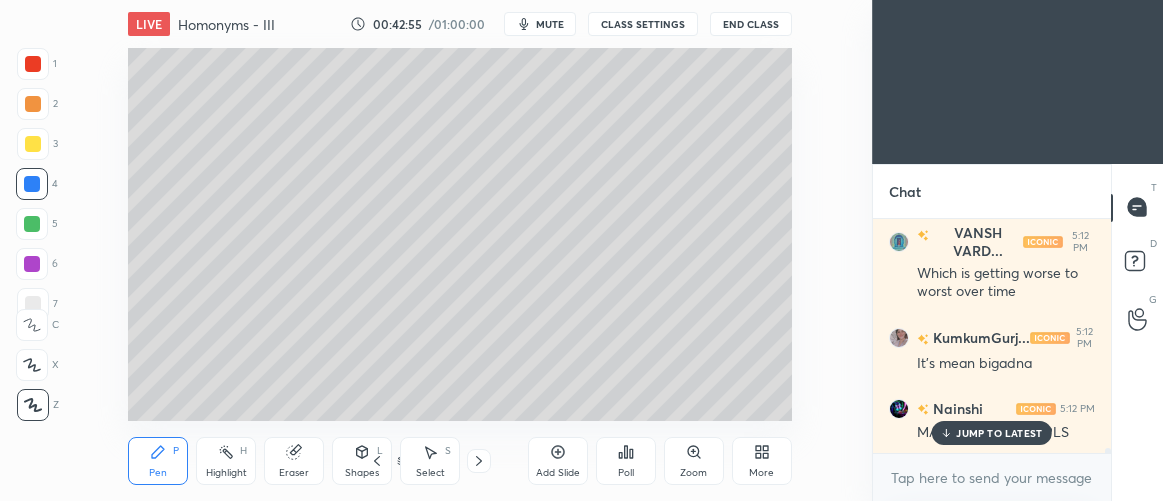 click on "JUMP TO LATEST" at bounding box center [992, 433] 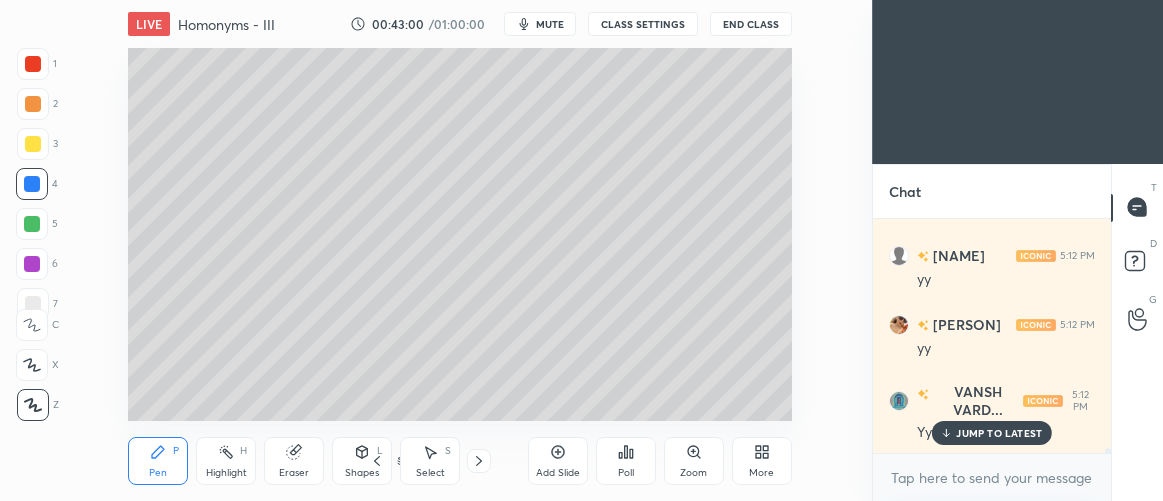 scroll, scrollTop: 11667, scrollLeft: 0, axis: vertical 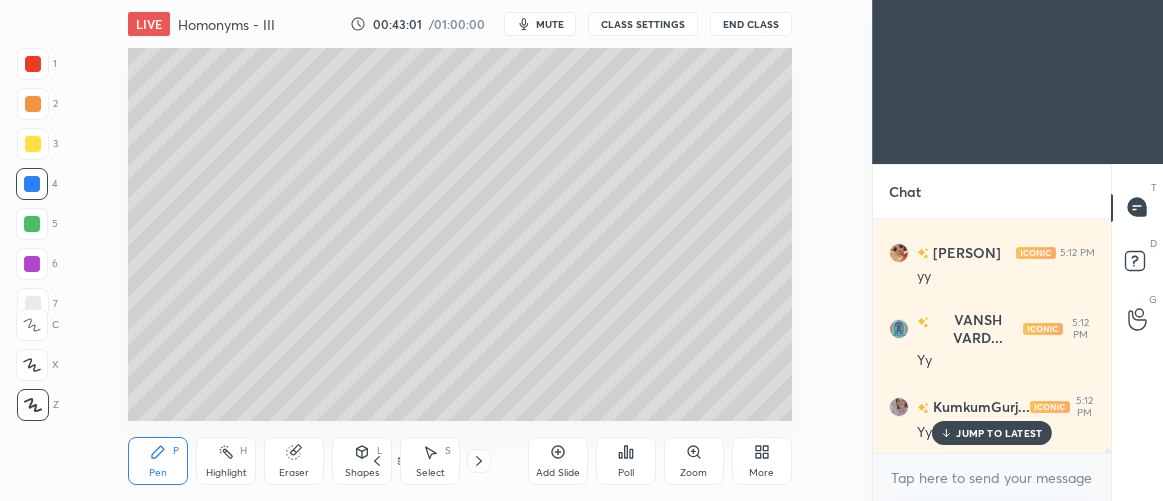 click on "JUMP TO LATEST" at bounding box center (999, 433) 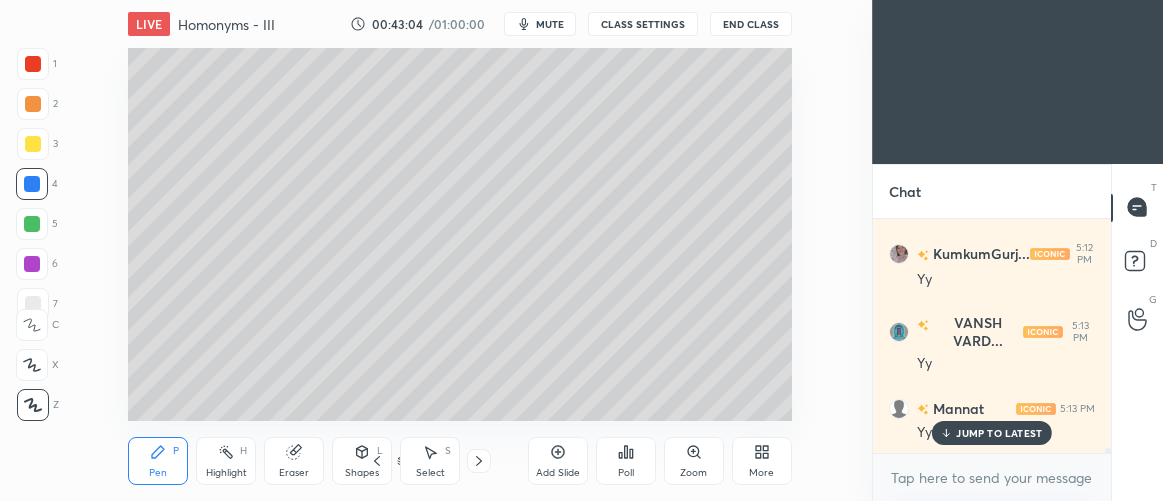scroll, scrollTop: 11889, scrollLeft: 0, axis: vertical 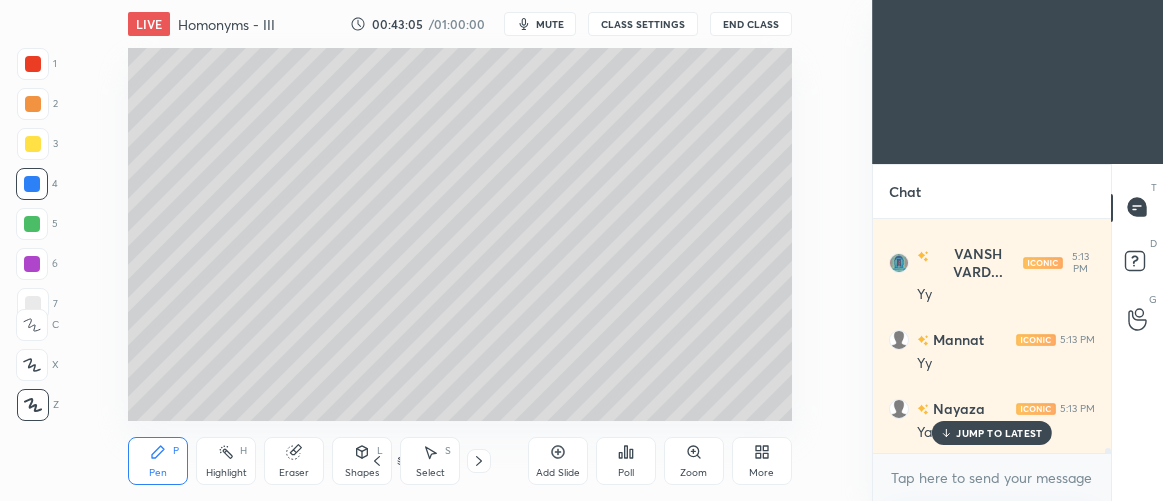 click on "Add Slide" at bounding box center [558, 461] 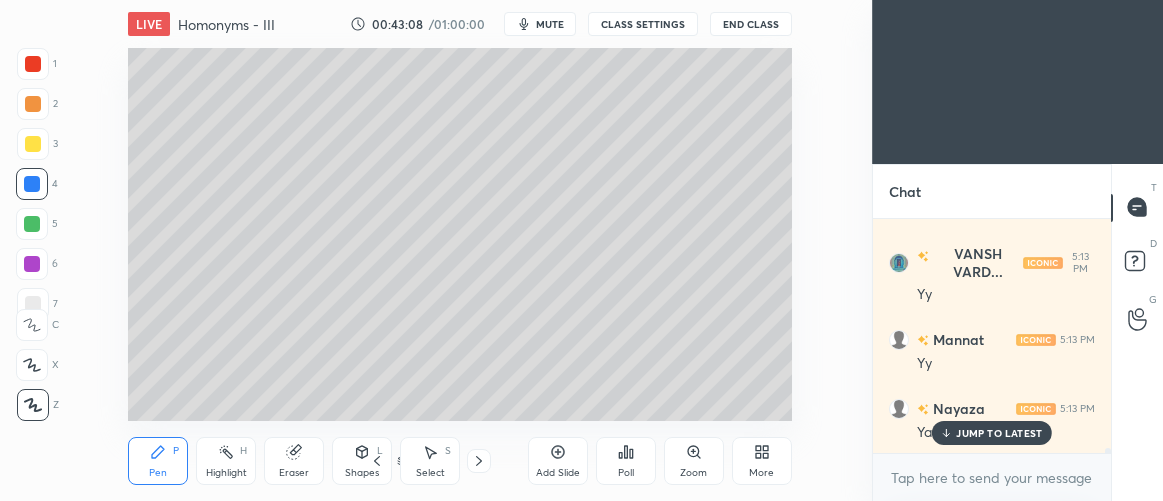 click at bounding box center (33, 104) 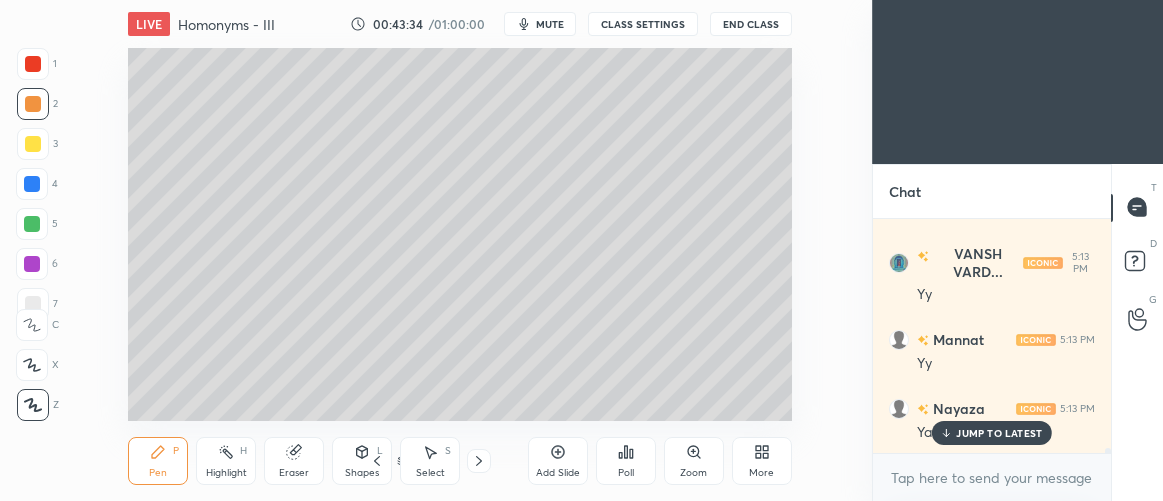 click on "Eraser" at bounding box center [294, 461] 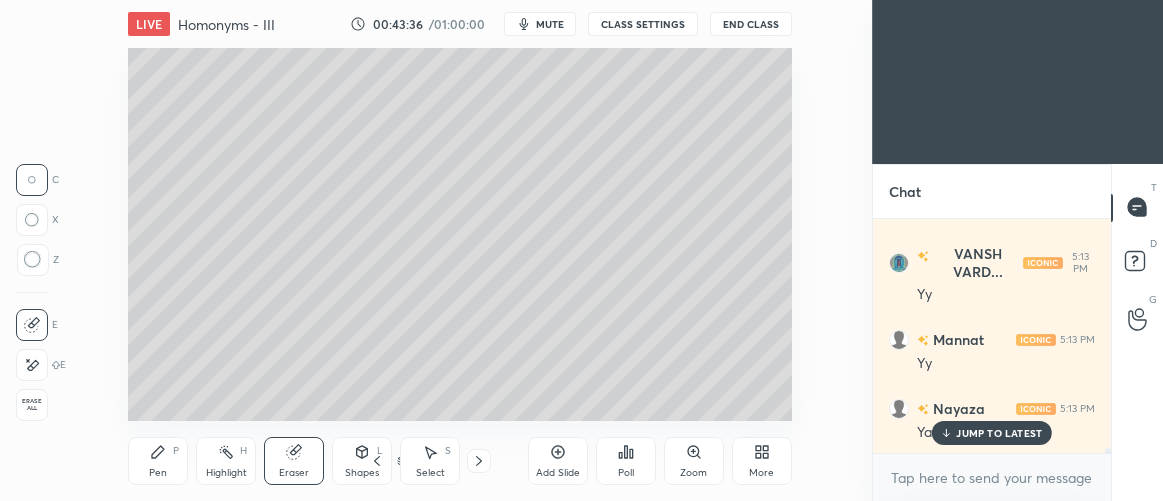 click 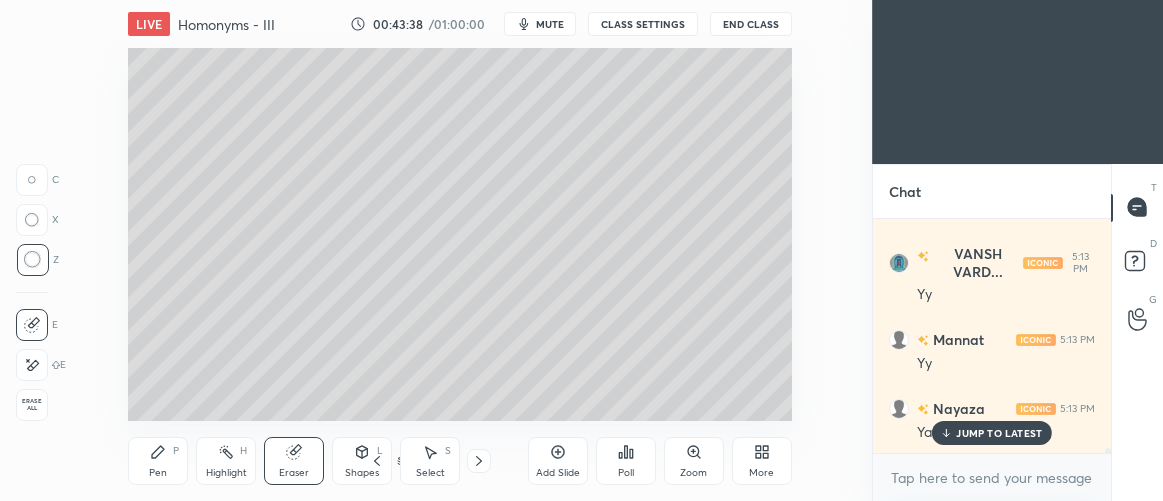 click on "Pen" at bounding box center (158, 473) 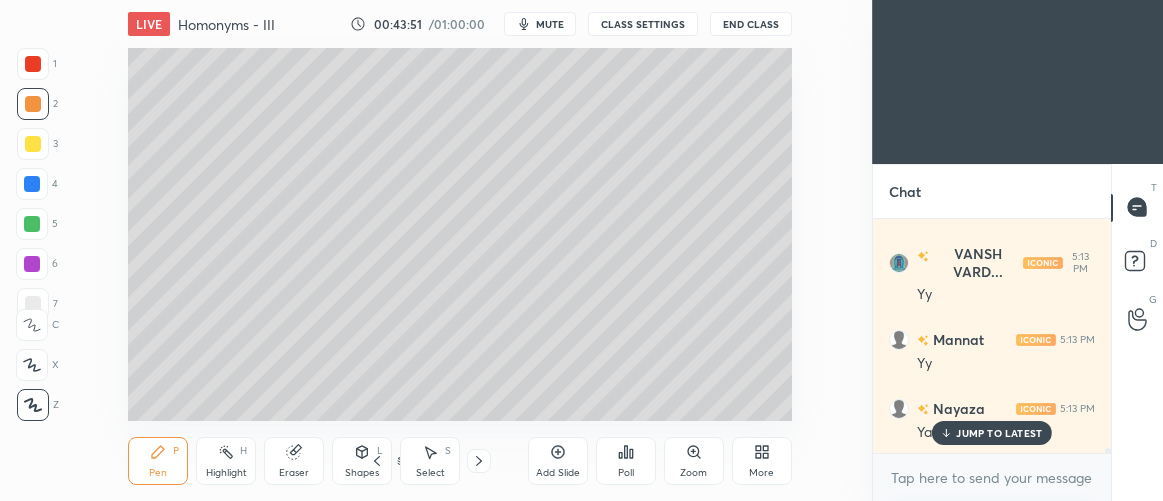 drag, startPoint x: 297, startPoint y: 453, endPoint x: 284, endPoint y: 440, distance: 18.384777 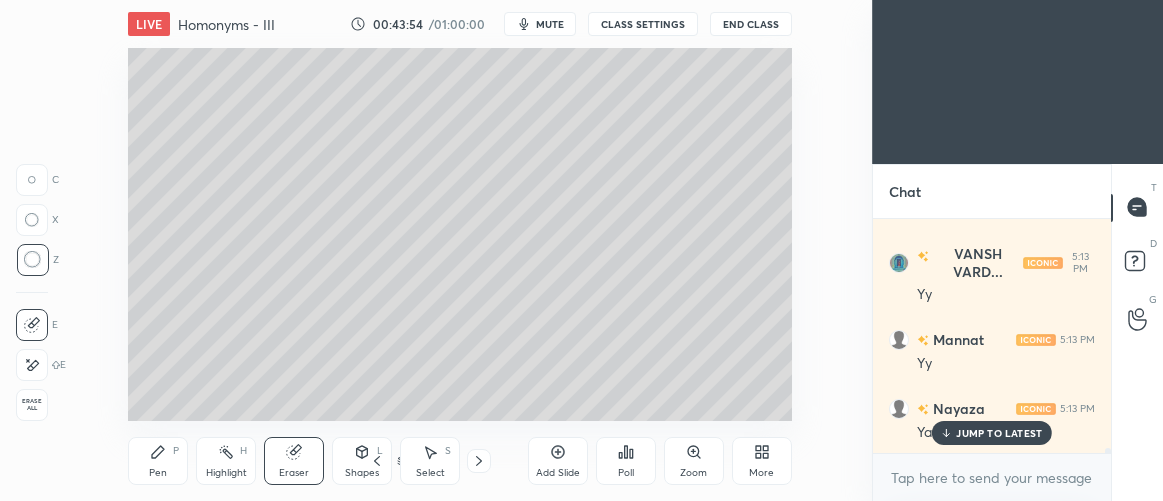 click on "Pen" at bounding box center (158, 473) 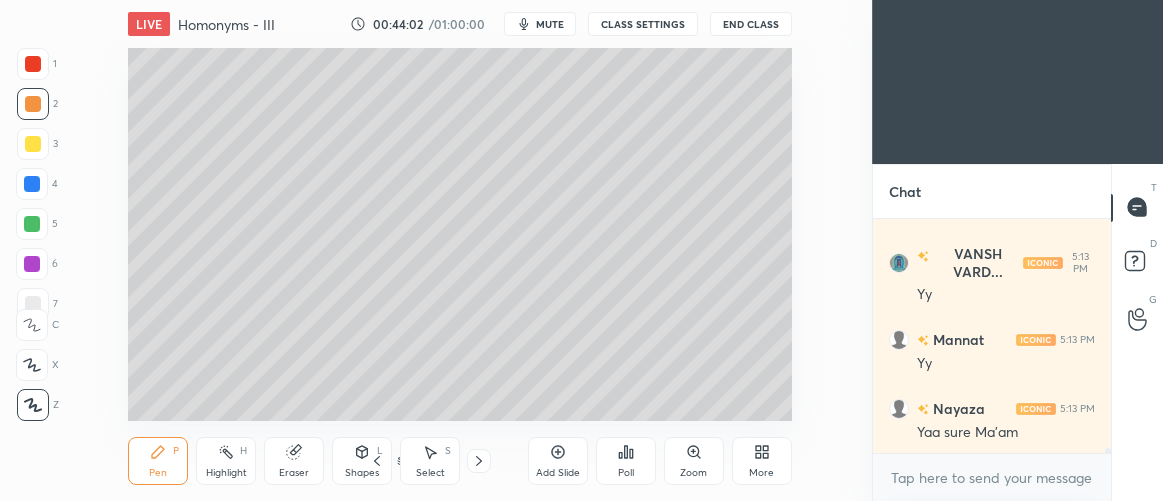scroll, scrollTop: 11961, scrollLeft: 0, axis: vertical 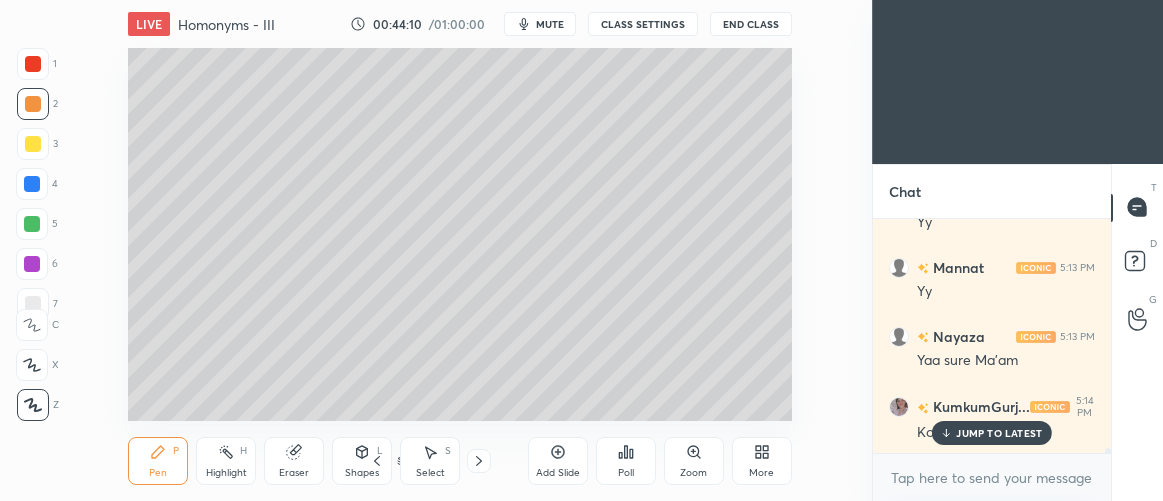 click on "Setting up your live class Poll for   secs No correct answer Start poll" at bounding box center (460, 234) 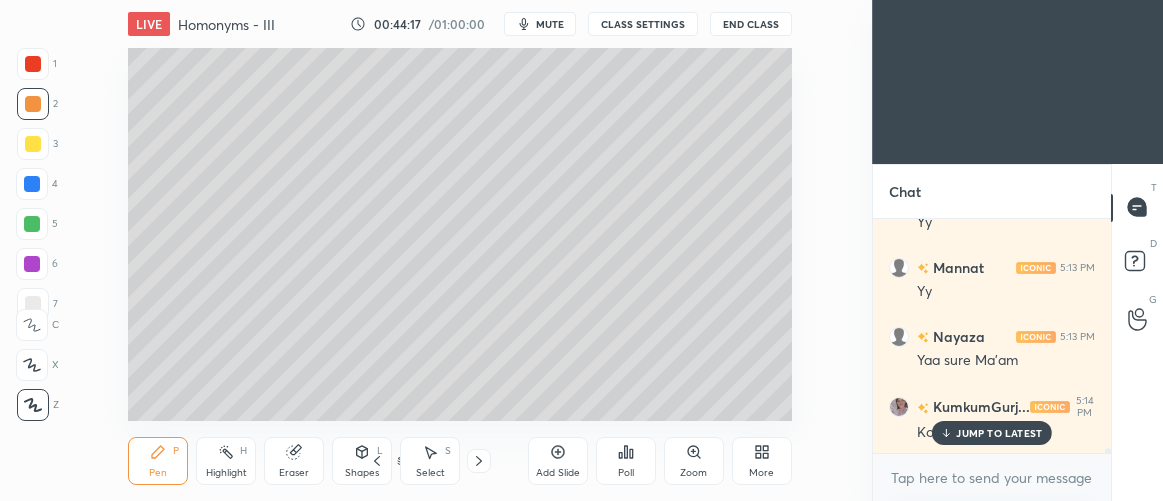 scroll, scrollTop: 12063, scrollLeft: 0, axis: vertical 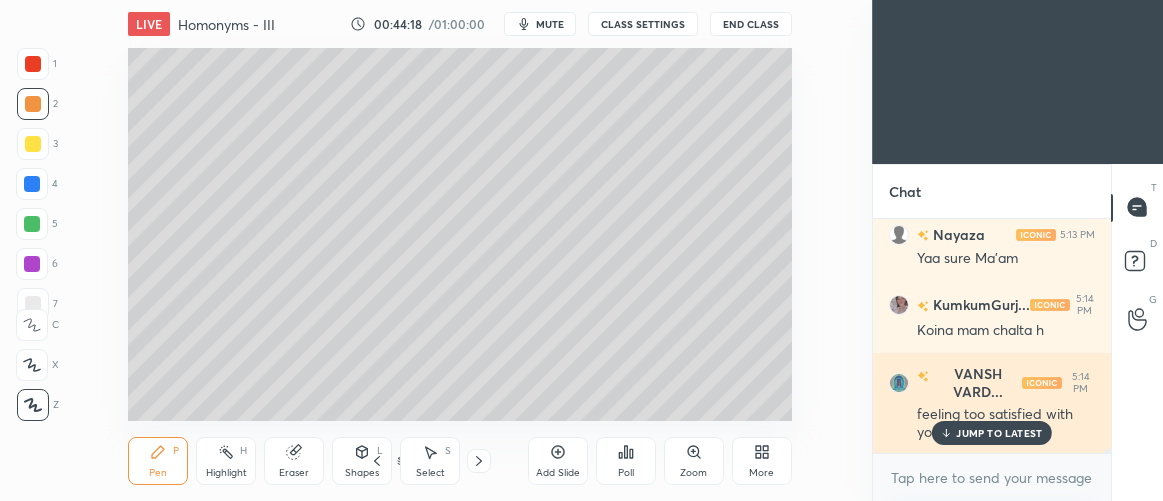 drag, startPoint x: 956, startPoint y: 439, endPoint x: 946, endPoint y: 434, distance: 11.18034 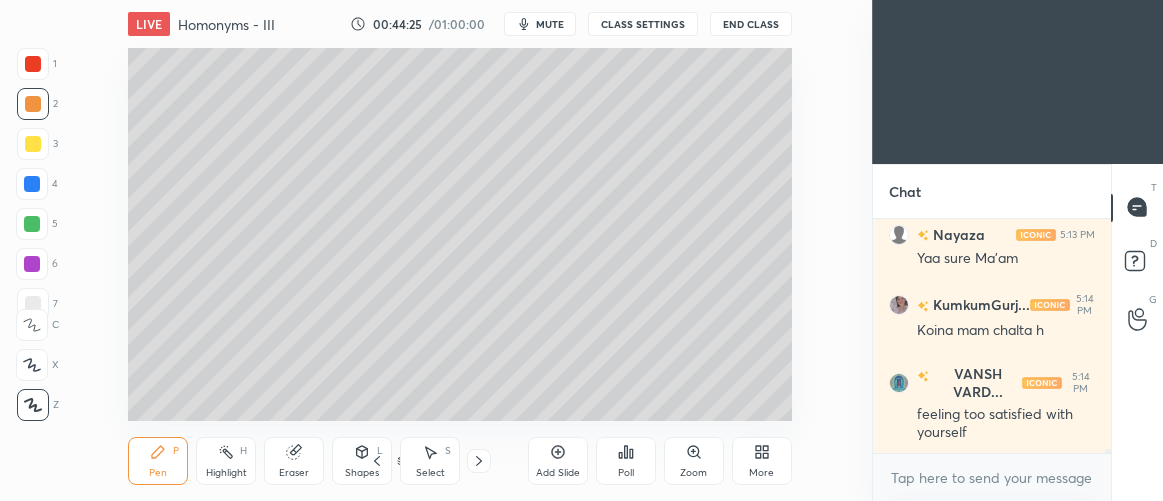 click at bounding box center (33, 304) 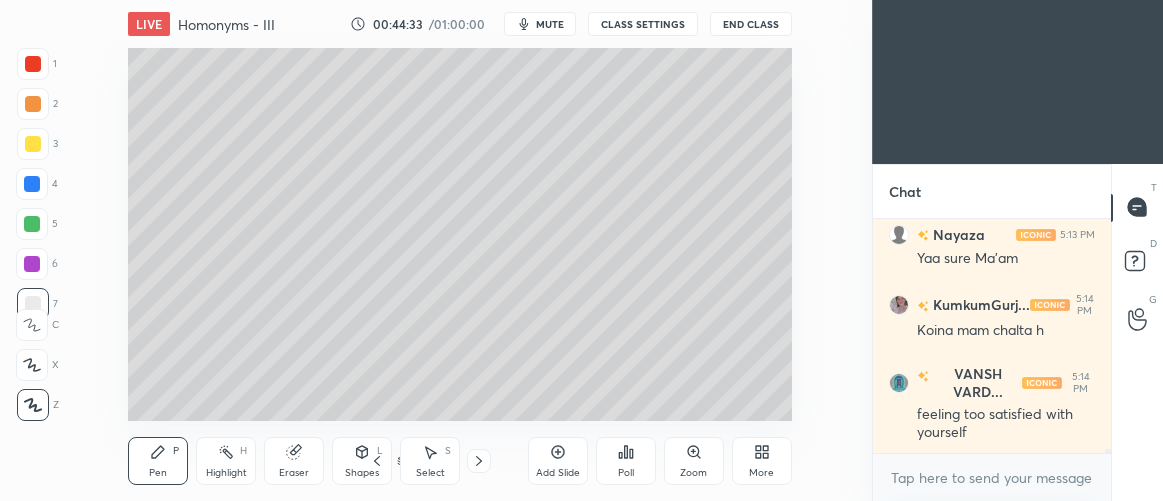 scroll, scrollTop: 12150, scrollLeft: 0, axis: vertical 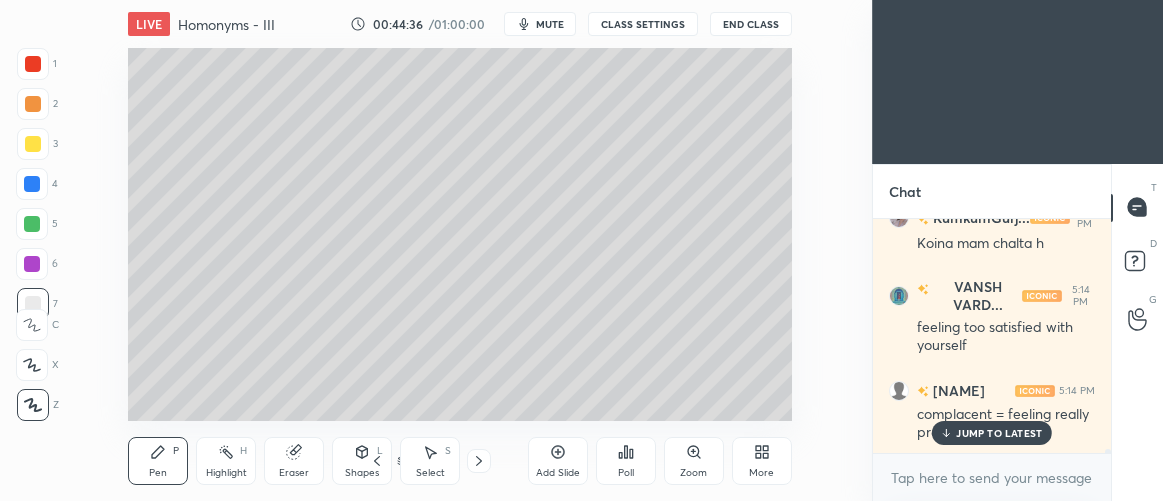 click on "Setting up your live class Poll for   secs No correct answer Start poll" at bounding box center (460, 234) 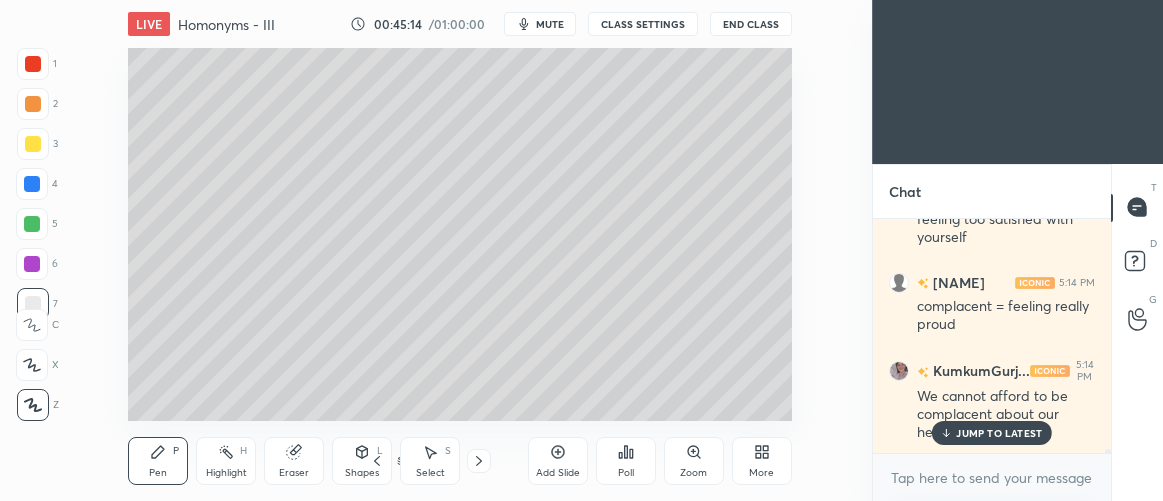 scroll, scrollTop: 12327, scrollLeft: 0, axis: vertical 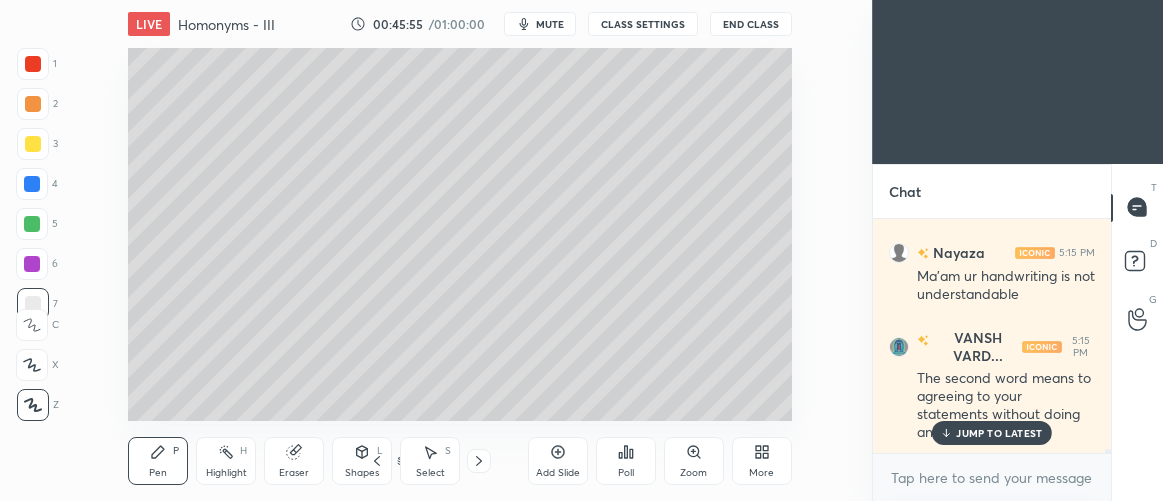 drag, startPoint x: 1013, startPoint y: 433, endPoint x: 983, endPoint y: 415, distance: 34.98571 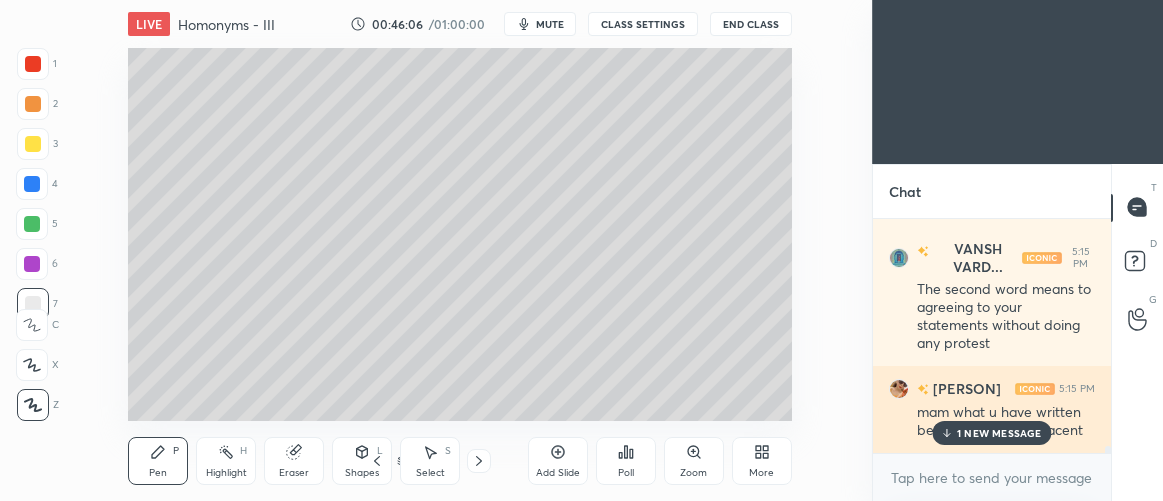 scroll, scrollTop: 12815, scrollLeft: 0, axis: vertical 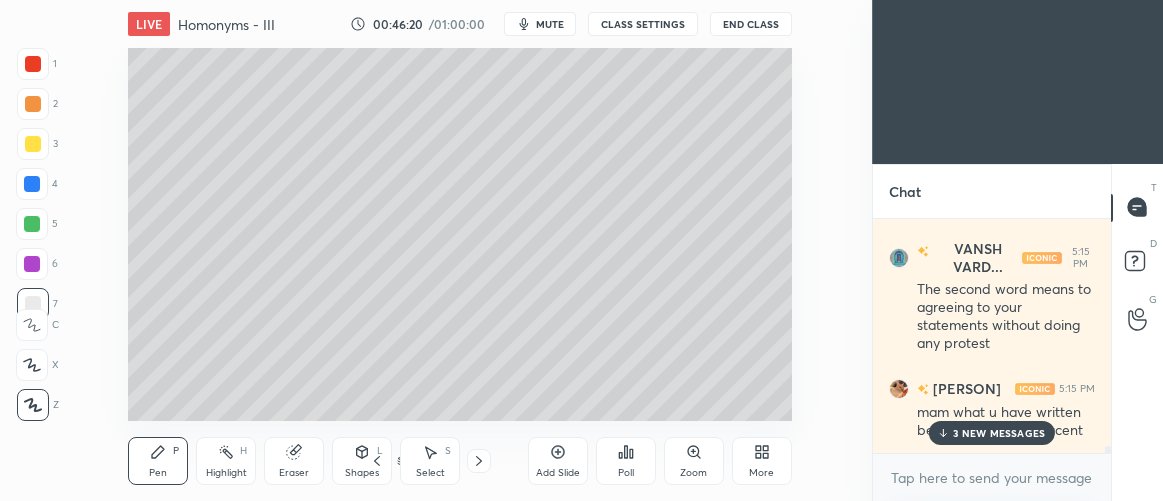 click on "3 NEW MESSAGES" at bounding box center [992, 433] 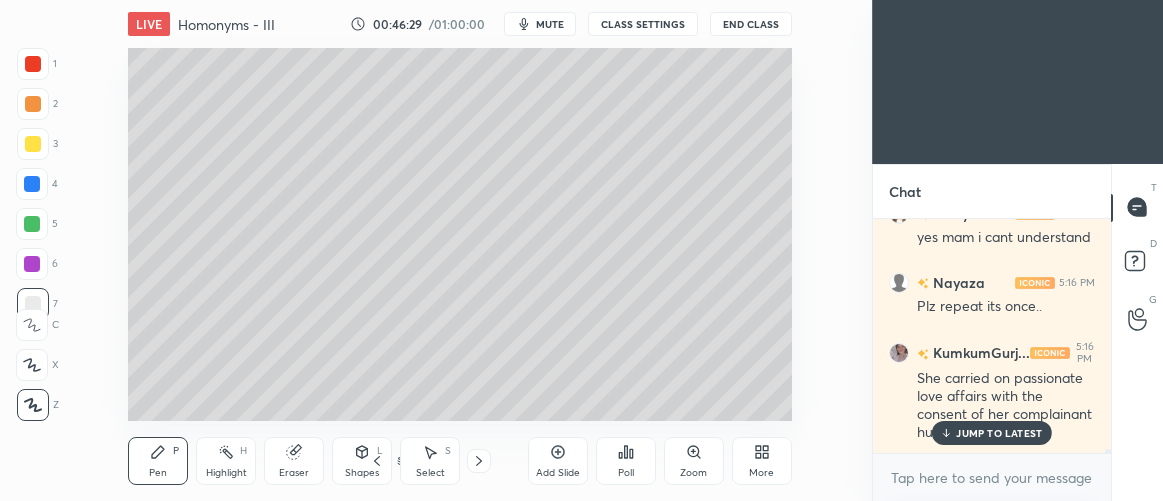 scroll, scrollTop: 13284, scrollLeft: 0, axis: vertical 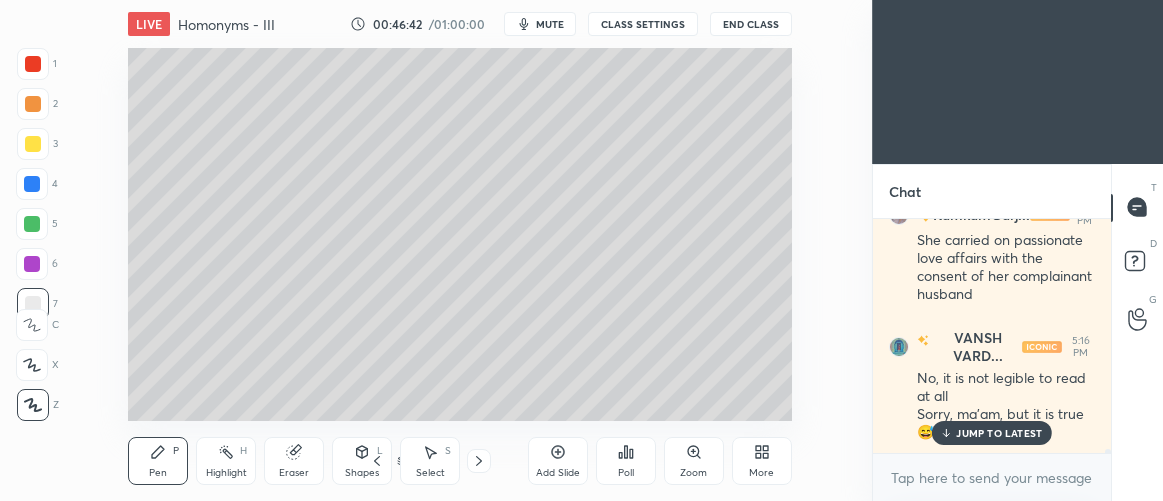 click on "JUMP TO LATEST" at bounding box center [999, 433] 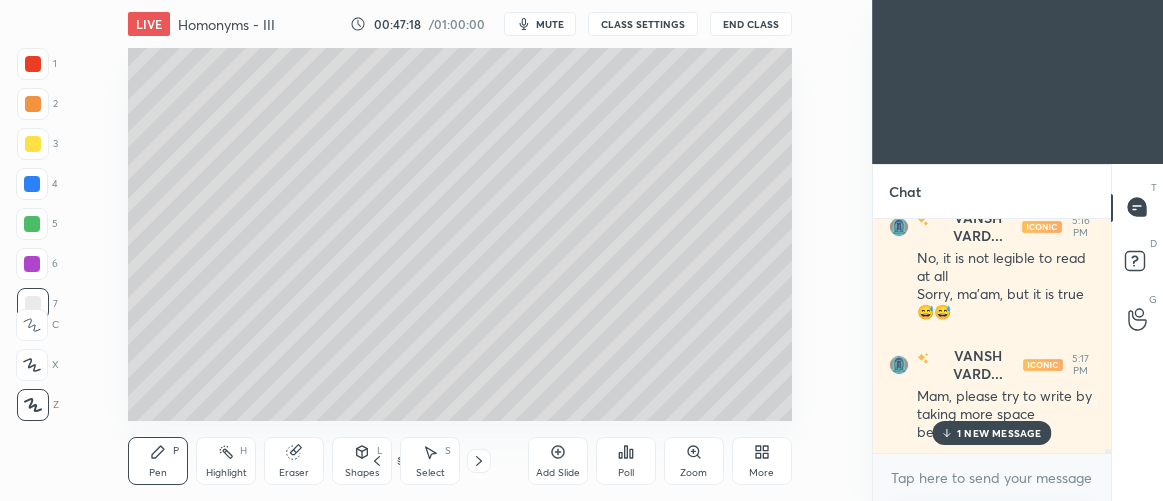 scroll, scrollTop: 13473, scrollLeft: 0, axis: vertical 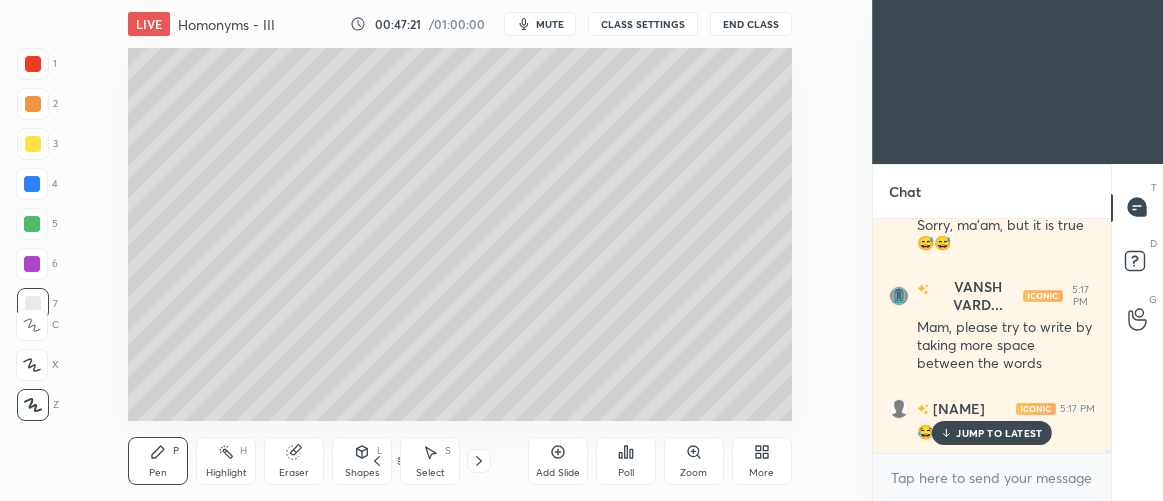 click on "JUMP TO LATEST" at bounding box center [999, 433] 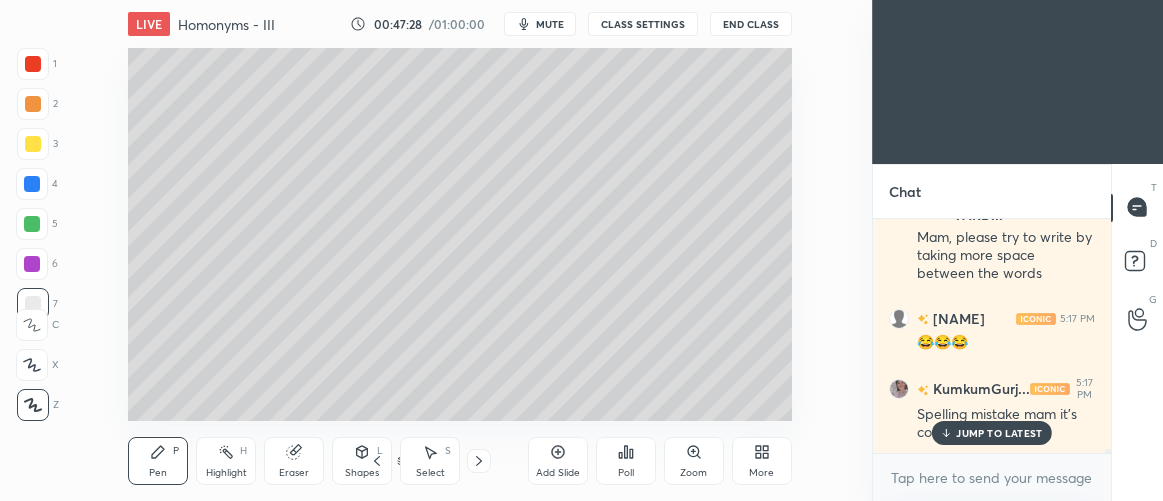 scroll, scrollTop: 13632, scrollLeft: 0, axis: vertical 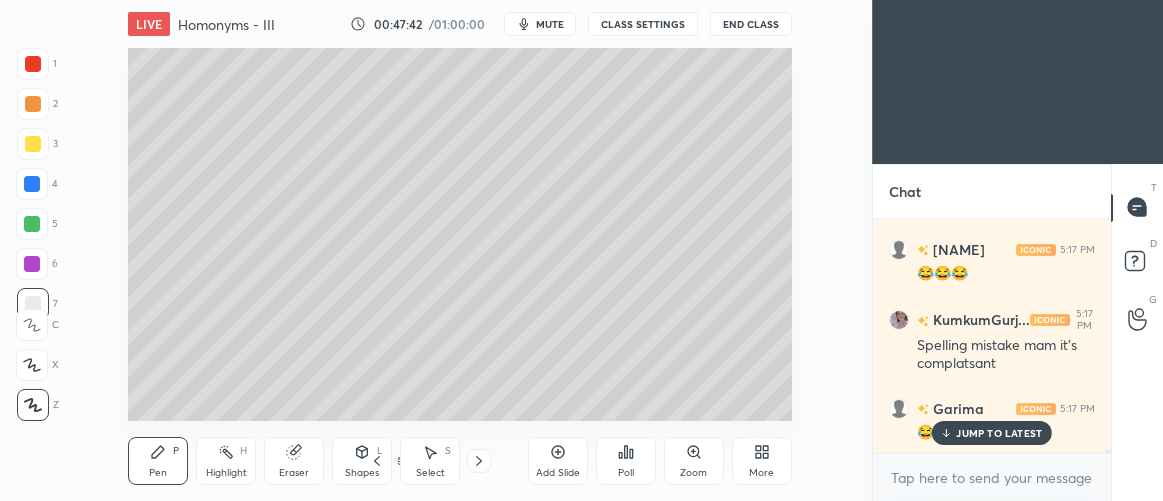 click on "JUMP TO LATEST" at bounding box center (999, 433) 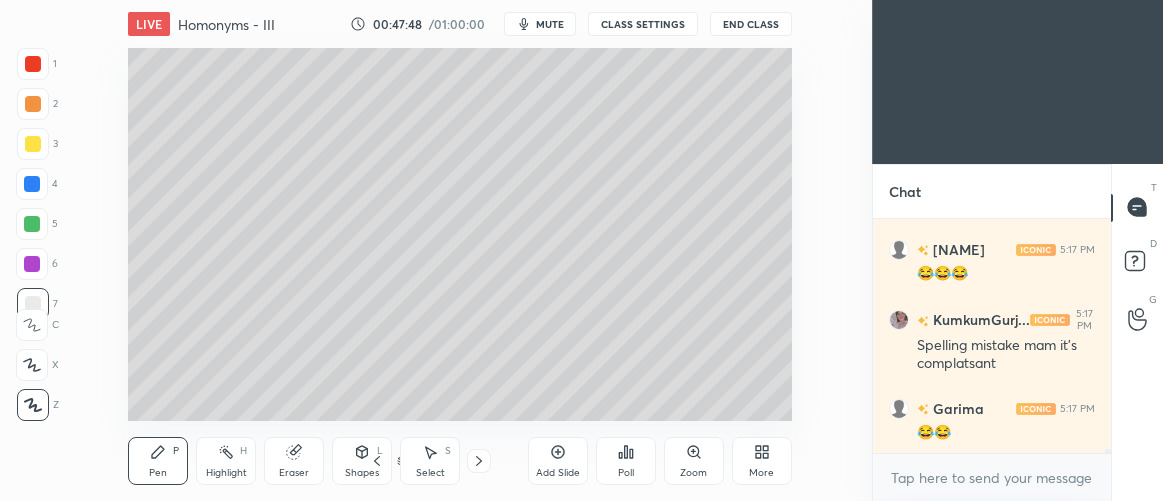 scroll, scrollTop: 13719, scrollLeft: 0, axis: vertical 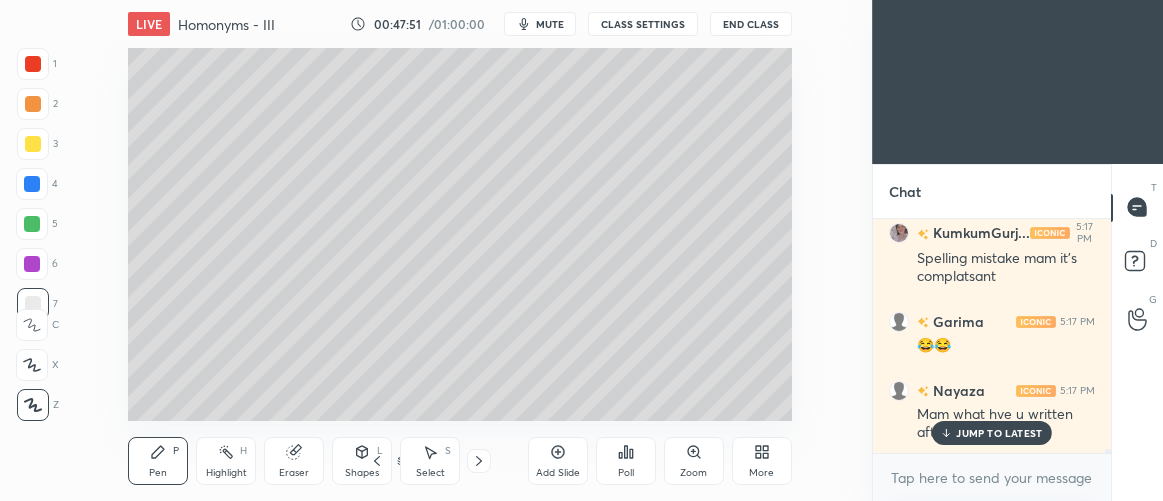 click on "JUMP TO LATEST" at bounding box center [999, 433] 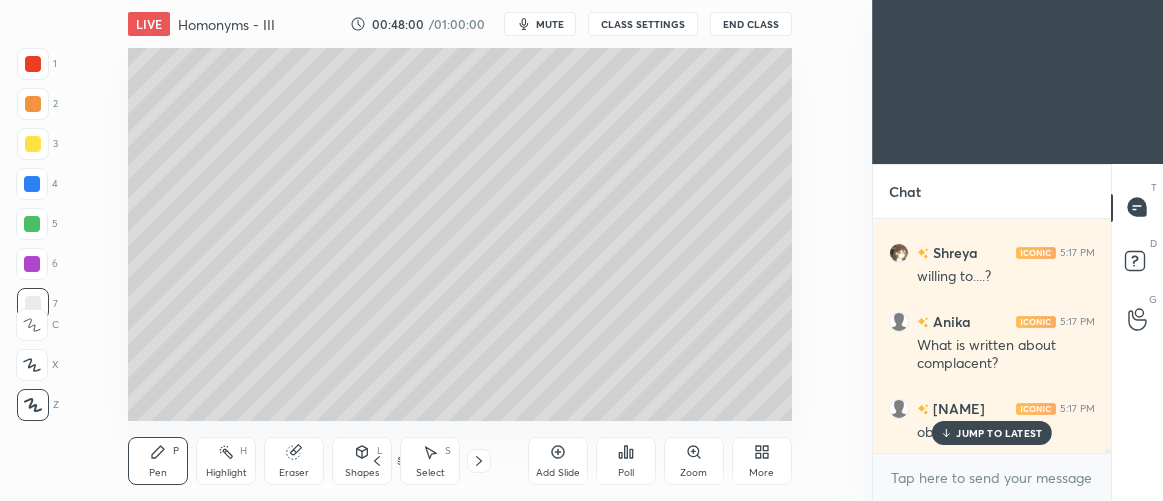 scroll, scrollTop: 14013, scrollLeft: 0, axis: vertical 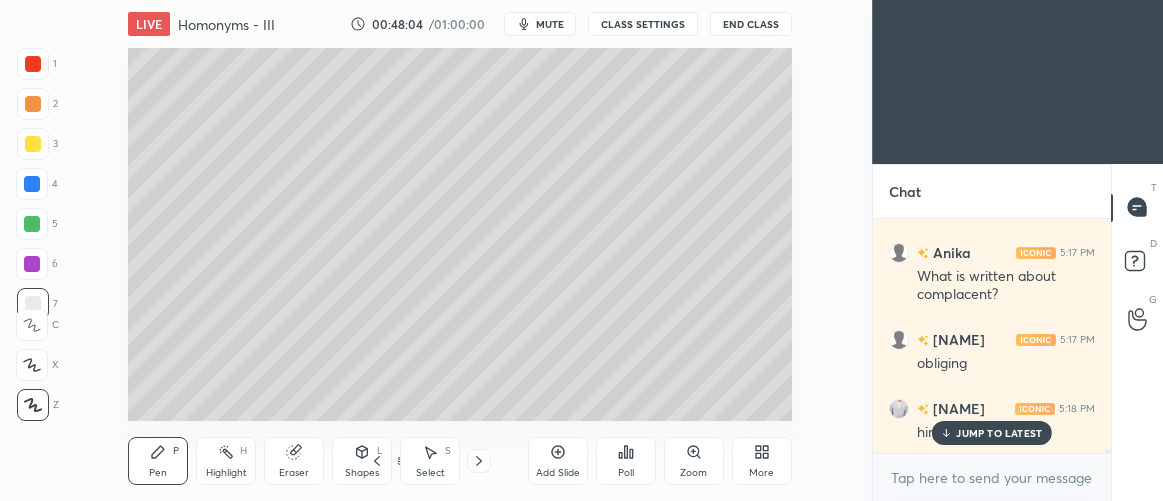 click on "JUMP TO LATEST" at bounding box center (999, 433) 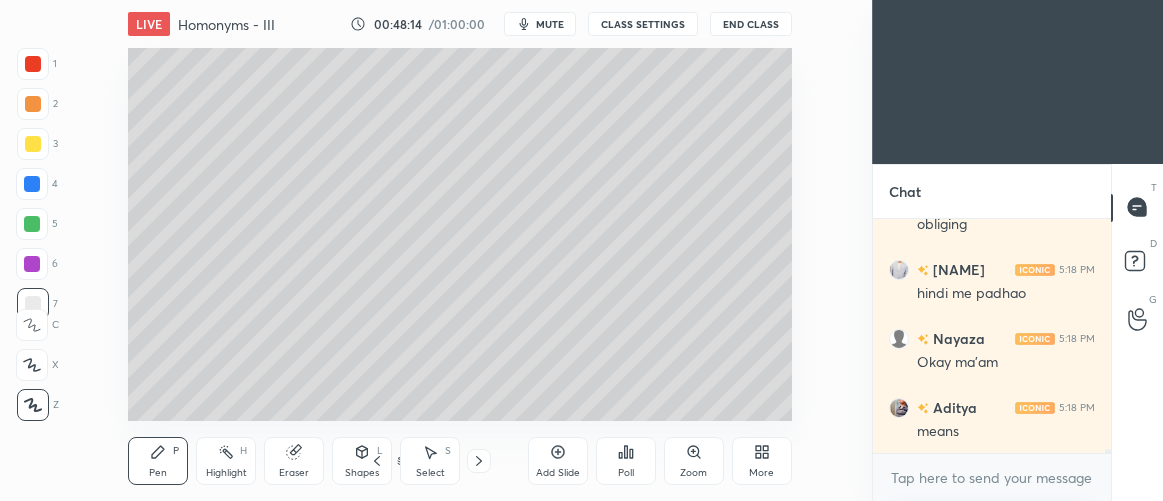 scroll, scrollTop: 14220, scrollLeft: 0, axis: vertical 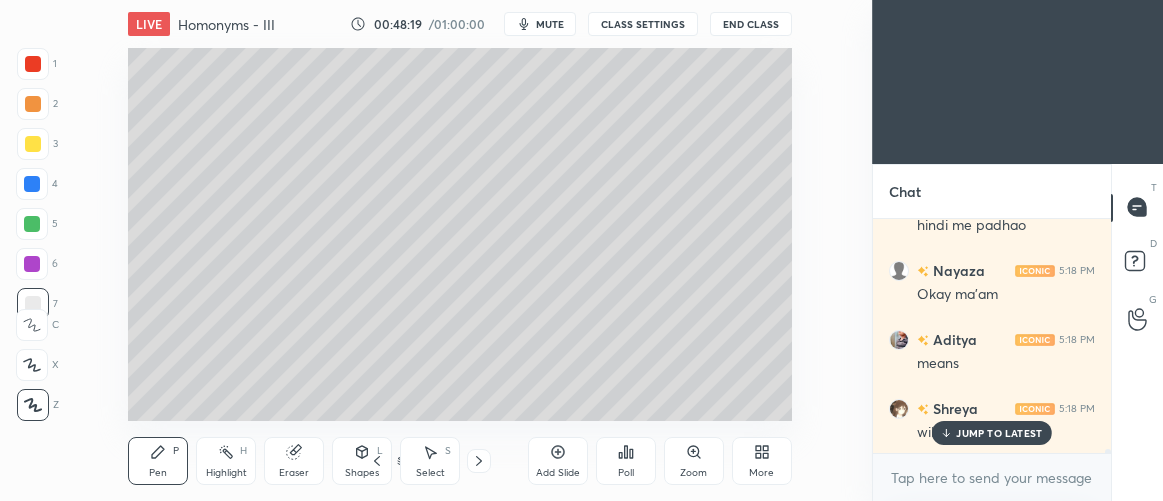 click on "JUMP TO LATEST" at bounding box center [999, 433] 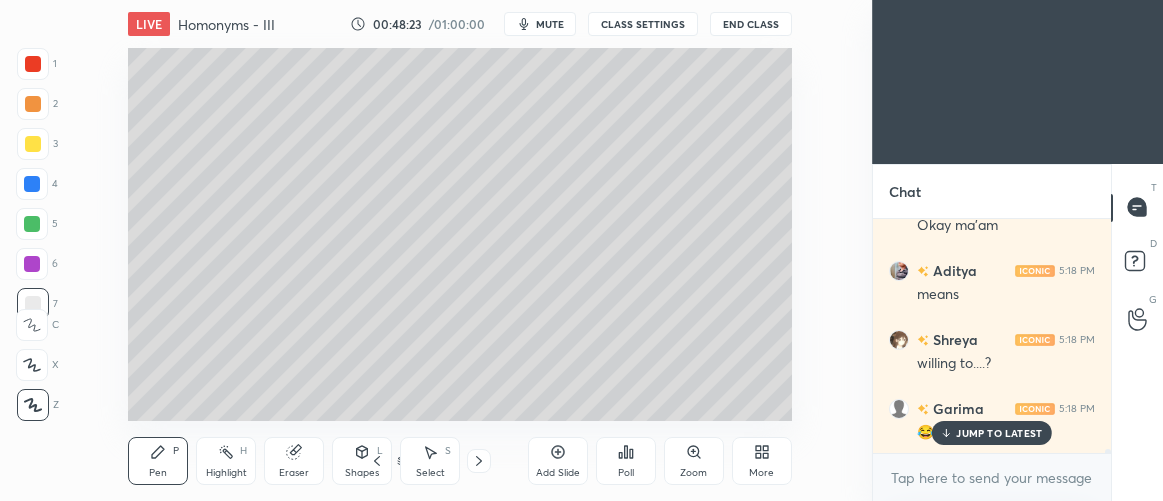 scroll, scrollTop: 14379, scrollLeft: 0, axis: vertical 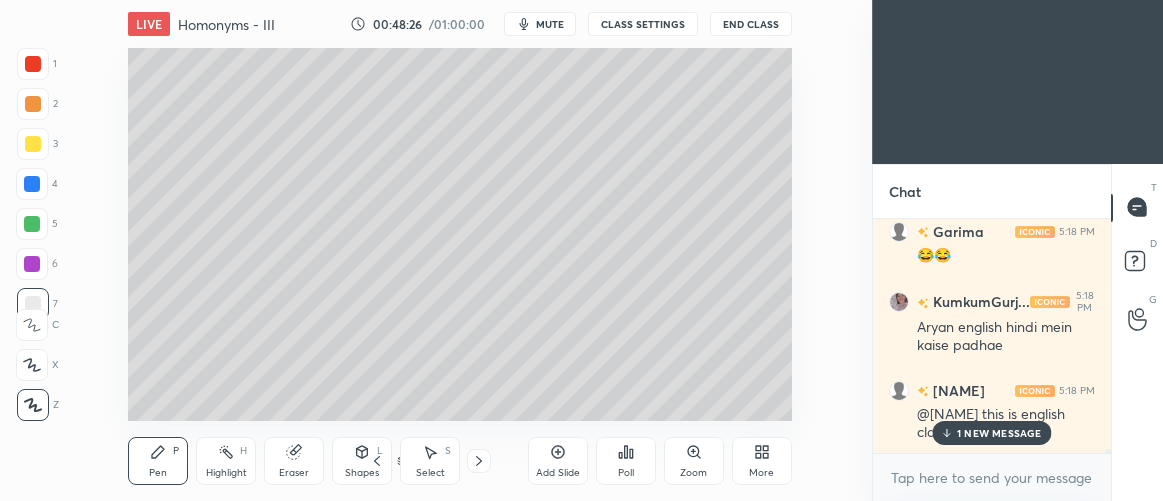 drag, startPoint x: 289, startPoint y: 460, endPoint x: 301, endPoint y: 460, distance: 12 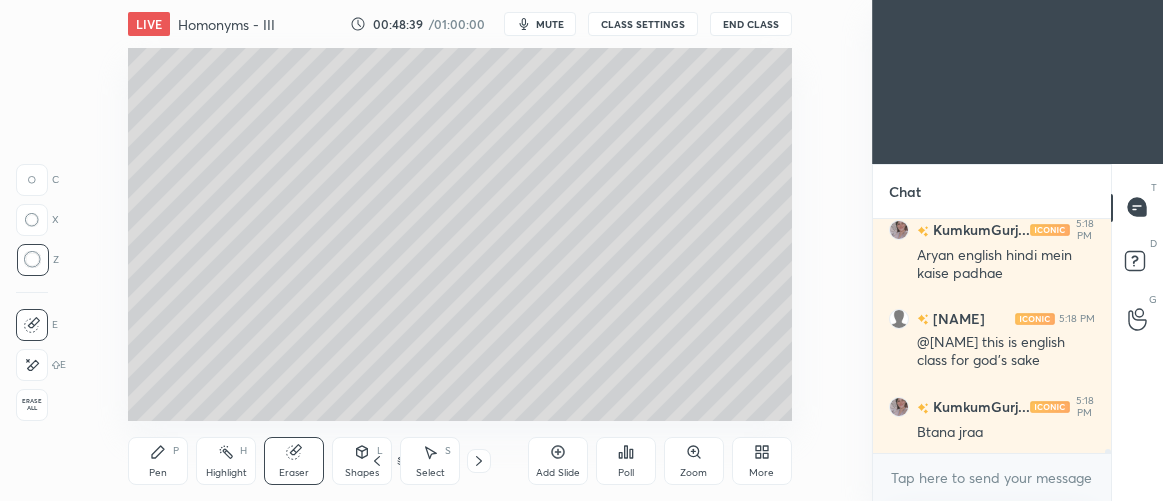 scroll, scrollTop: 14607, scrollLeft: 0, axis: vertical 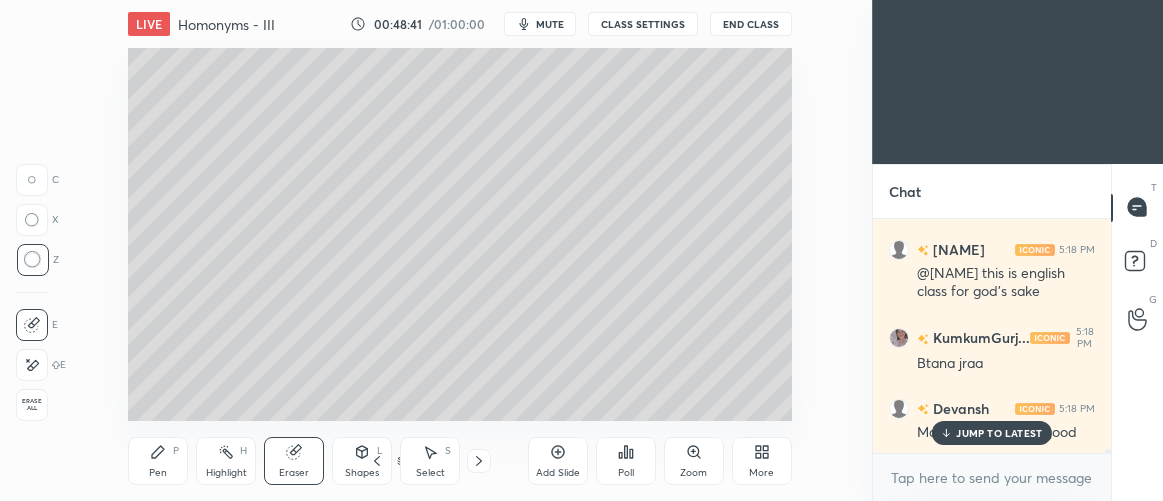 drag, startPoint x: 164, startPoint y: 460, endPoint x: 169, endPoint y: 446, distance: 14.866069 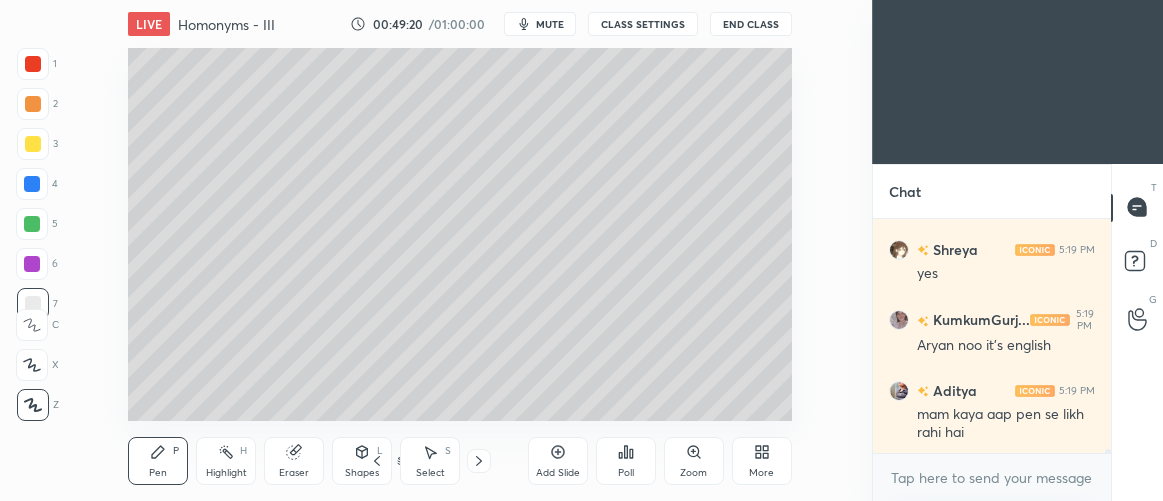 scroll, scrollTop: 15084, scrollLeft: 0, axis: vertical 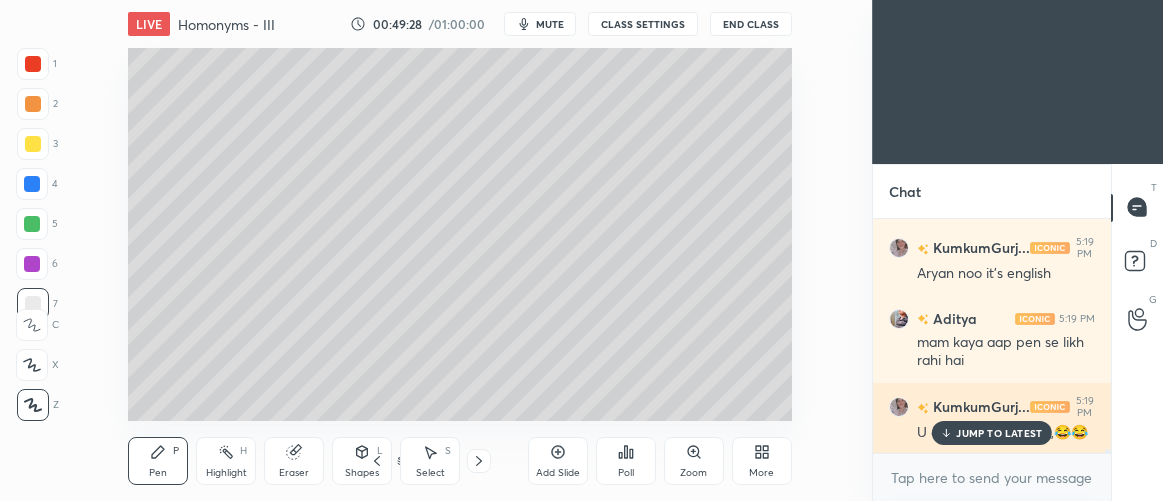 drag, startPoint x: 973, startPoint y: 433, endPoint x: 987, endPoint y: 436, distance: 14.3178215 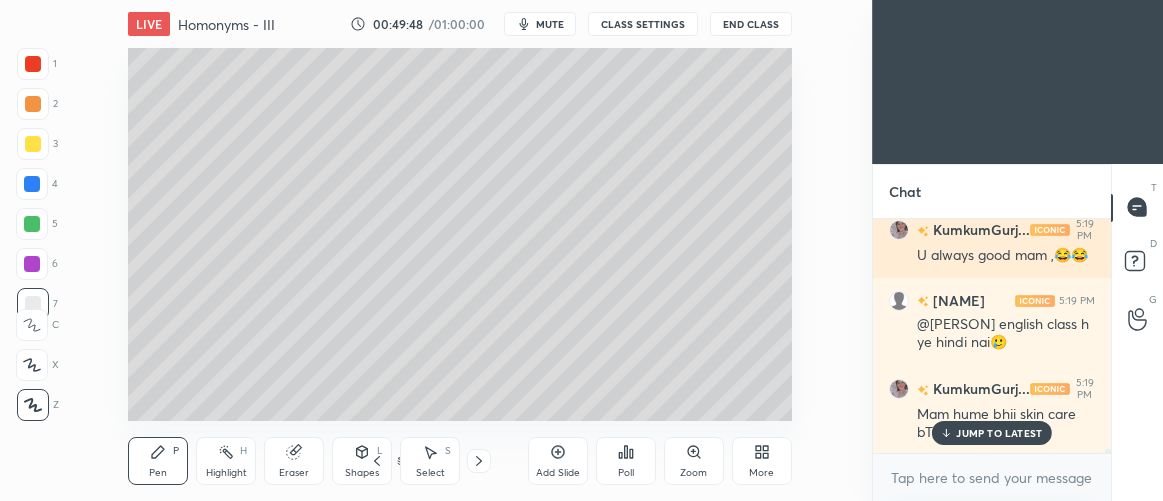 scroll, scrollTop: 15330, scrollLeft: 0, axis: vertical 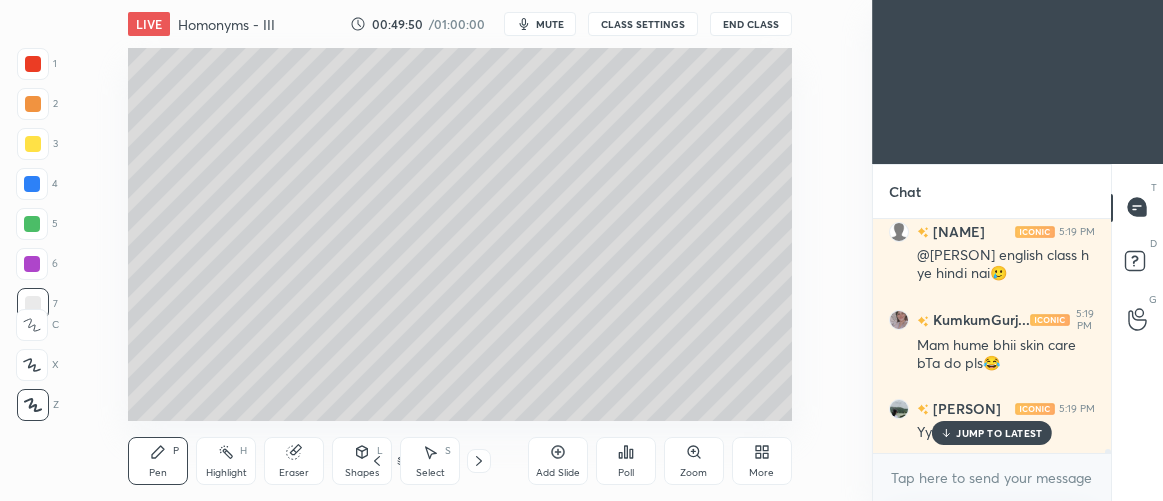 click on "JUMP TO LATEST" at bounding box center [999, 433] 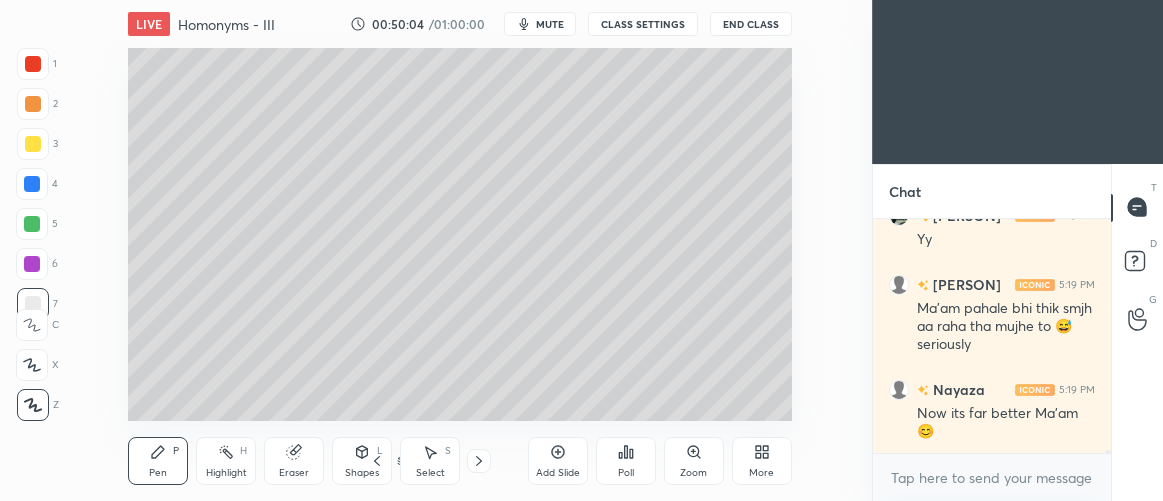 scroll, scrollTop: 15627, scrollLeft: 0, axis: vertical 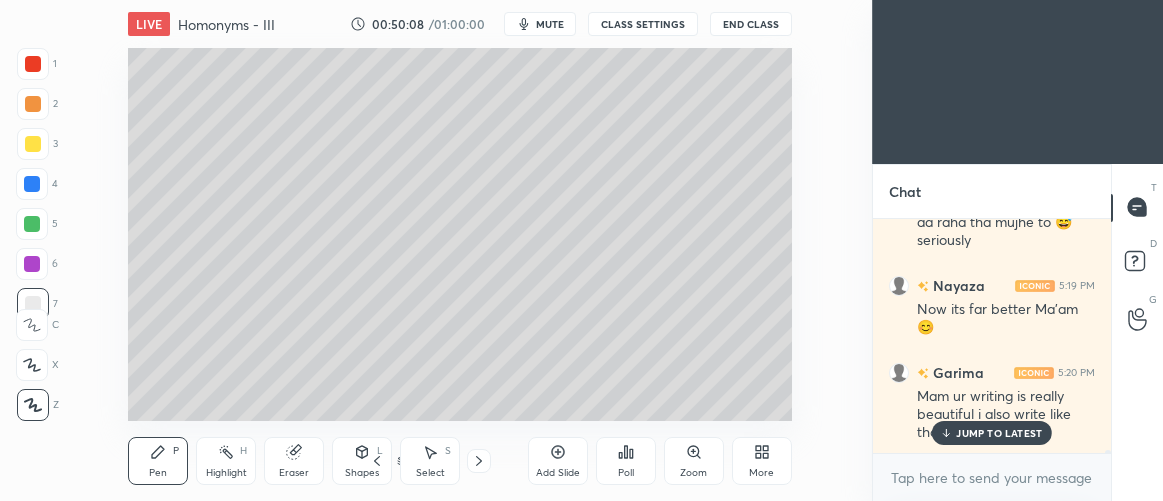 click on "JUMP TO LATEST" at bounding box center (999, 433) 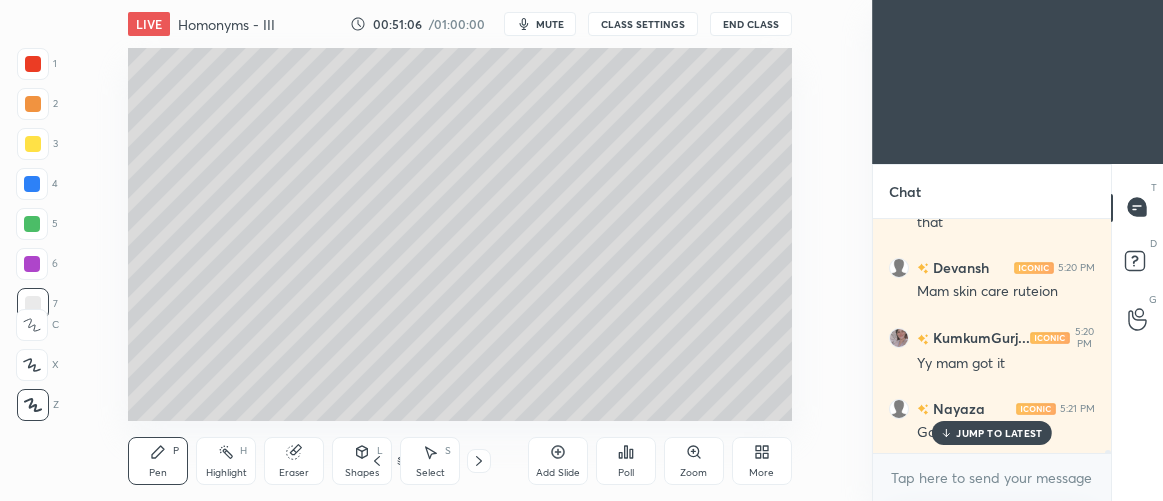 scroll, scrollTop: 15924, scrollLeft: 0, axis: vertical 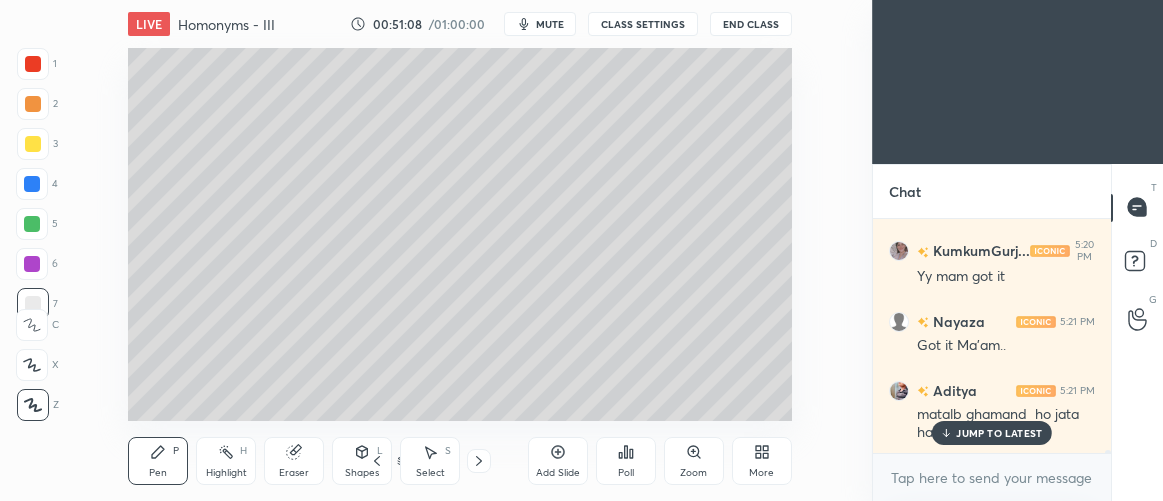 click on "JUMP TO LATEST" at bounding box center [999, 433] 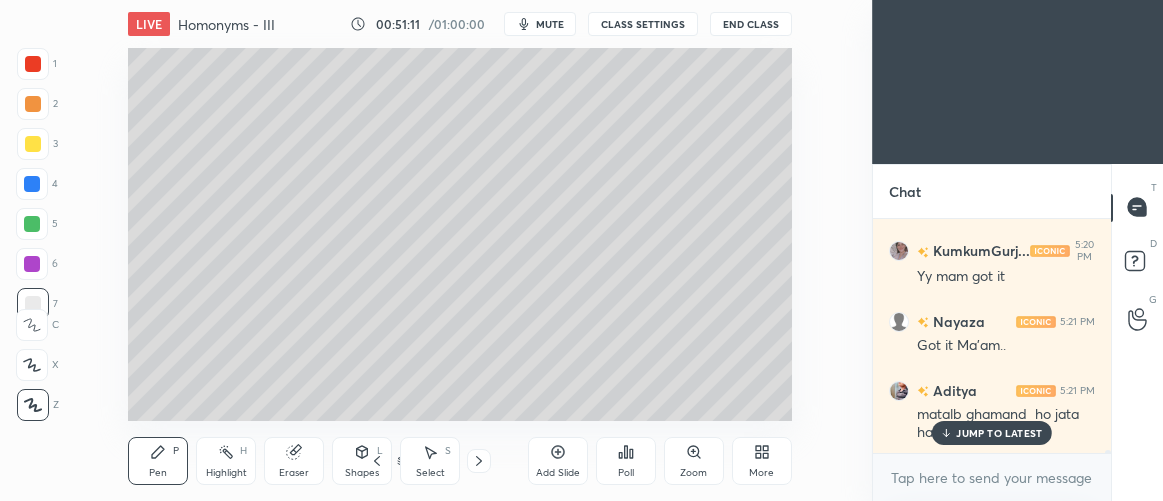 scroll, scrollTop: 15993, scrollLeft: 0, axis: vertical 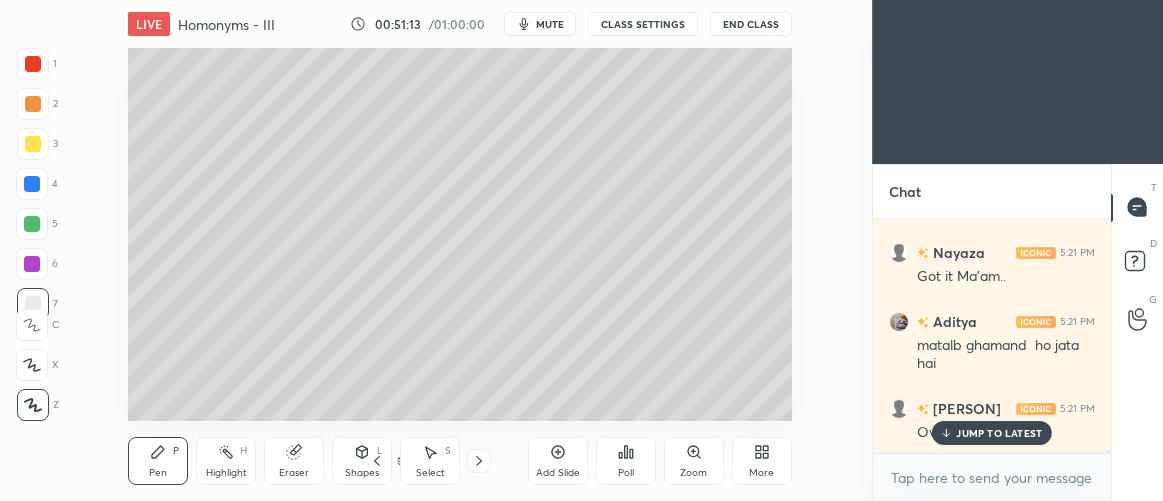 click on "JUMP TO LATEST" at bounding box center (999, 433) 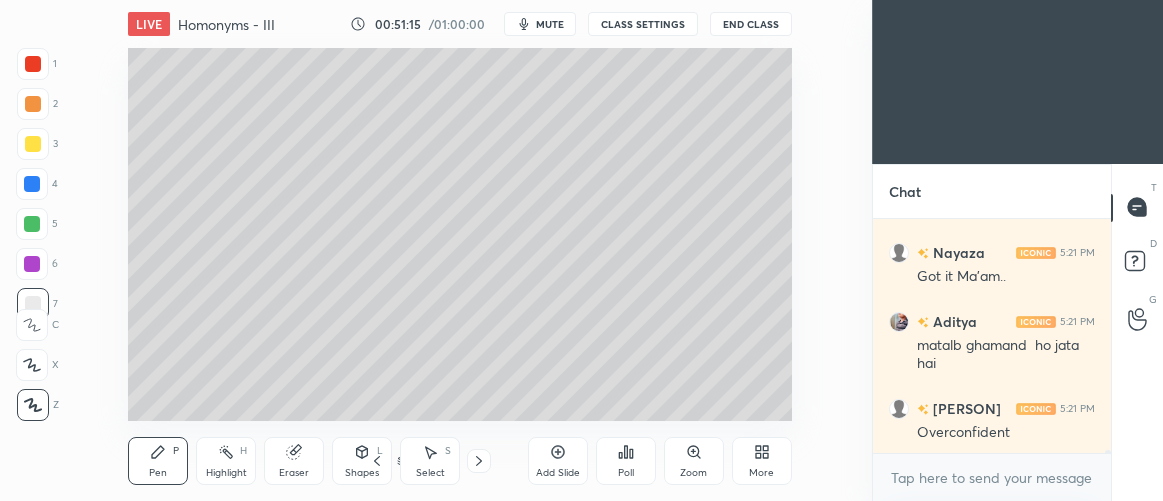 scroll, scrollTop: 16083, scrollLeft: 0, axis: vertical 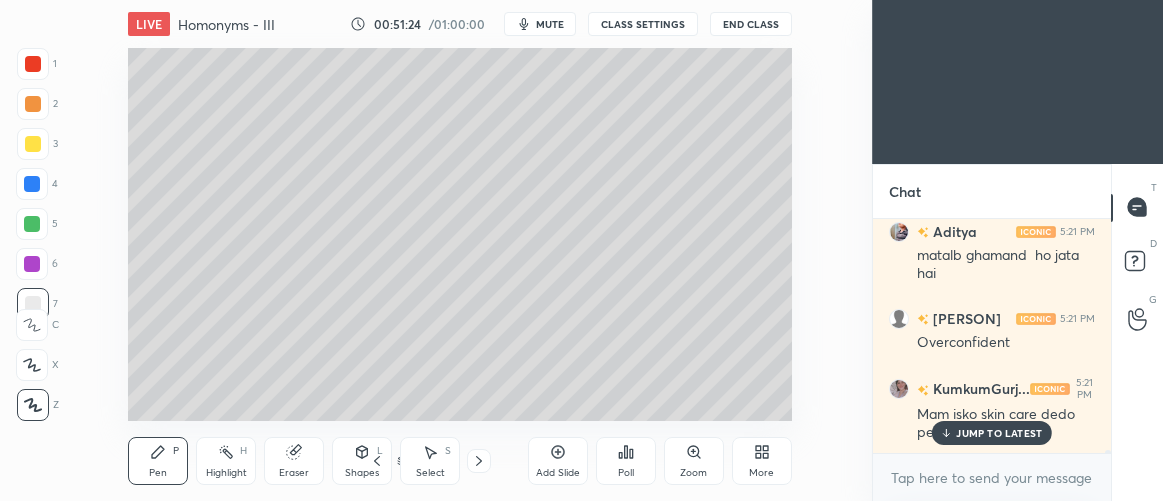 click on "JUMP TO LATEST" at bounding box center [999, 433] 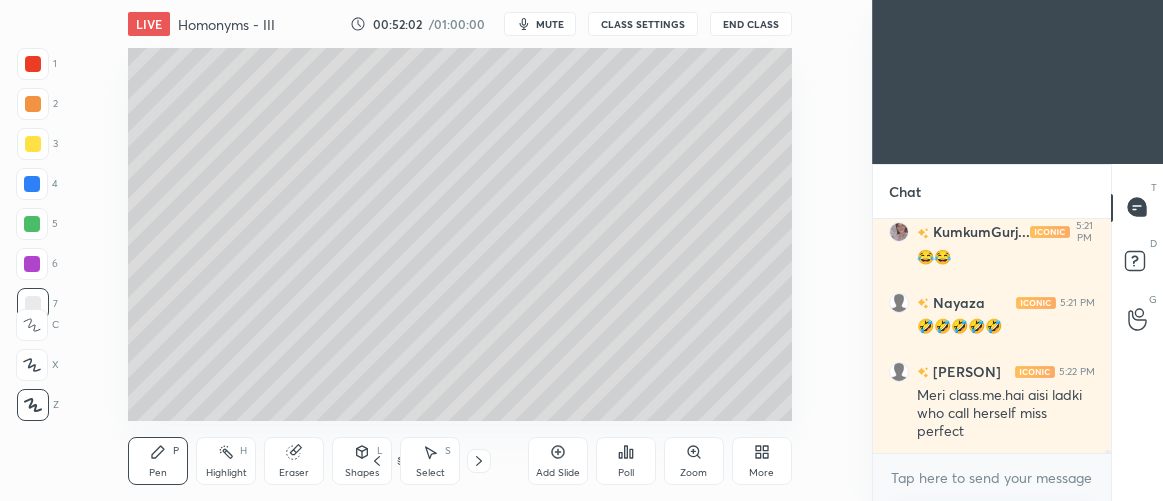 scroll, scrollTop: 16983, scrollLeft: 0, axis: vertical 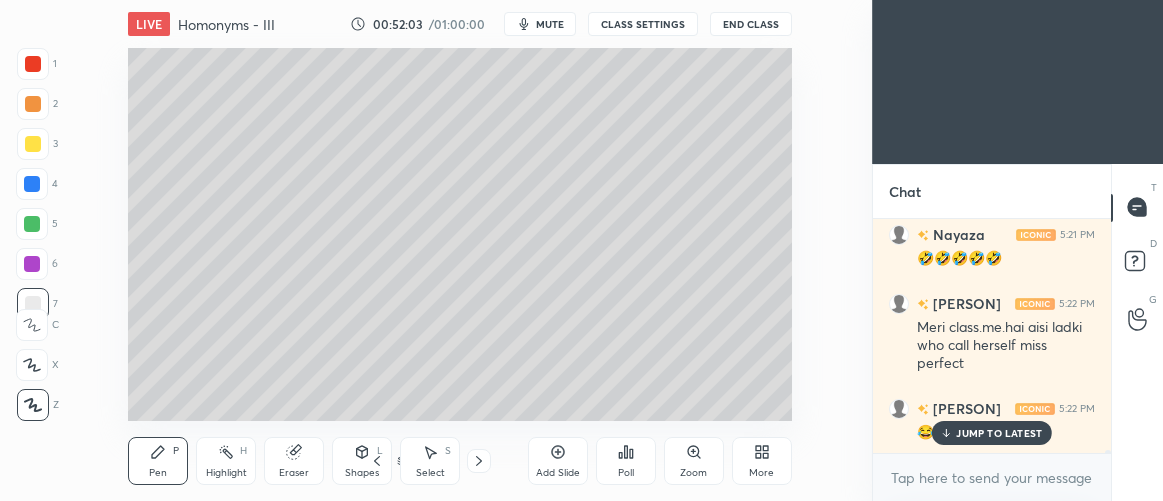 click on "JUMP TO LATEST" at bounding box center (999, 433) 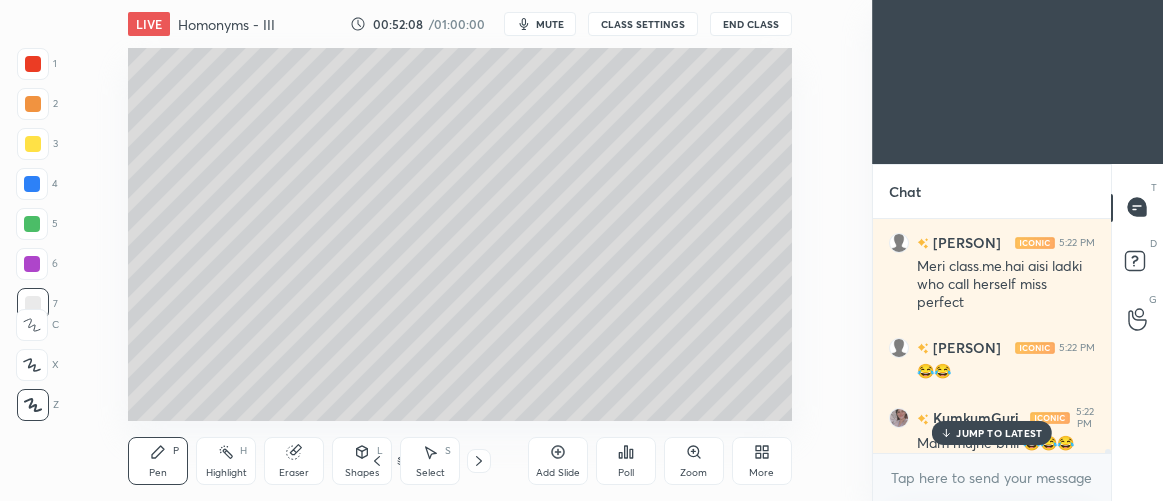 scroll, scrollTop: 17043, scrollLeft: 0, axis: vertical 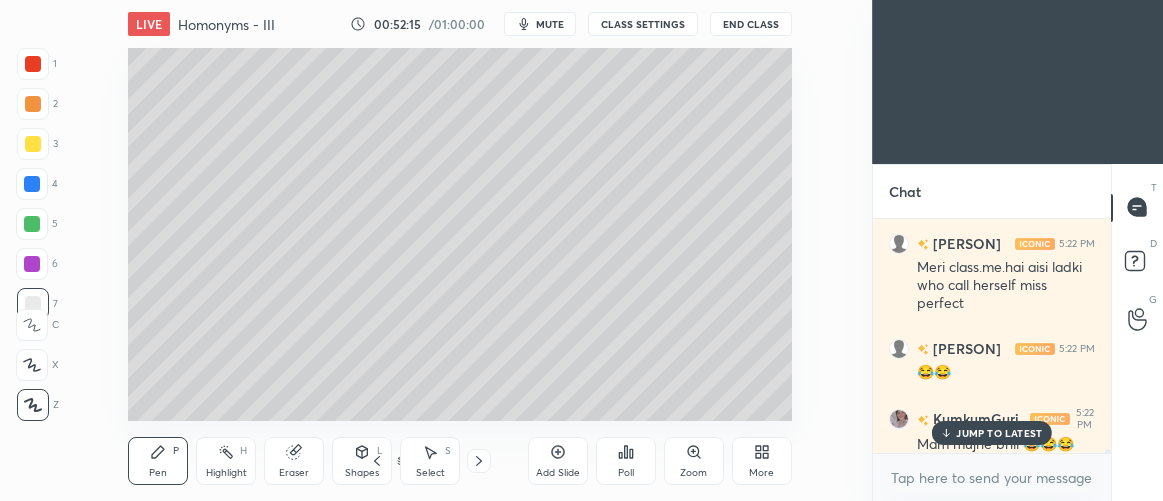 click on "JUMP TO LATEST" at bounding box center [999, 433] 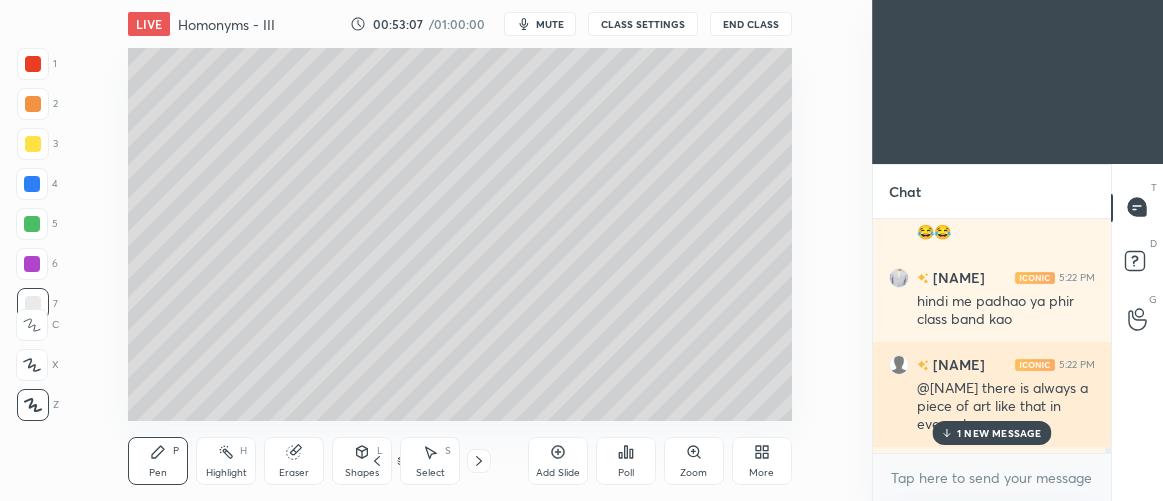 scroll, scrollTop: 17620, scrollLeft: 0, axis: vertical 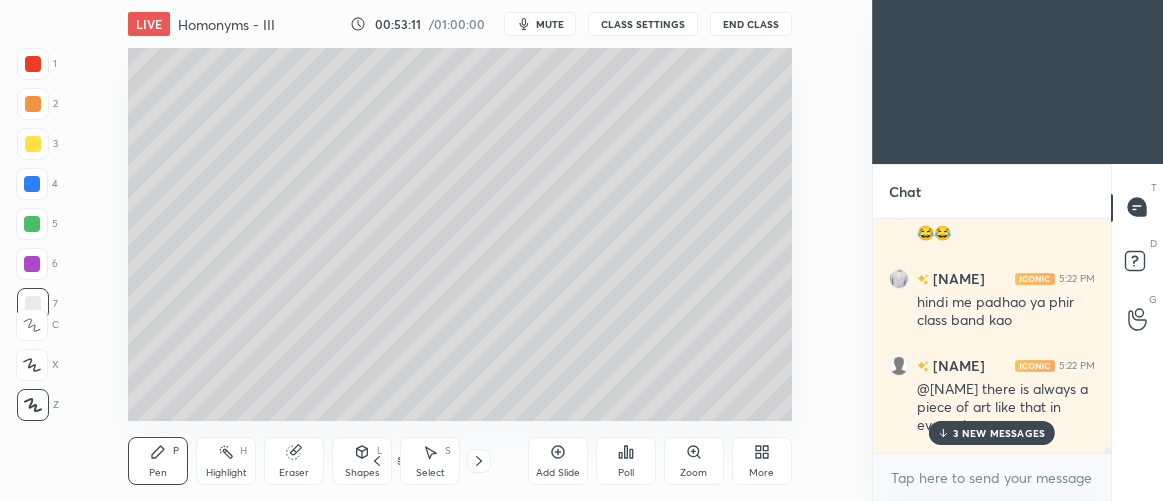 click on "3 NEW MESSAGES" at bounding box center (992, 433) 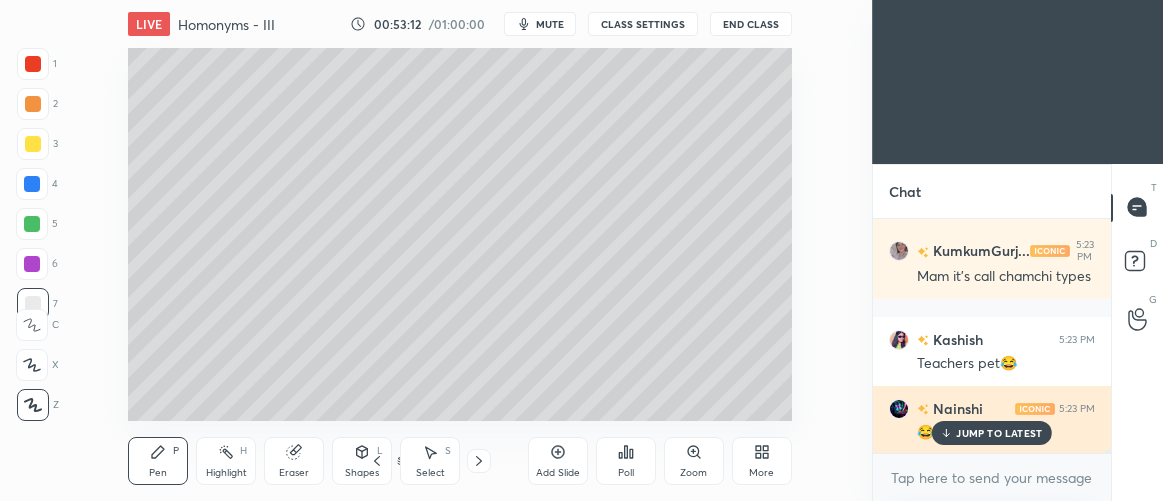 drag, startPoint x: 967, startPoint y: 428, endPoint x: 937, endPoint y: 426, distance: 30.066593 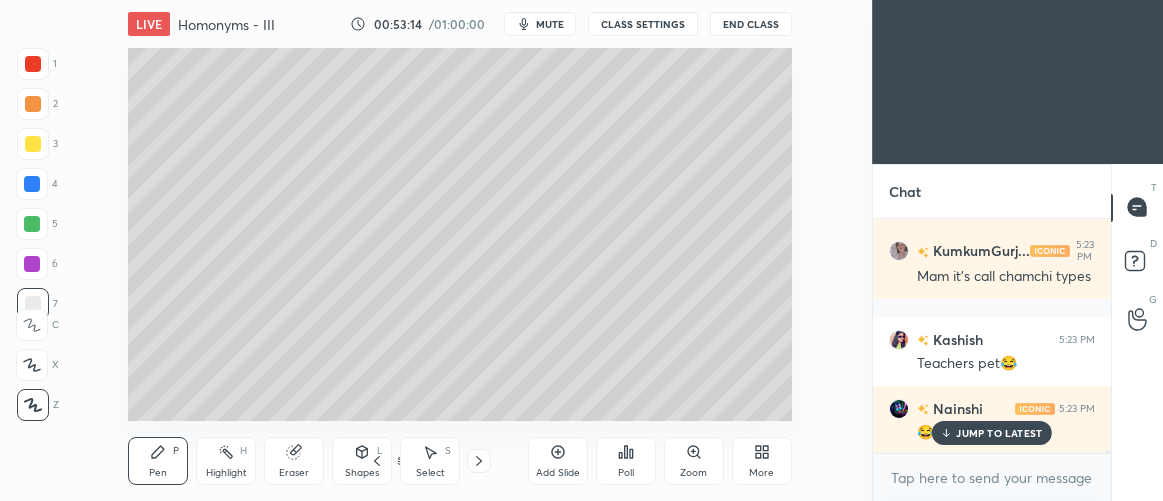 scroll, scrollTop: 18066, scrollLeft: 0, axis: vertical 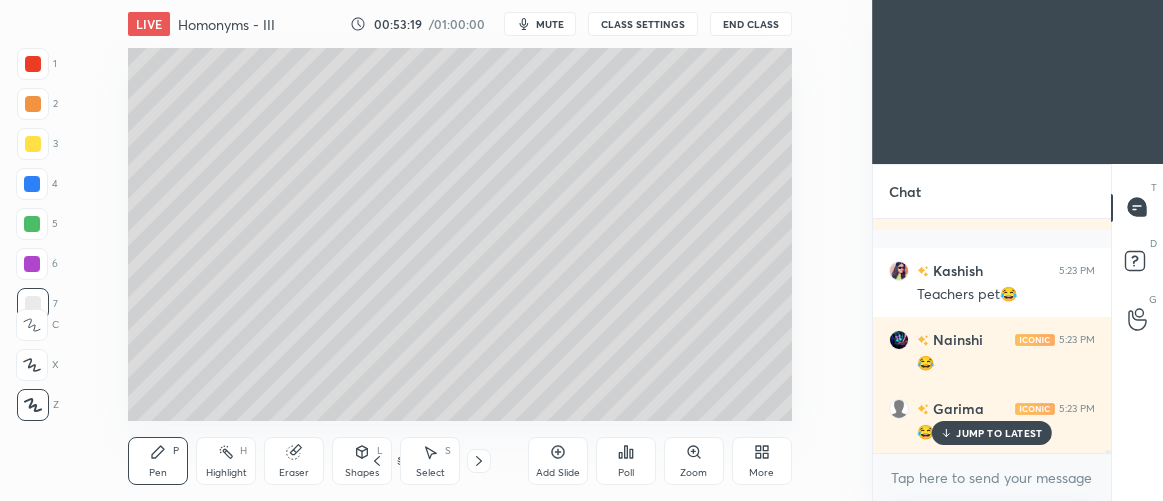 drag, startPoint x: 977, startPoint y: 434, endPoint x: 853, endPoint y: 416, distance: 125.299644 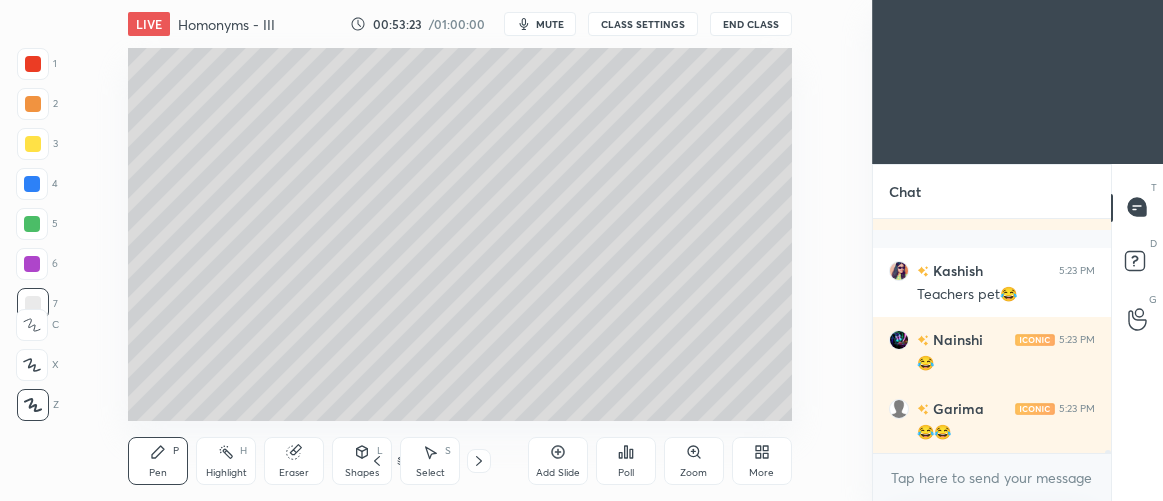 click at bounding box center [33, 104] 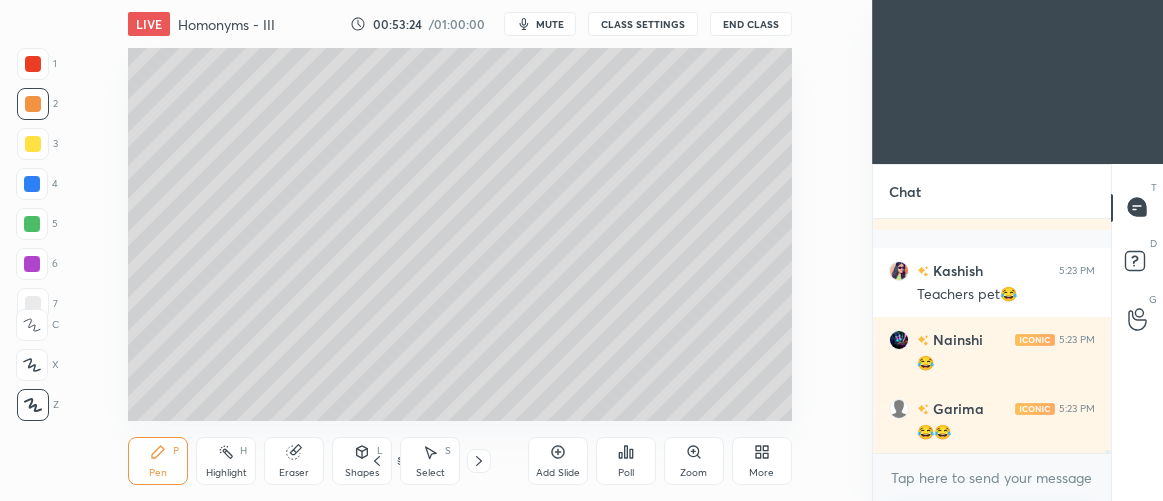 scroll, scrollTop: 18135, scrollLeft: 0, axis: vertical 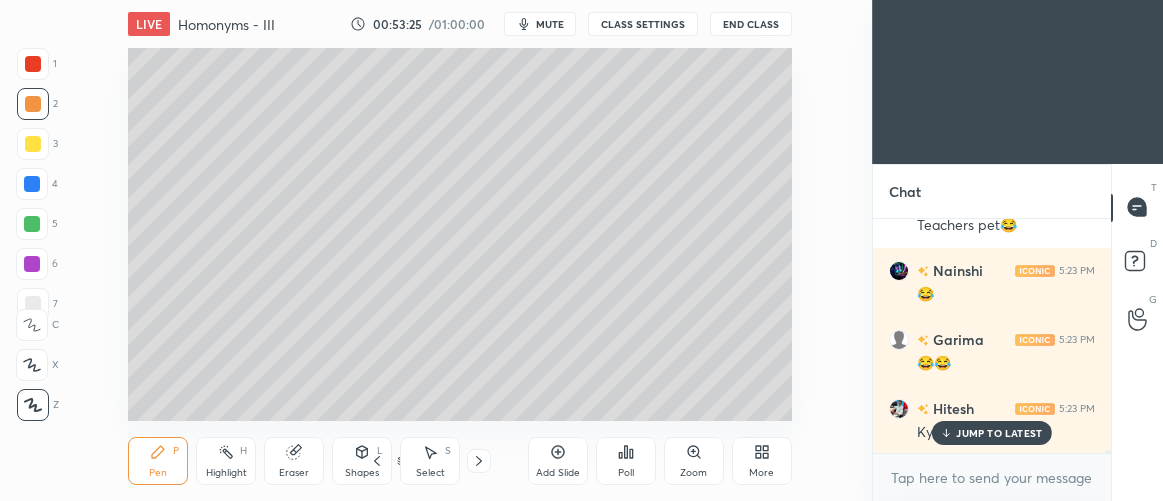 drag, startPoint x: 28, startPoint y: 145, endPoint x: 53, endPoint y: 198, distance: 58.60034 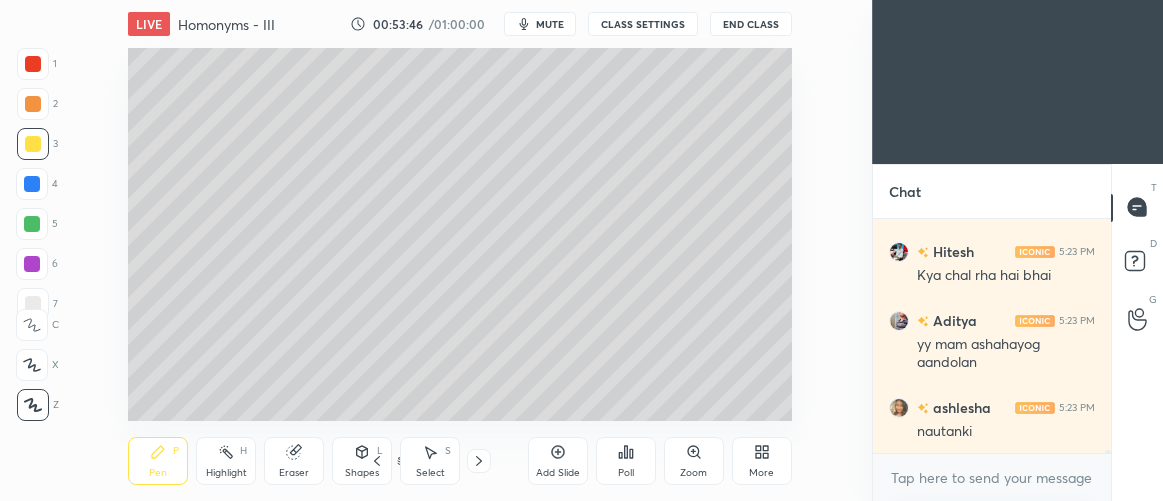 scroll, scrollTop: 18363, scrollLeft: 0, axis: vertical 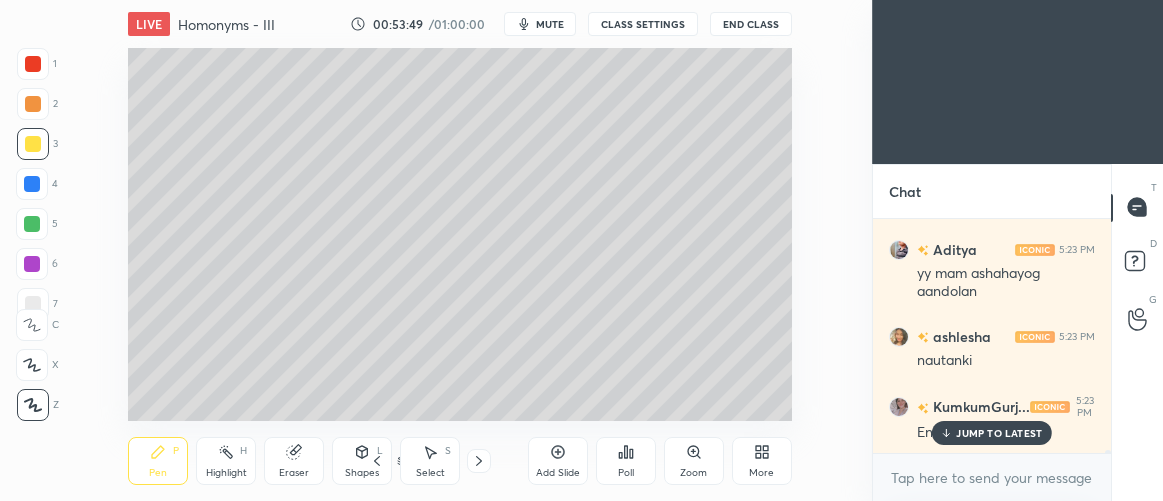 drag, startPoint x: 980, startPoint y: 431, endPoint x: 919, endPoint y: 399, distance: 68.88396 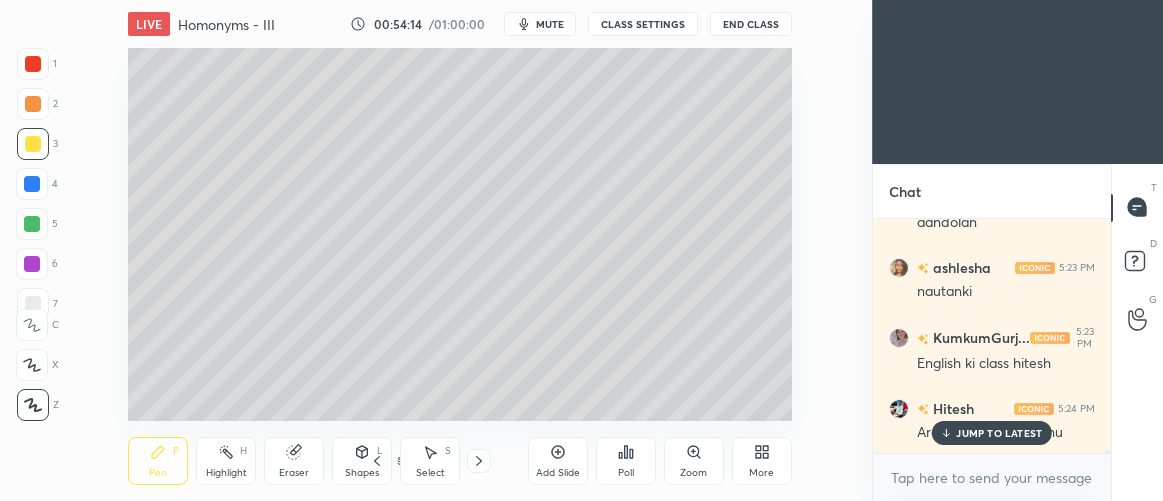 scroll, scrollTop: 18501, scrollLeft: 0, axis: vertical 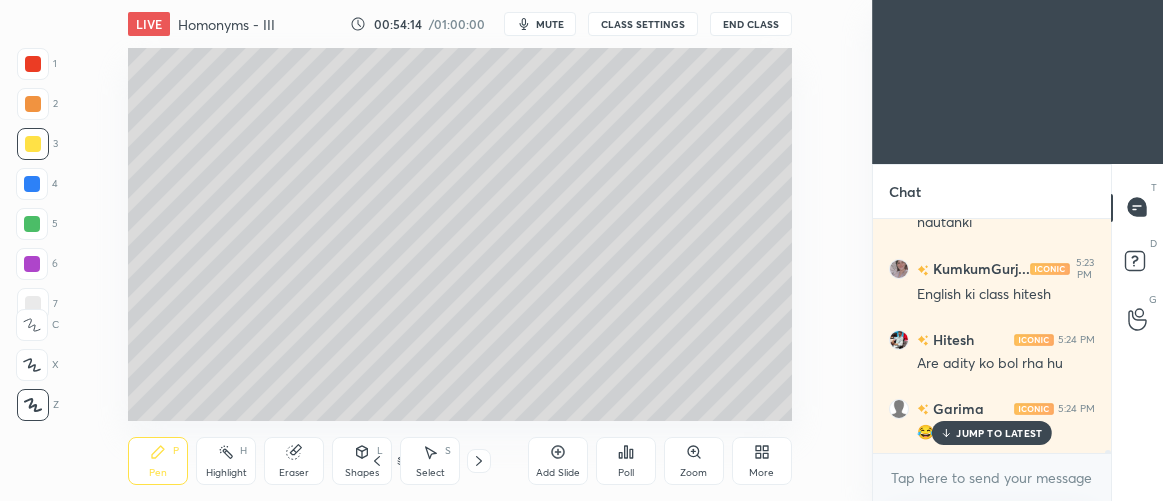 click 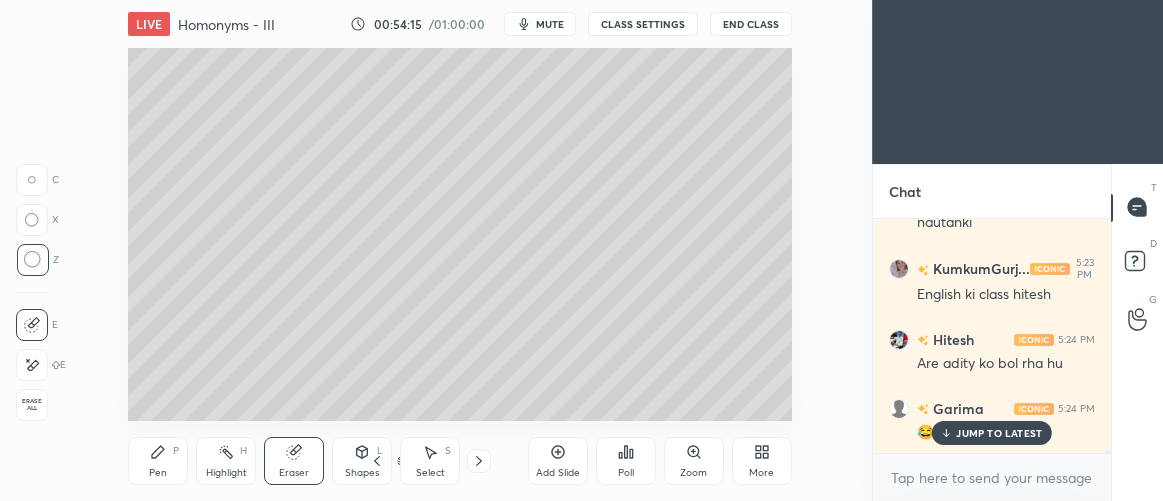 scroll, scrollTop: 18570, scrollLeft: 0, axis: vertical 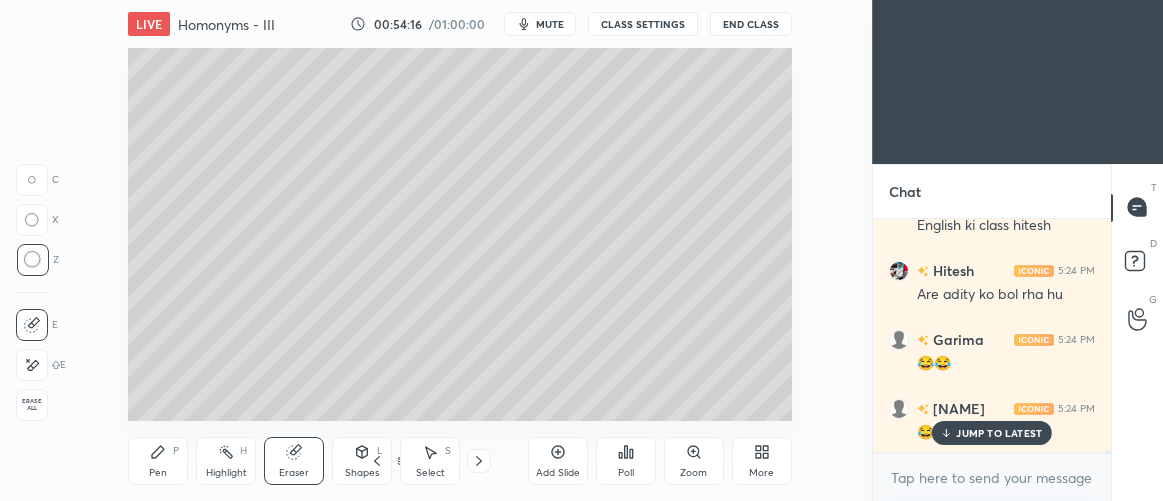 drag, startPoint x: 159, startPoint y: 459, endPoint x: 181, endPoint y: 424, distance: 41.340054 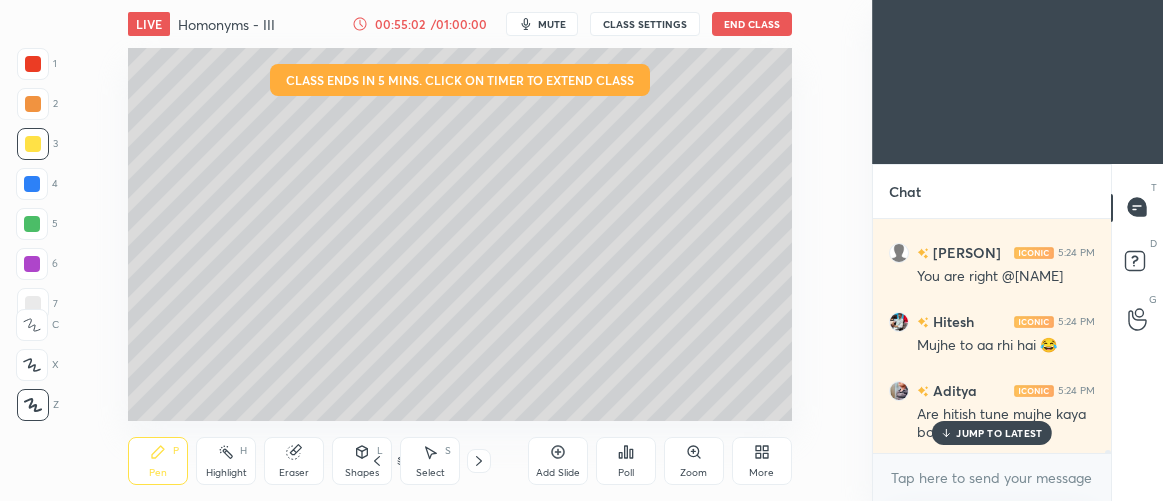scroll, scrollTop: 19026, scrollLeft: 0, axis: vertical 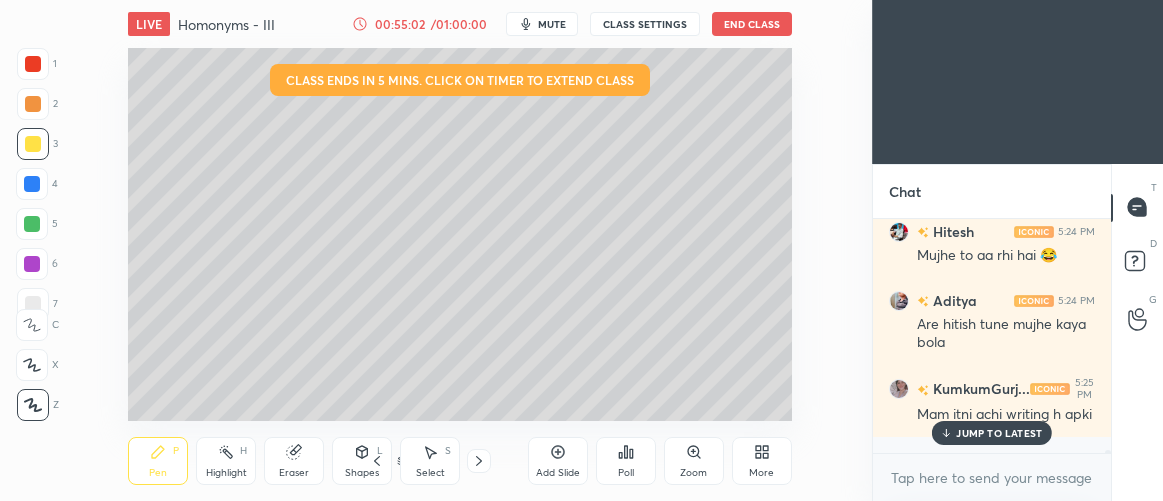 click on "Setting up your live class Class ends in 5 mins. Click on timer to extend class Poll for secs No correct answer Start poll" at bounding box center [460, 234] 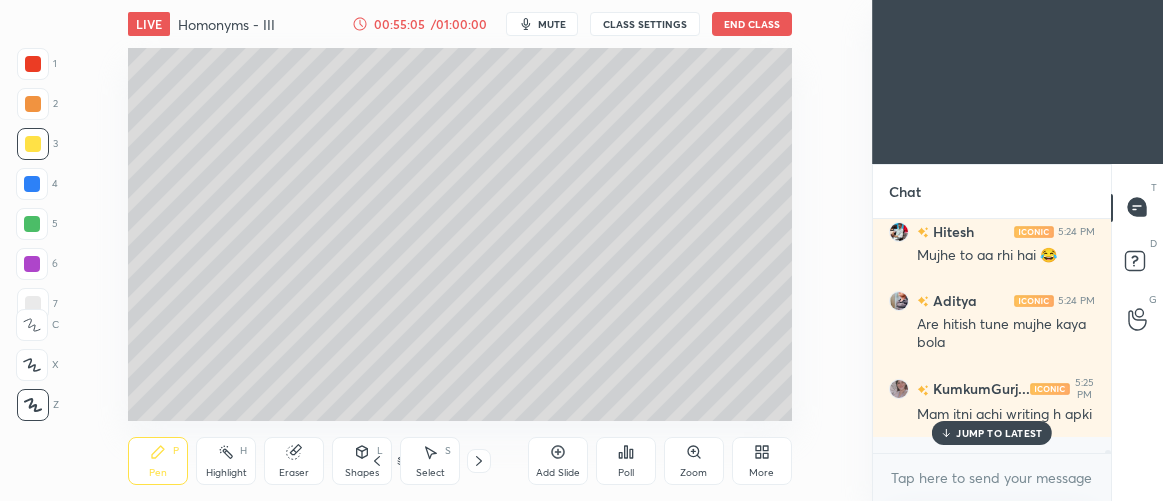 scroll, scrollTop: 19095, scrollLeft: 0, axis: vertical 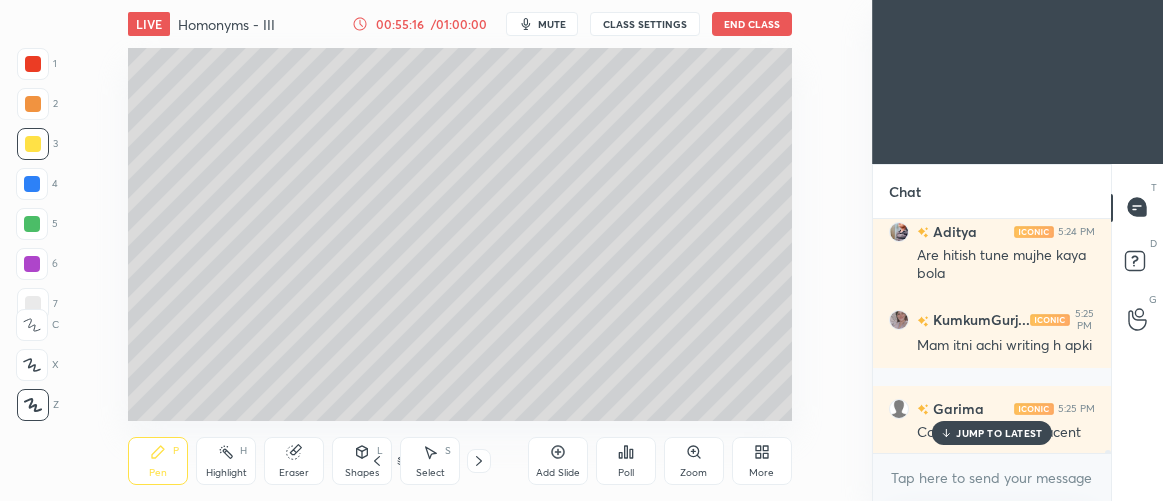 click on "JUMP TO LATEST" at bounding box center (999, 433) 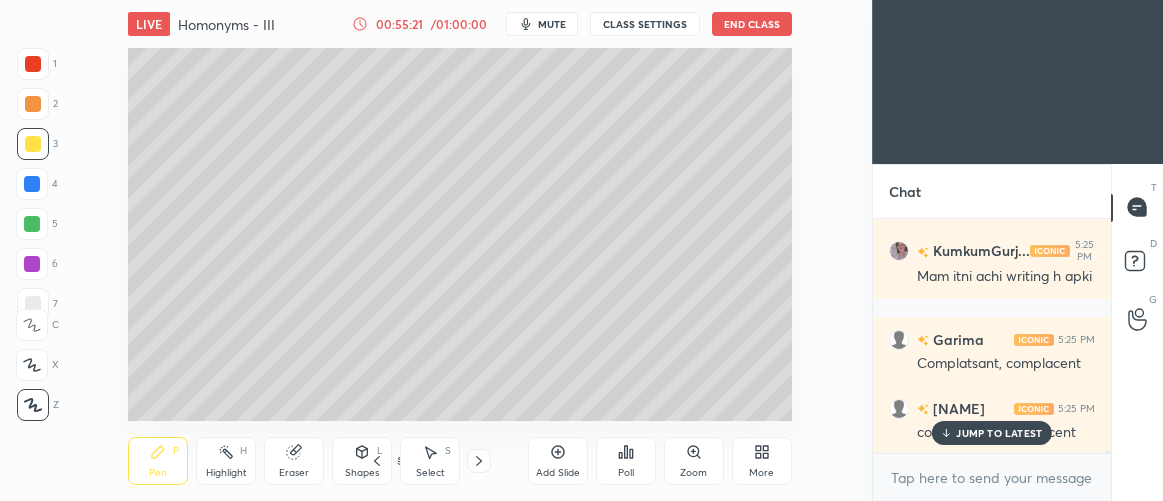 scroll, scrollTop: 19252, scrollLeft: 0, axis: vertical 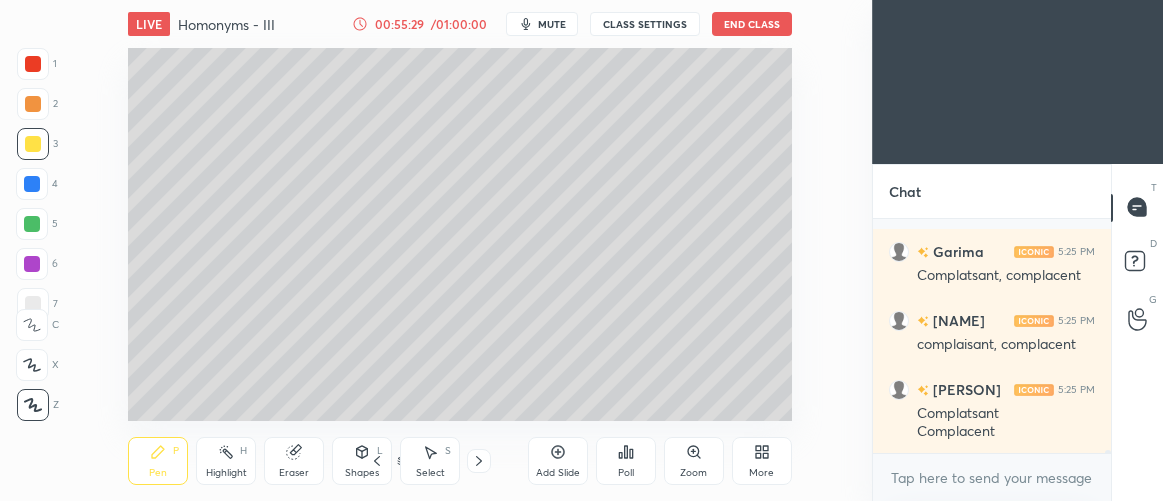 click at bounding box center [32, 184] 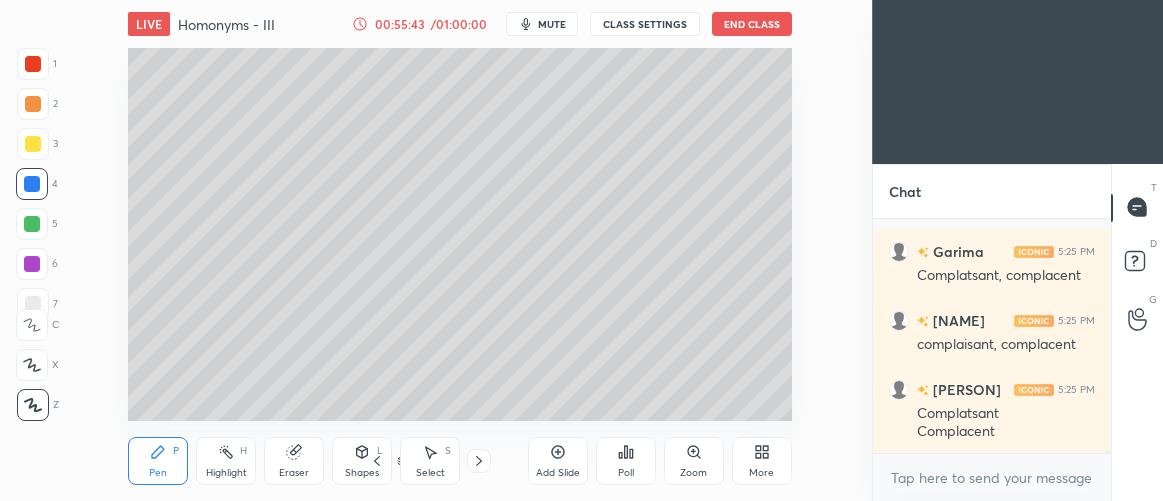 scroll, scrollTop: 19338, scrollLeft: 0, axis: vertical 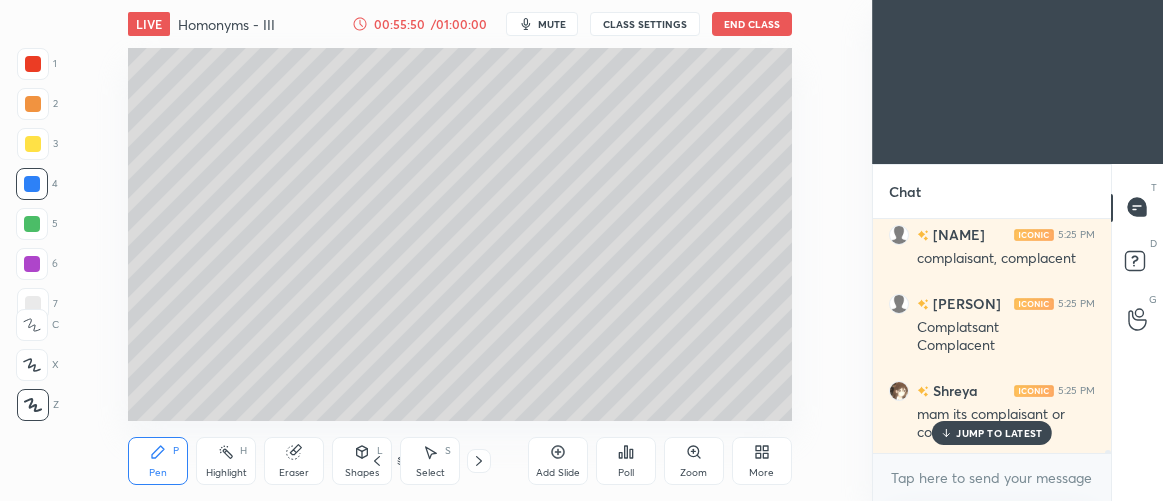 drag, startPoint x: 1003, startPoint y: 431, endPoint x: 952, endPoint y: 451, distance: 54.781384 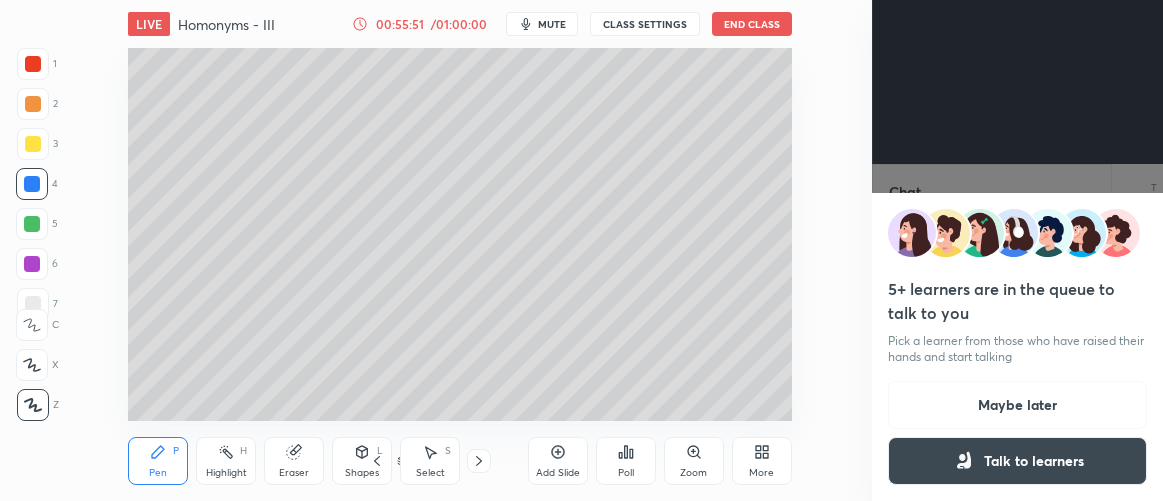 scroll, scrollTop: 19407, scrollLeft: 0, axis: vertical 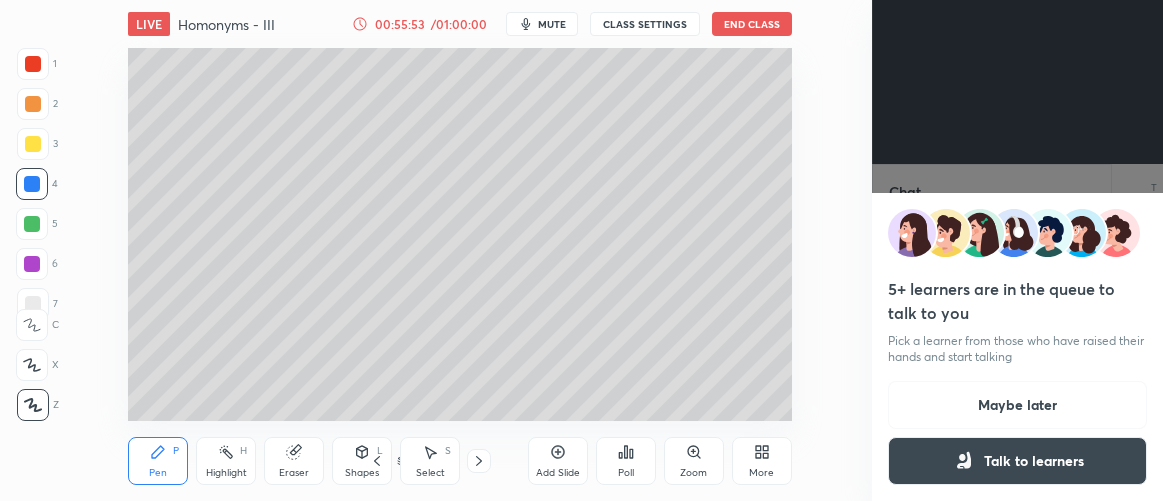click on "Maybe later" at bounding box center (1017, 405) 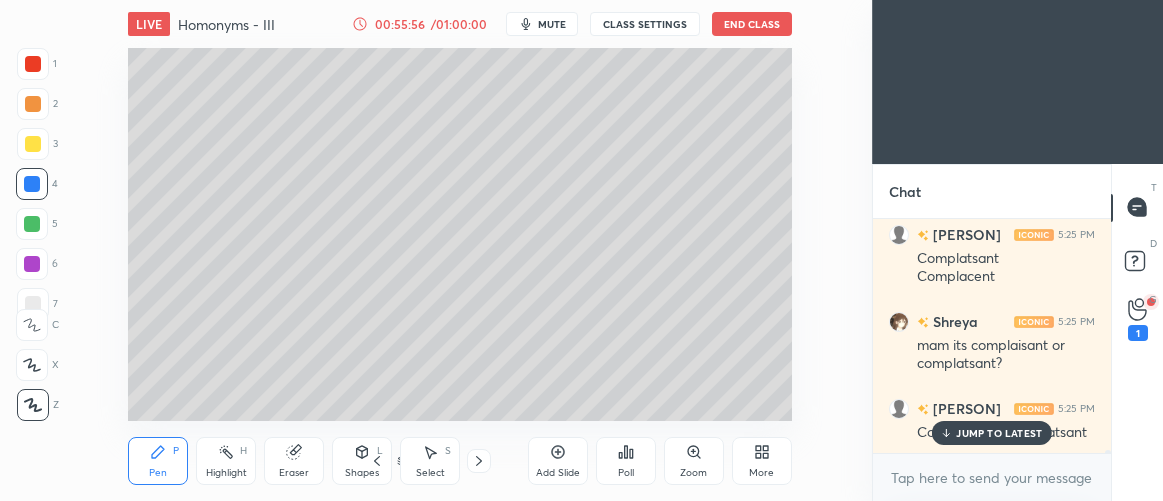 click on "JUMP TO LATEST" at bounding box center (999, 433) 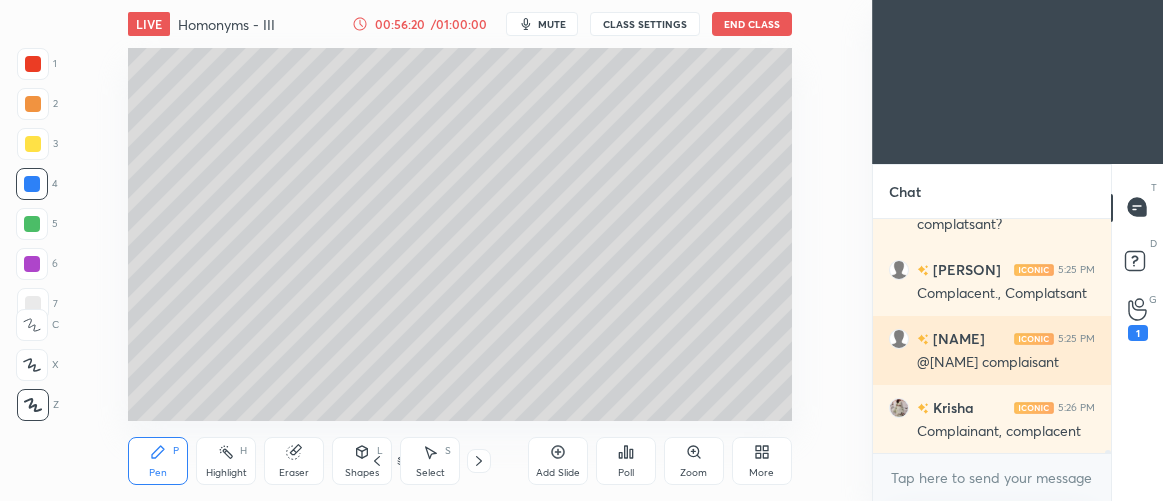 scroll, scrollTop: 19635, scrollLeft: 0, axis: vertical 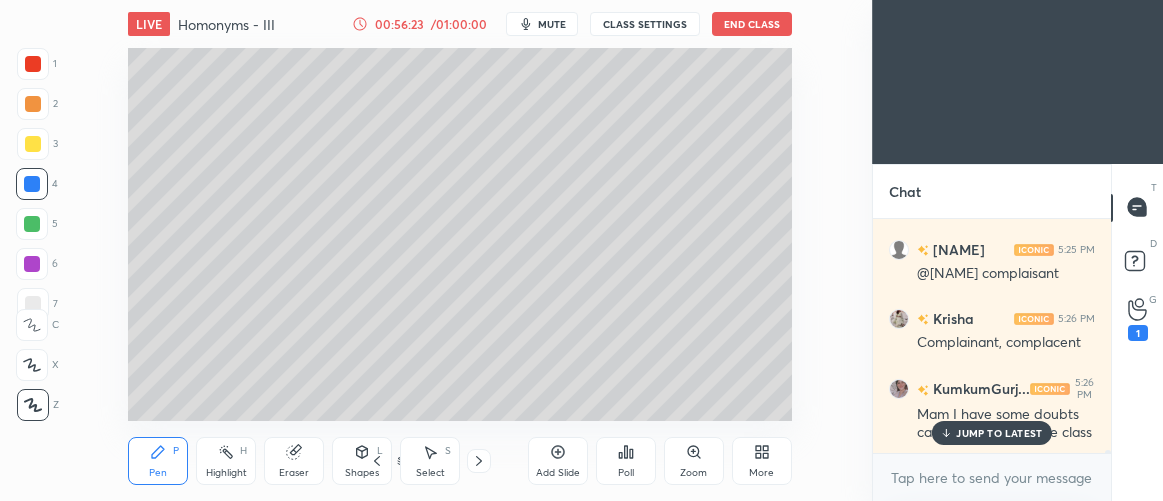 click on "JUMP TO LATEST" at bounding box center (999, 433) 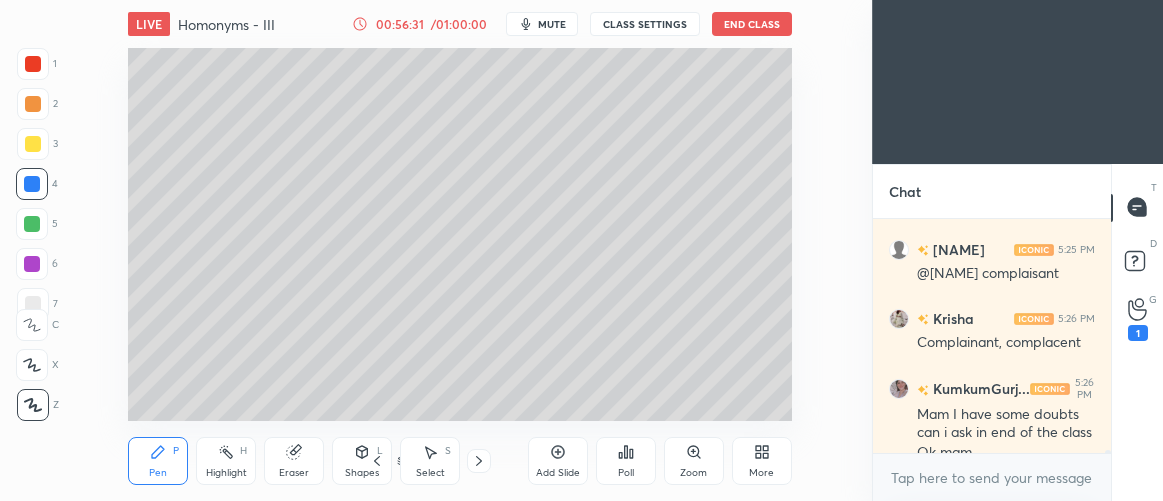 click on "Add Slide" at bounding box center [558, 461] 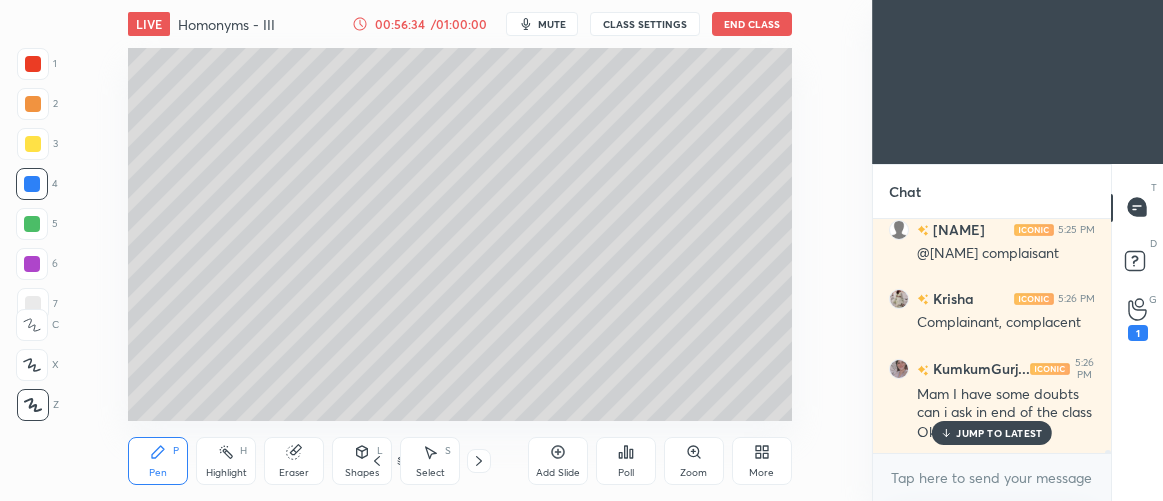 drag, startPoint x: 35, startPoint y: 106, endPoint x: 114, endPoint y: 89, distance: 80.80842 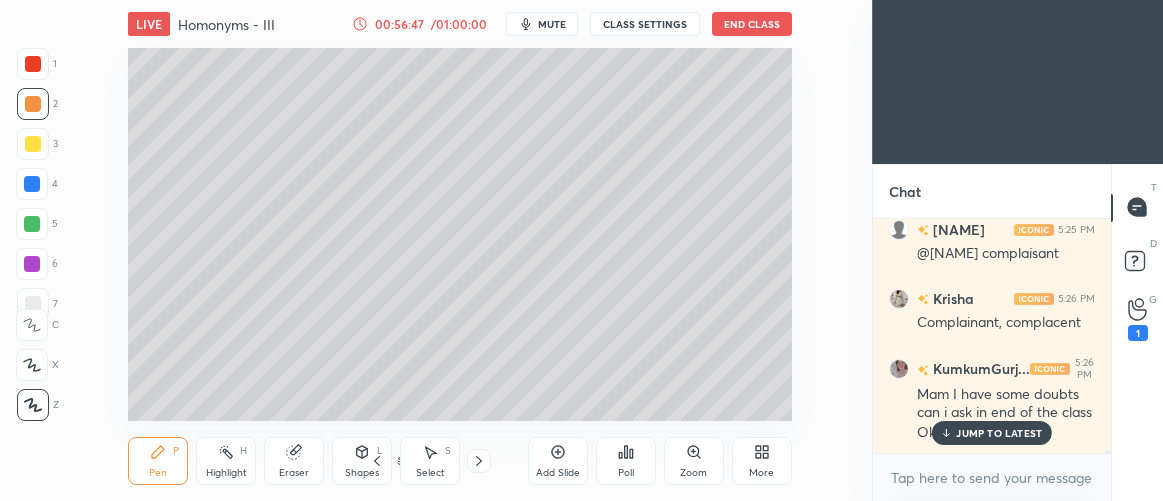 scroll, scrollTop: 19724, scrollLeft: 0, axis: vertical 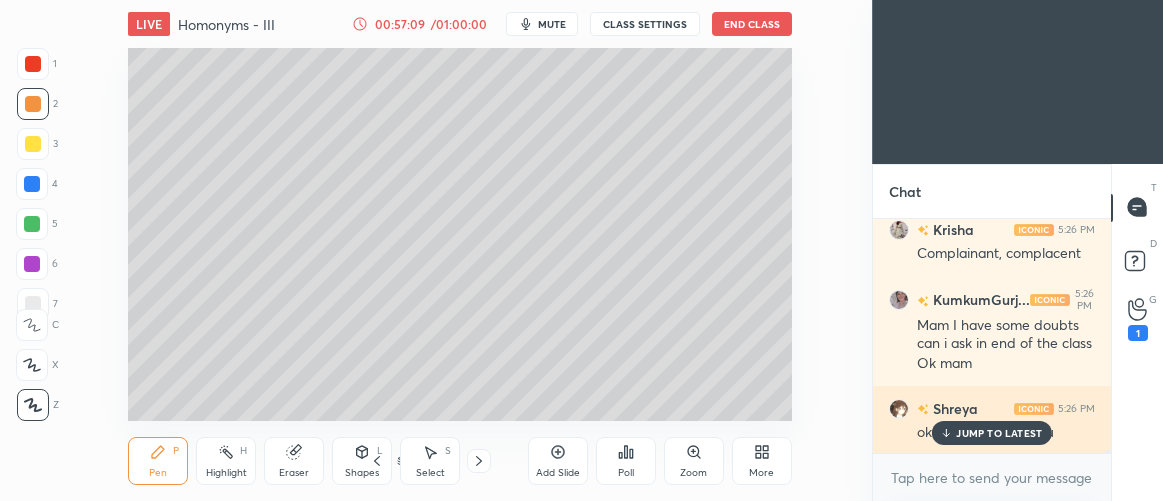 click on "JUMP TO LATEST" at bounding box center [992, 433] 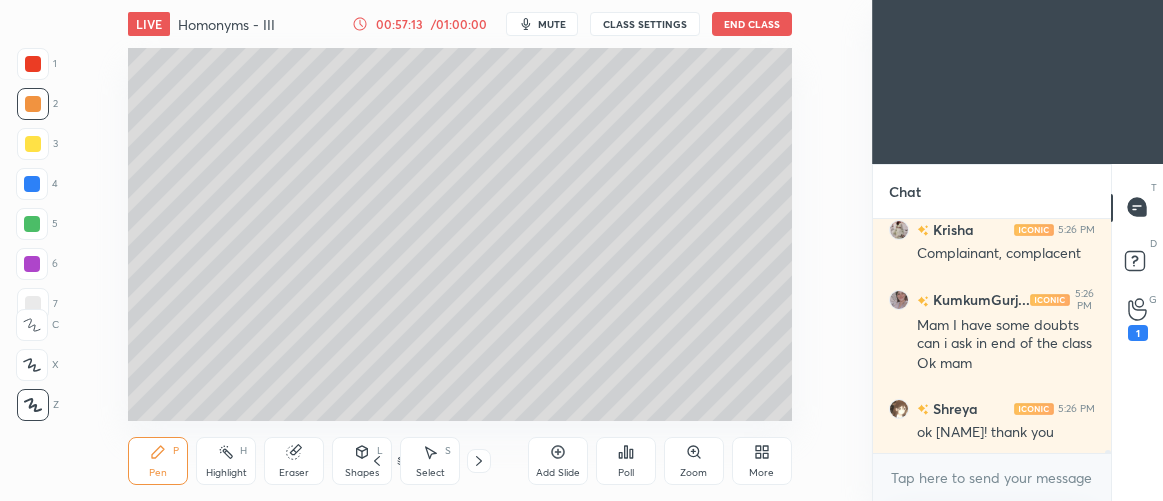click at bounding box center (33, 304) 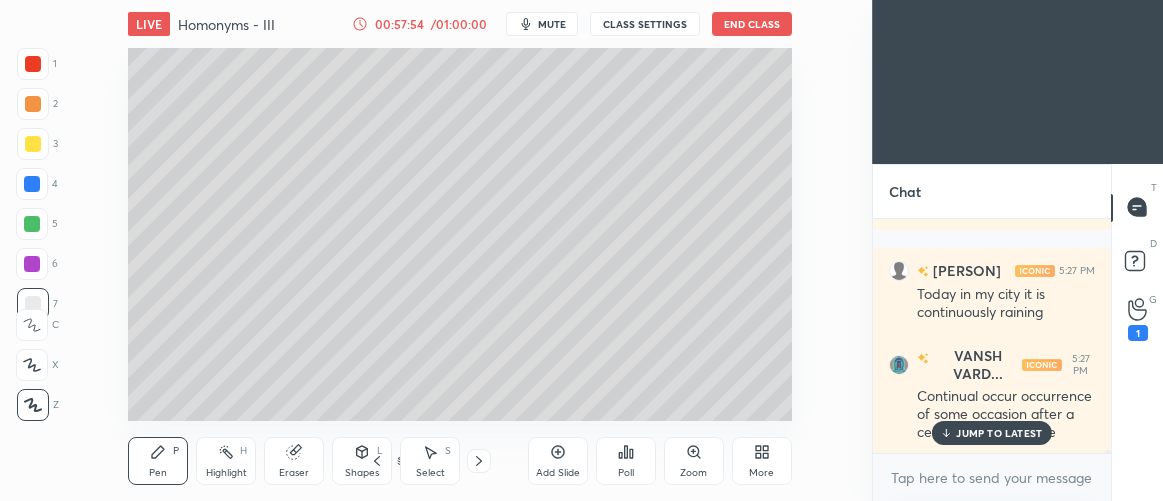 scroll, scrollTop: 20156, scrollLeft: 0, axis: vertical 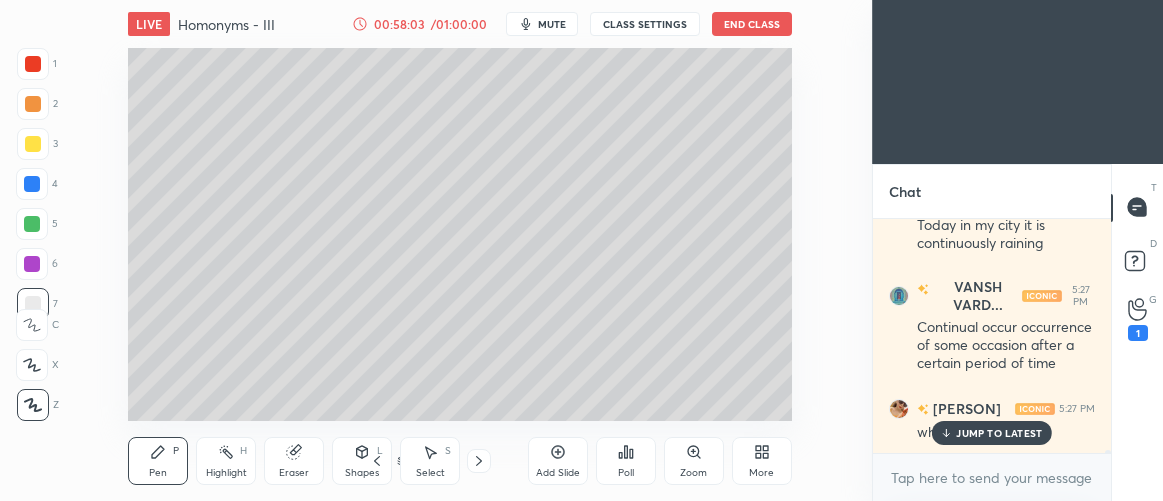 click on "JUMP TO LATEST" at bounding box center (992, 433) 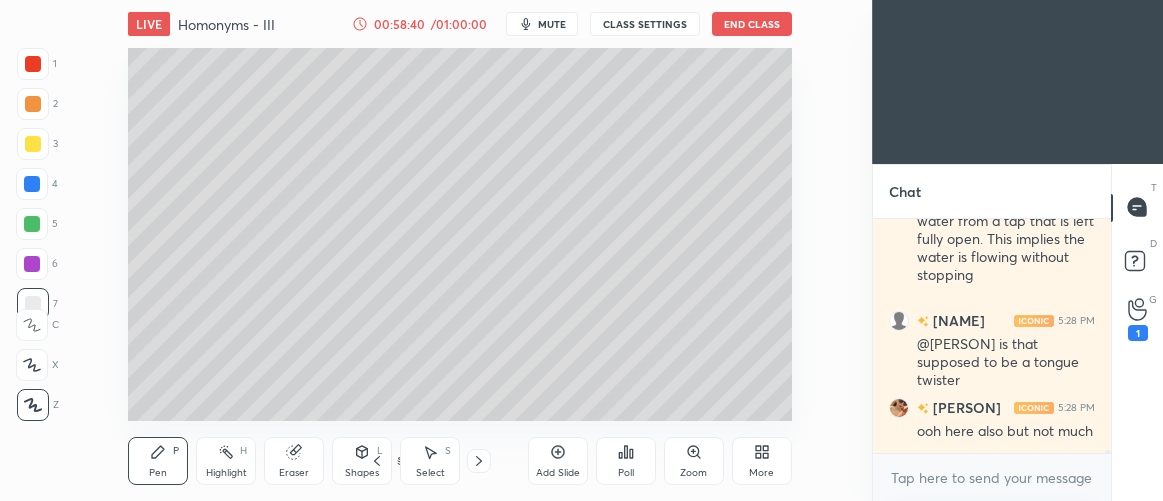scroll, scrollTop: 20684, scrollLeft: 0, axis: vertical 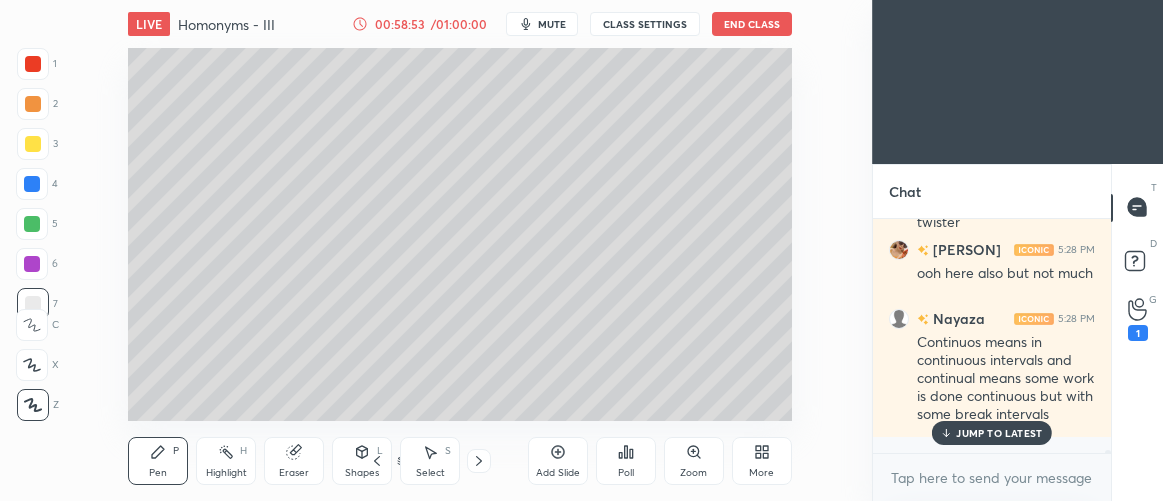 click 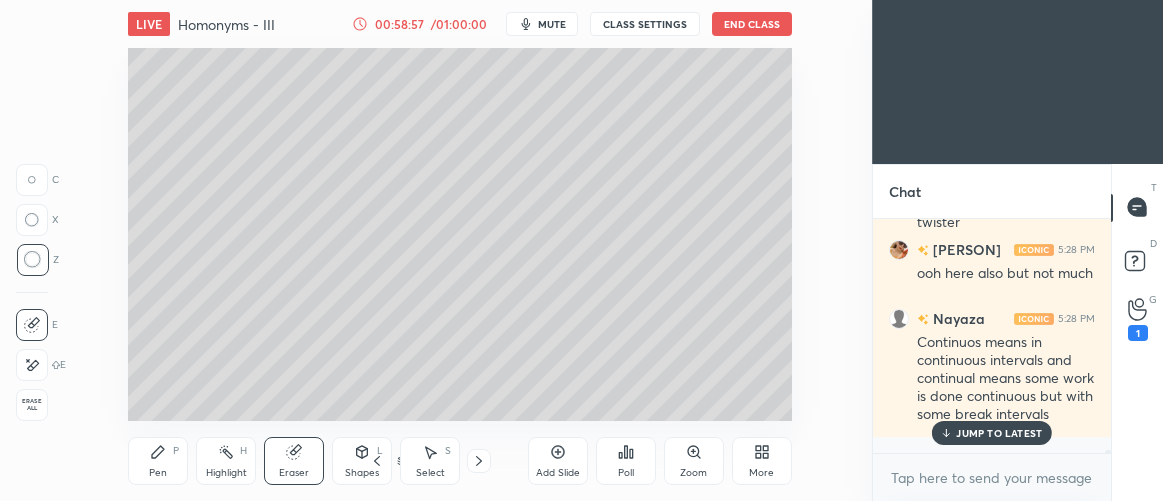 drag, startPoint x: 144, startPoint y: 464, endPoint x: 195, endPoint y: 434, distance: 59.16925 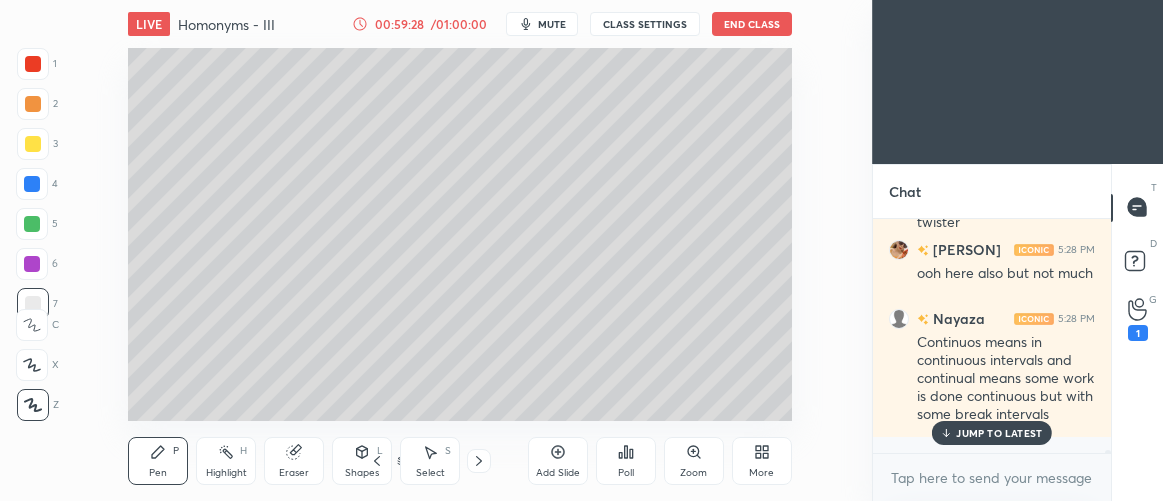 scroll, scrollTop: 20786, scrollLeft: 0, axis: vertical 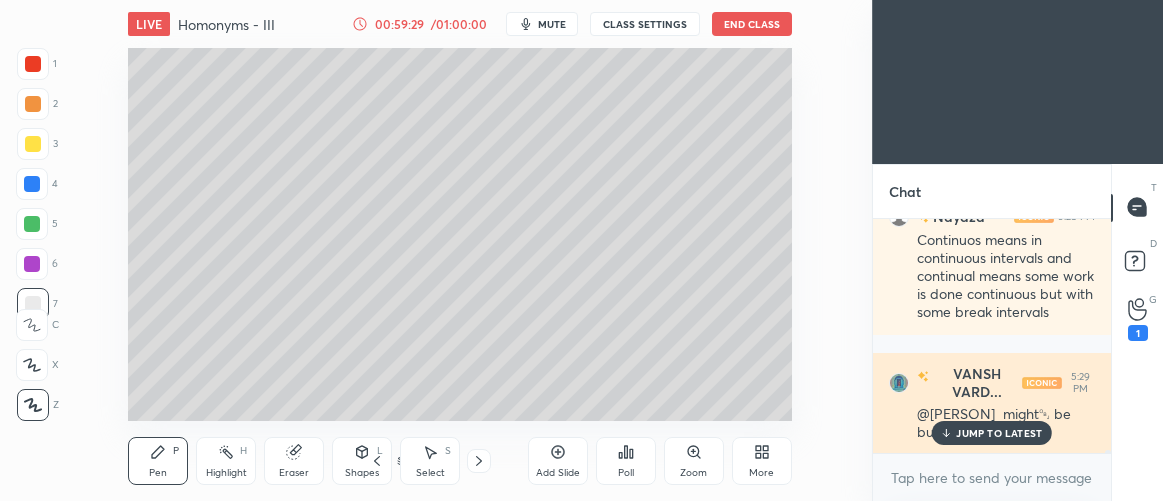 click 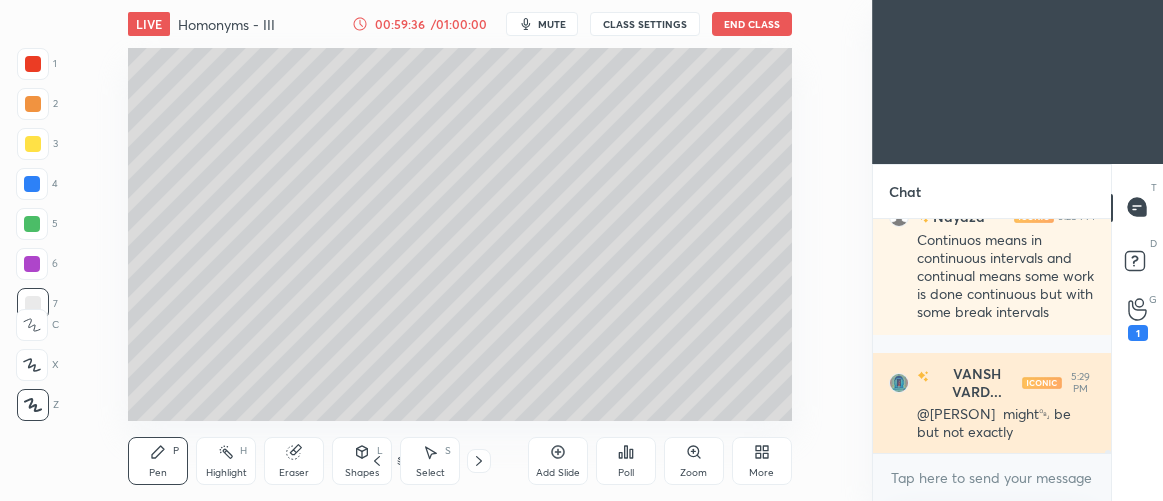 scroll, scrollTop: 20912, scrollLeft: 0, axis: vertical 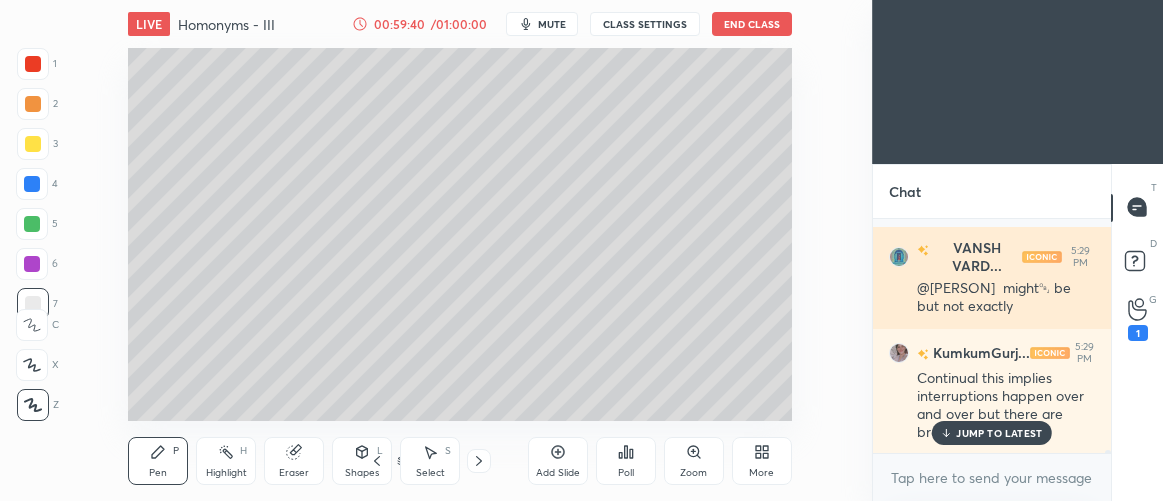 click 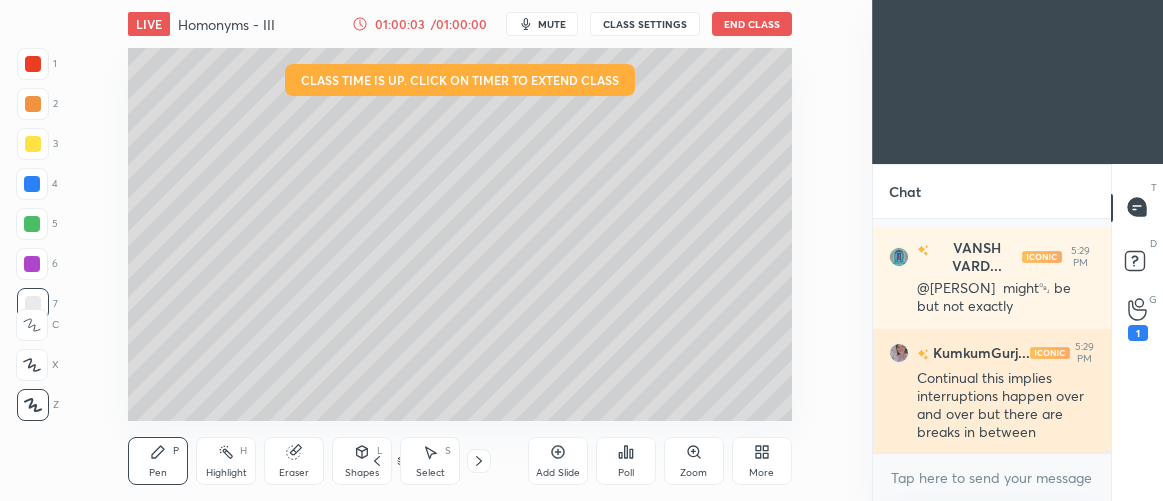scroll, scrollTop: 20999, scrollLeft: 0, axis: vertical 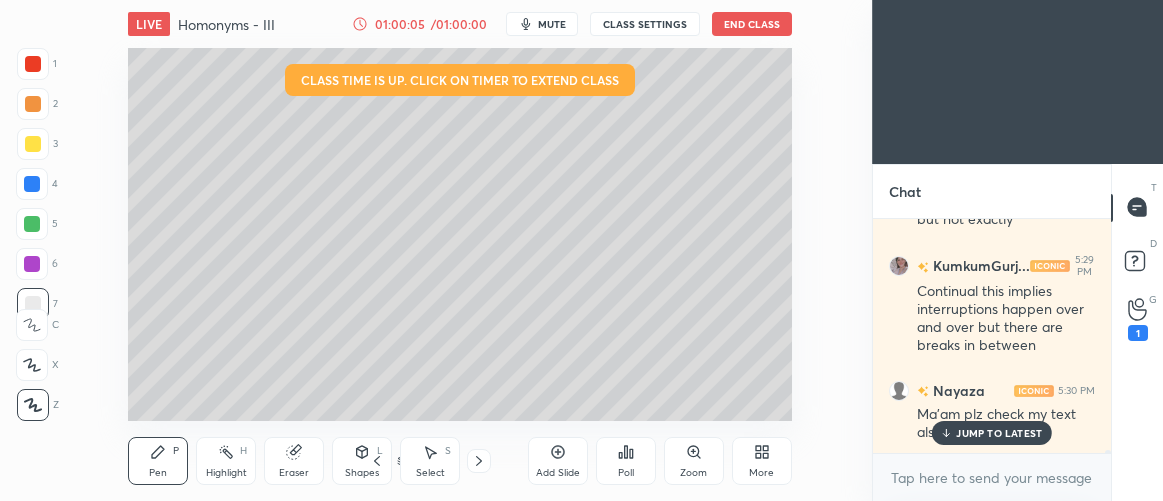 click on "JUMP TO LATEST" at bounding box center (999, 433) 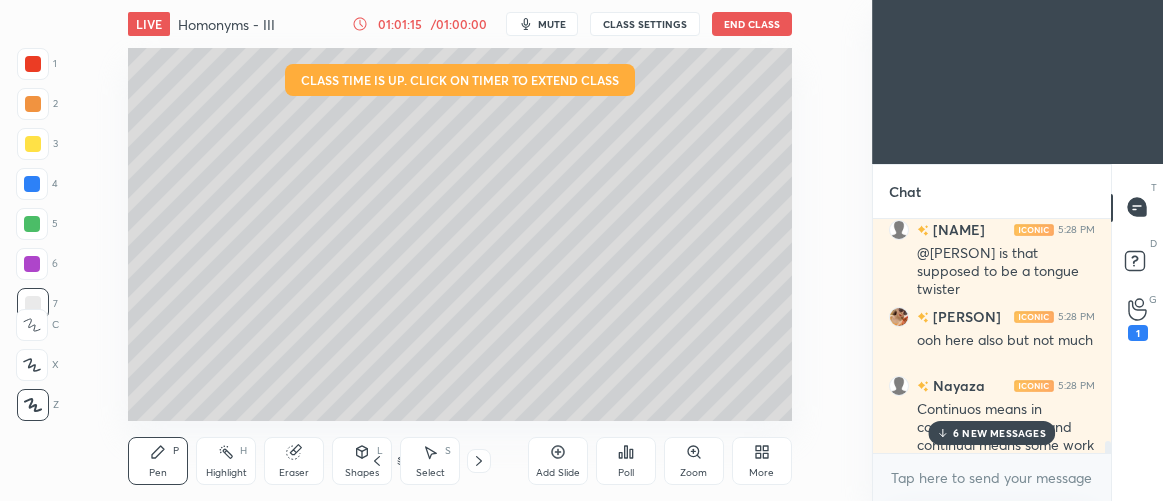 scroll, scrollTop: 20618, scrollLeft: 0, axis: vertical 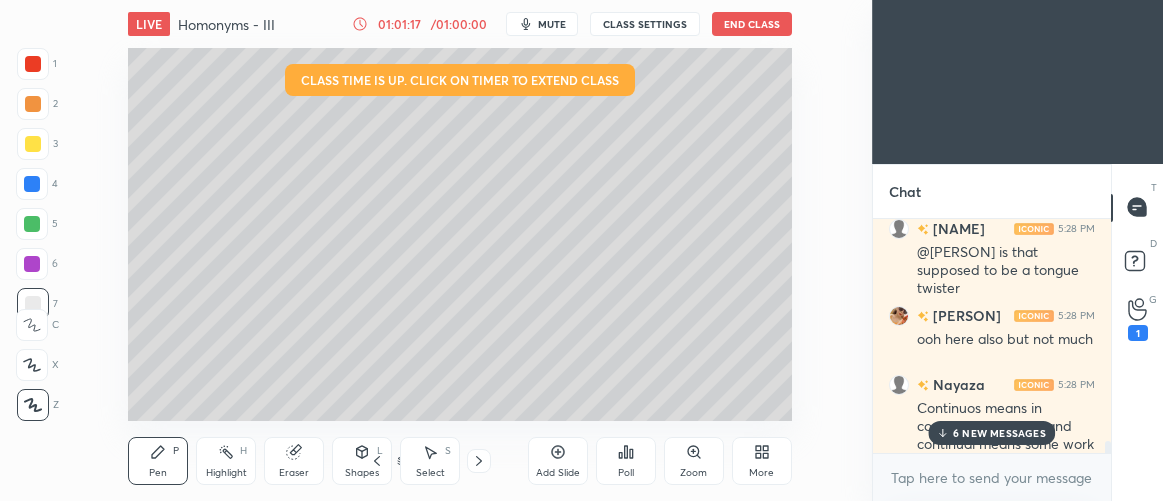 click on "6 NEW MESSAGES" at bounding box center (999, 433) 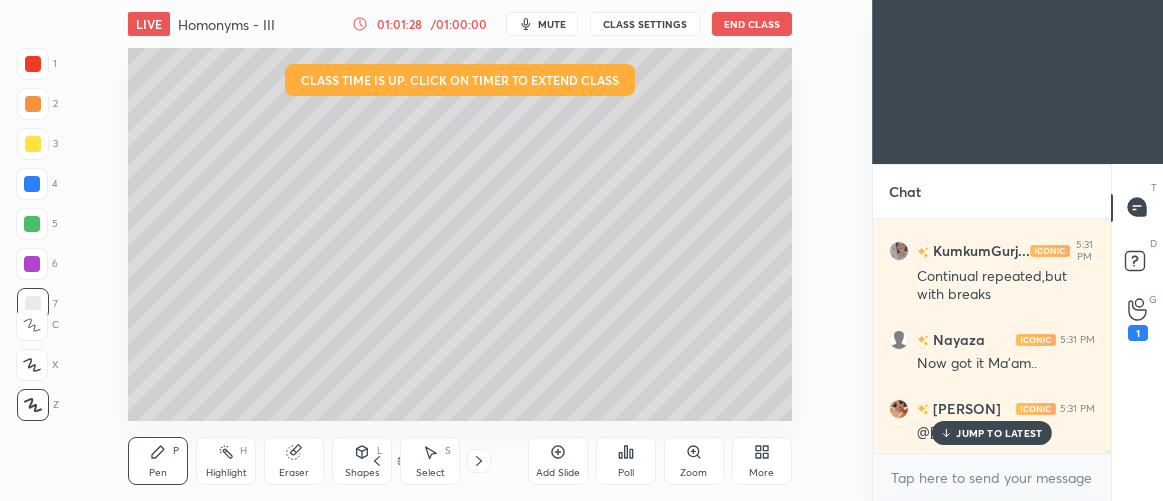 scroll, scrollTop: 21713, scrollLeft: 0, axis: vertical 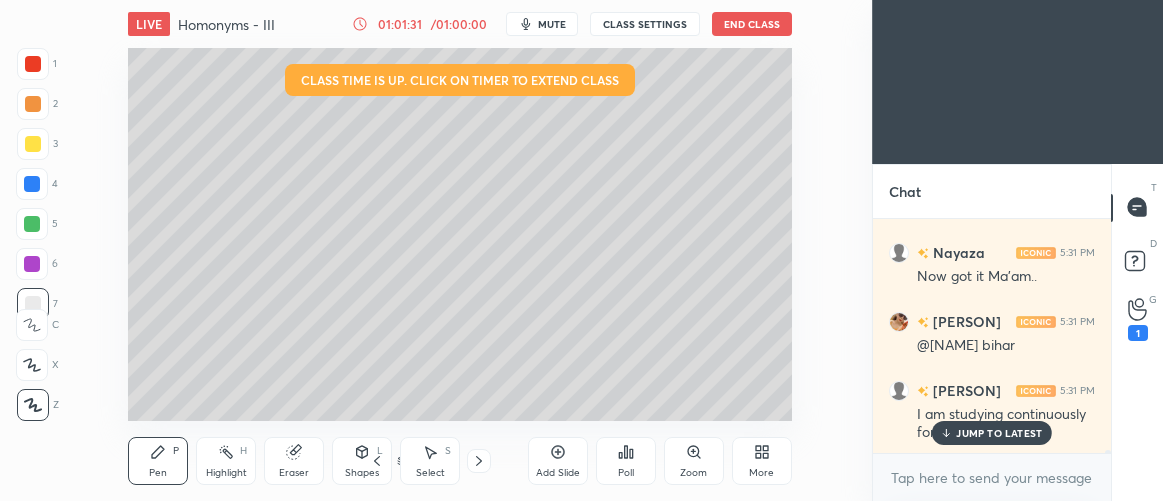click at bounding box center [33, 144] 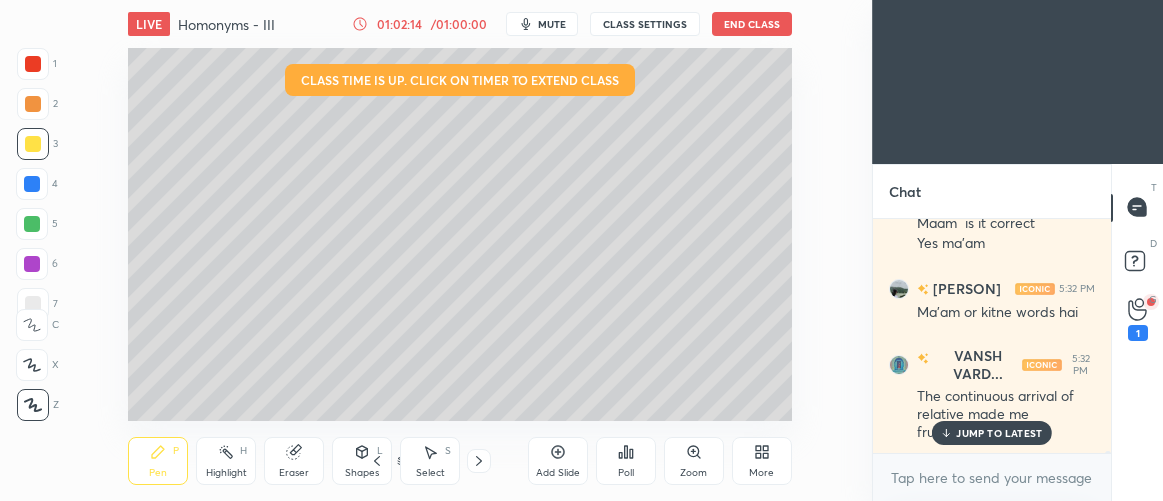 scroll, scrollTop: 22132, scrollLeft: 0, axis: vertical 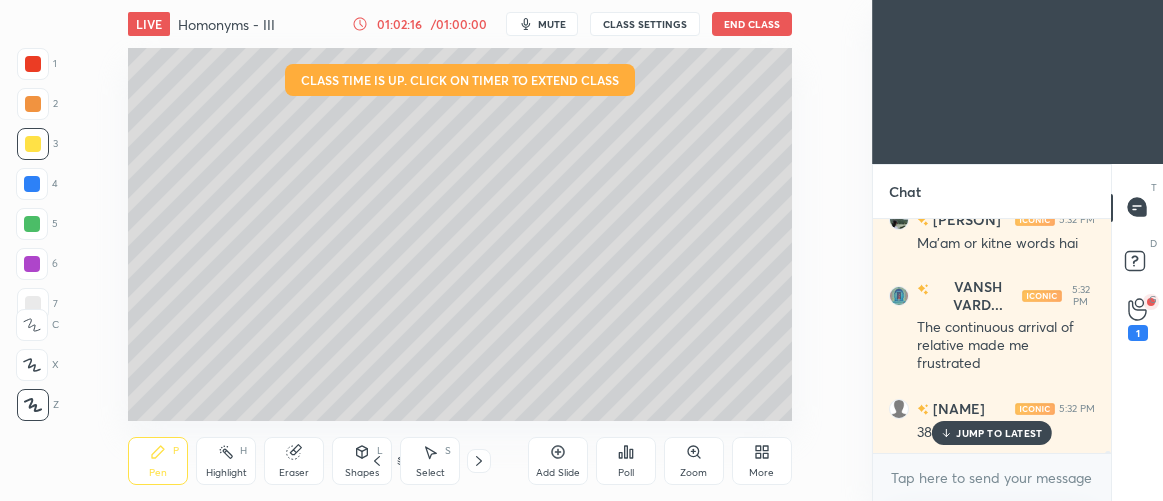 click on "JUMP TO LATEST" at bounding box center [999, 433] 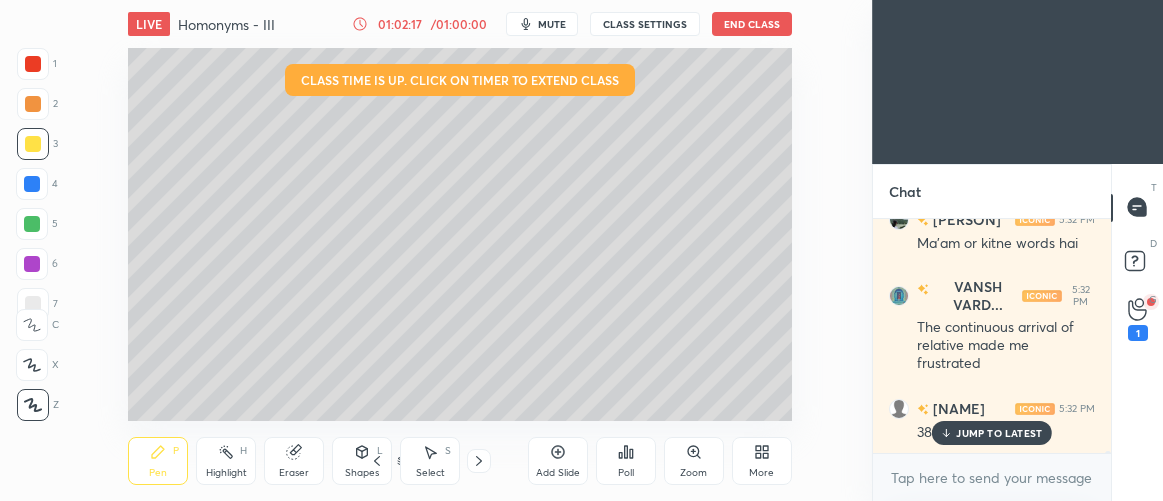 scroll, scrollTop: 22204, scrollLeft: 0, axis: vertical 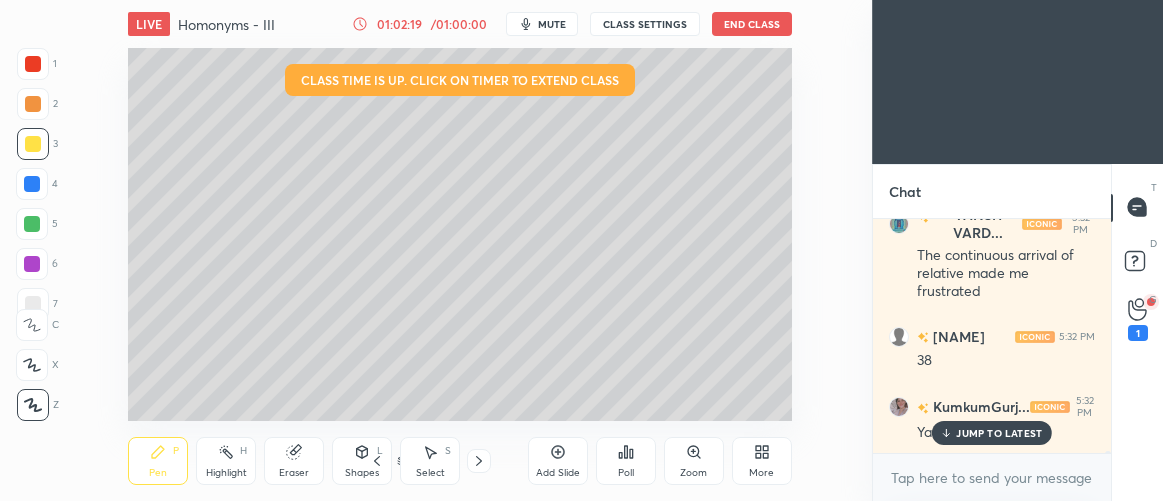 click on "JUMP TO LATEST" at bounding box center (992, 433) 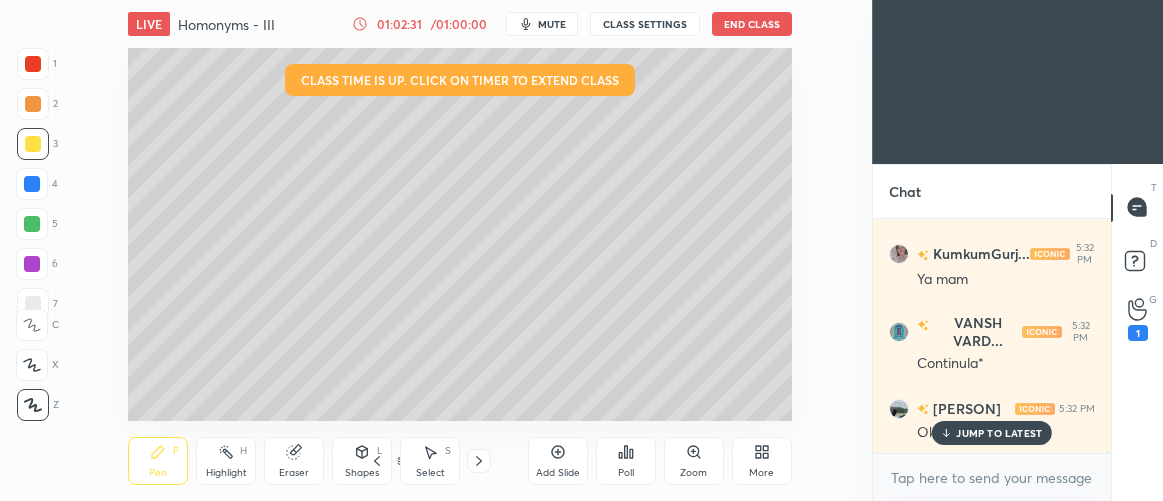 scroll, scrollTop: 22426, scrollLeft: 0, axis: vertical 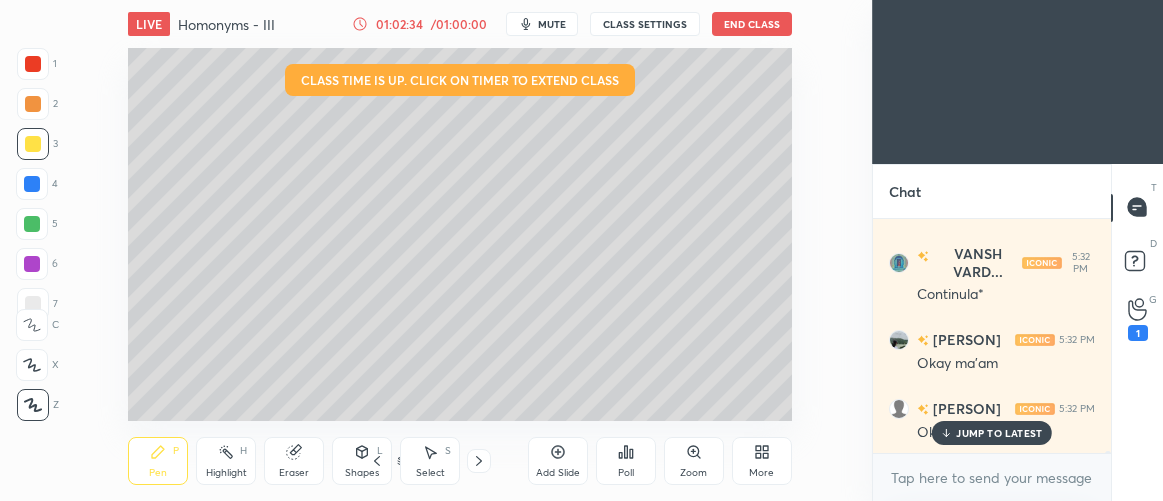 drag, startPoint x: 978, startPoint y: 437, endPoint x: 863, endPoint y: 395, distance: 122.42957 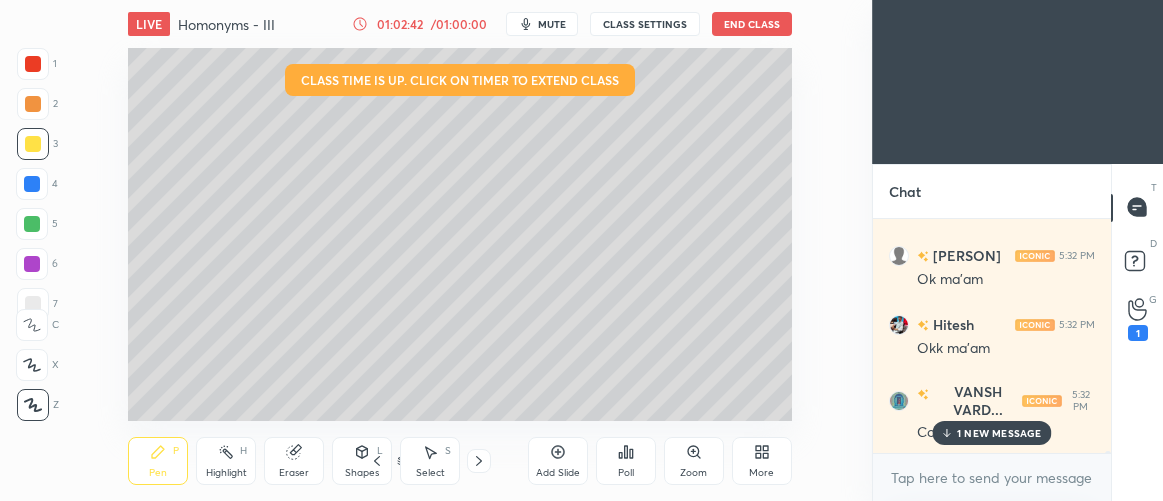 scroll, scrollTop: 22669, scrollLeft: 0, axis: vertical 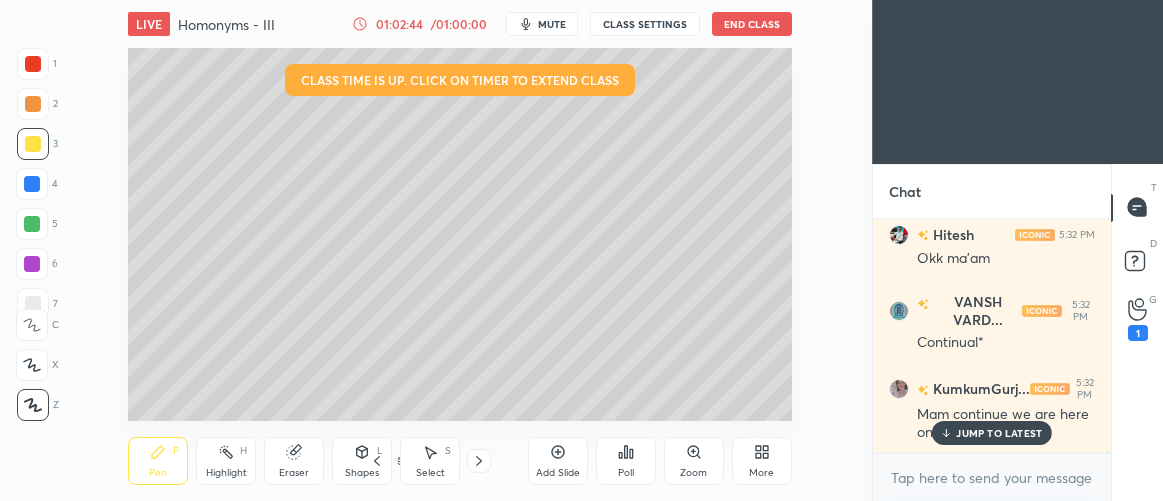 click 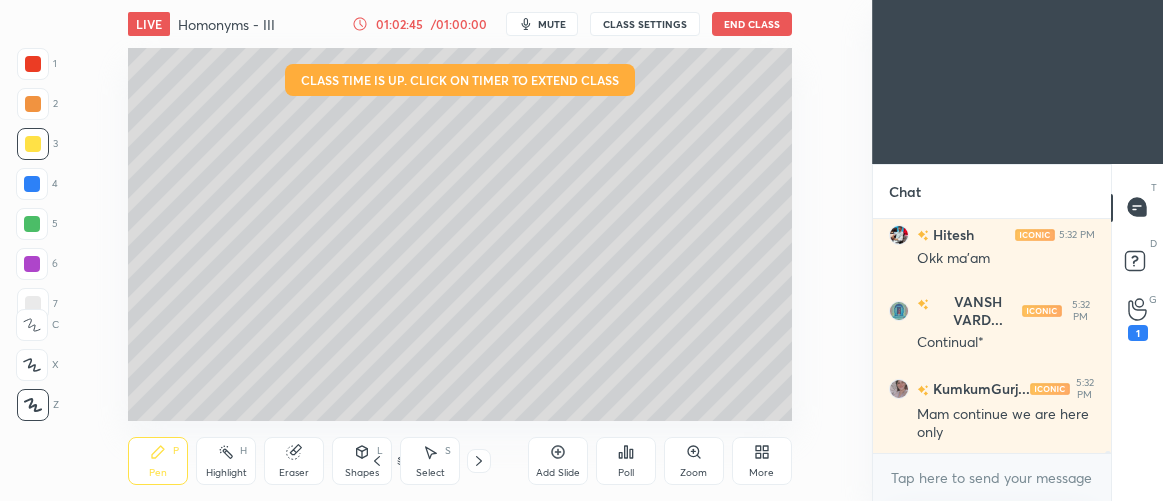 scroll, scrollTop: 22689, scrollLeft: 0, axis: vertical 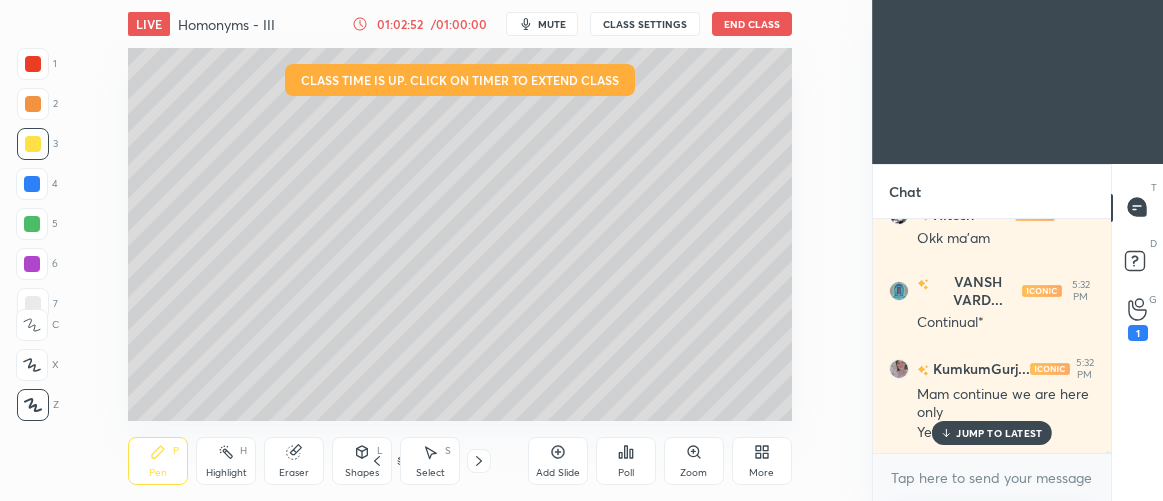 click on "JUMP TO LATEST" at bounding box center [999, 433] 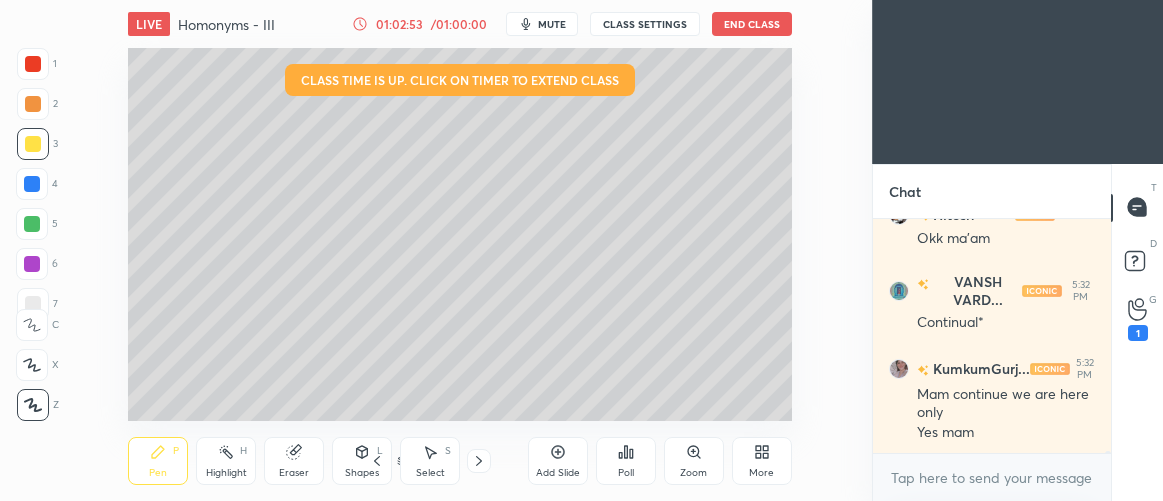 click on "Yes mam" at bounding box center [1006, 433] 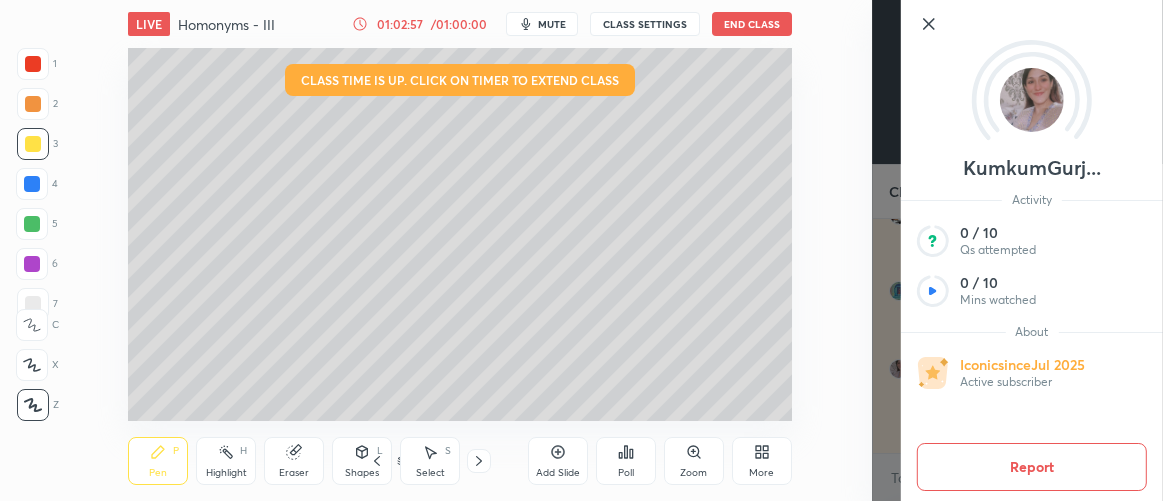 click 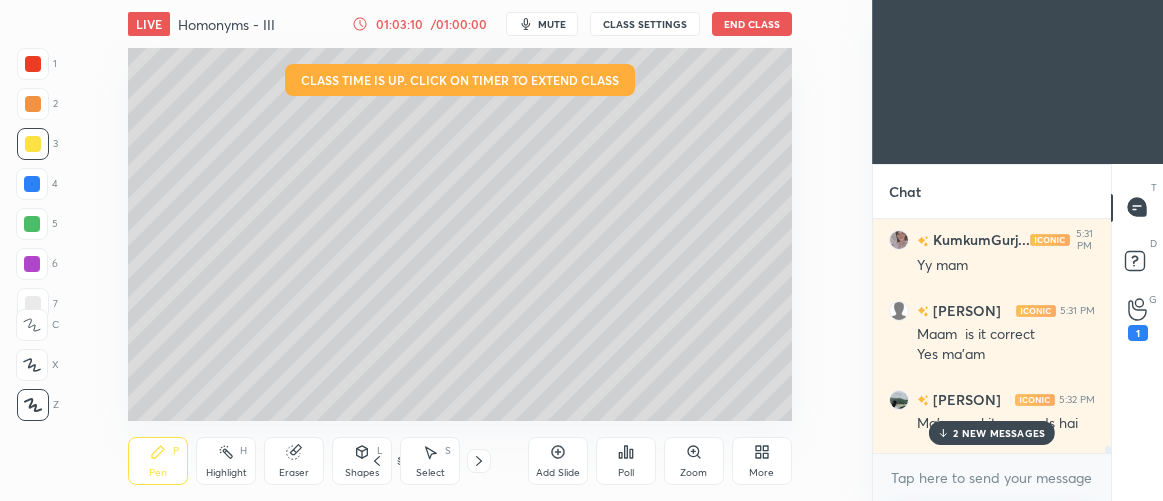 scroll, scrollTop: 21951, scrollLeft: 0, axis: vertical 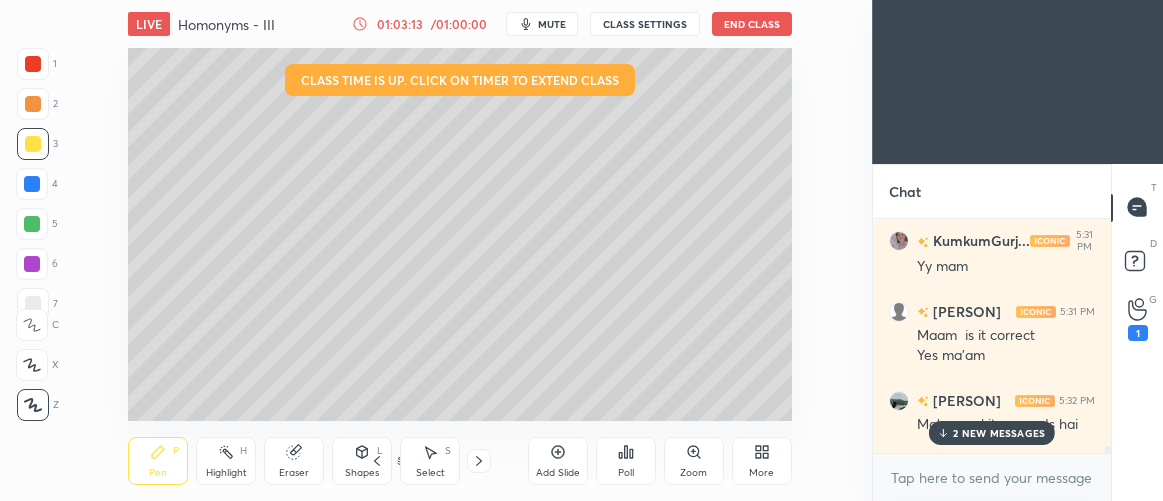 click on "2 NEW MESSAGES" at bounding box center [999, 433] 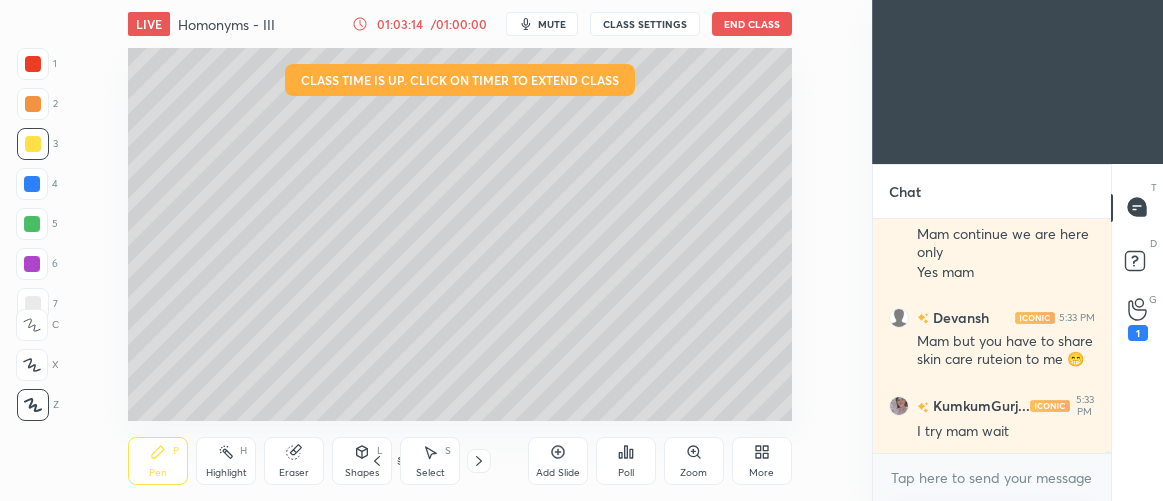 scroll, scrollTop: 22935, scrollLeft: 0, axis: vertical 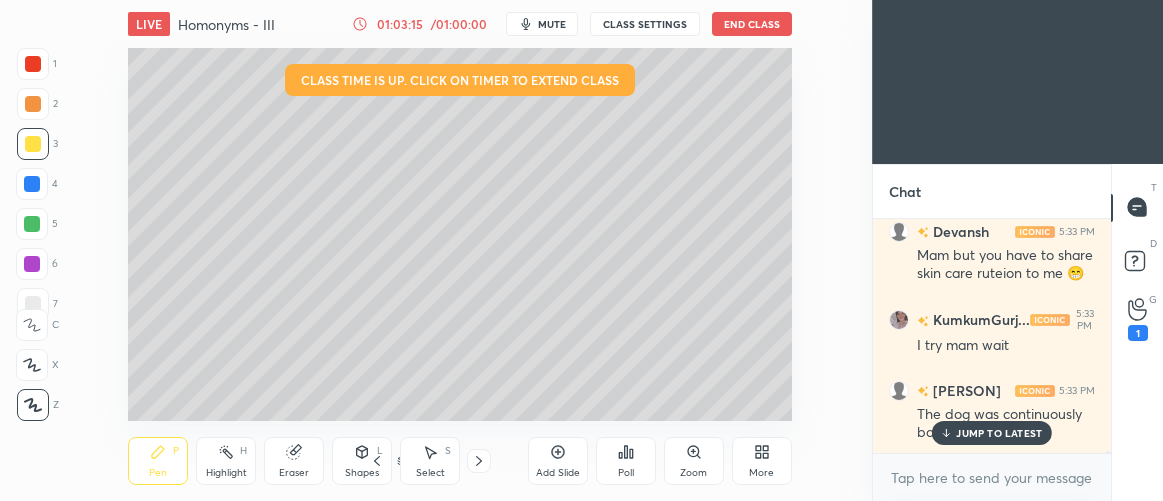 click on "JUMP TO LATEST" at bounding box center [999, 433] 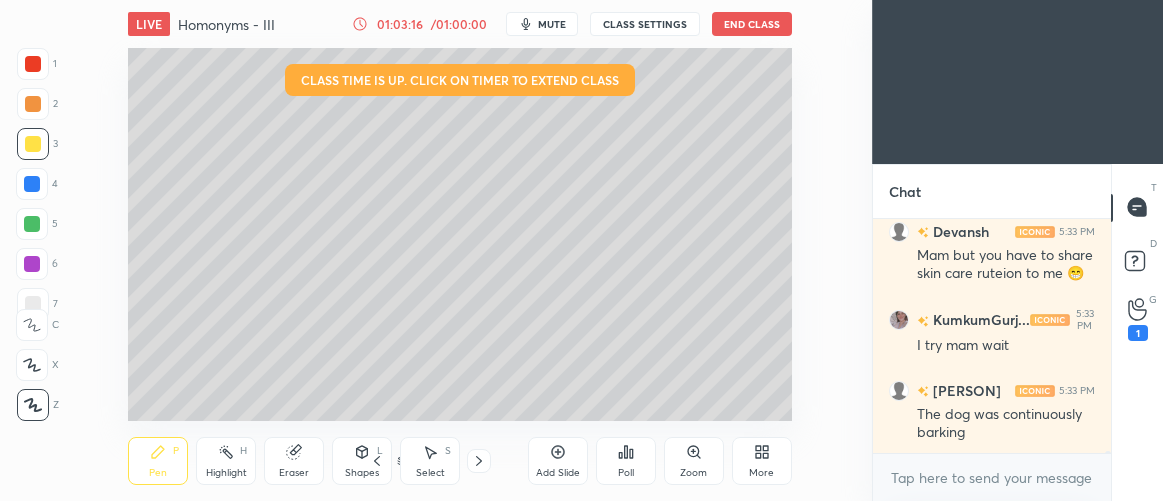 scroll, scrollTop: 23007, scrollLeft: 0, axis: vertical 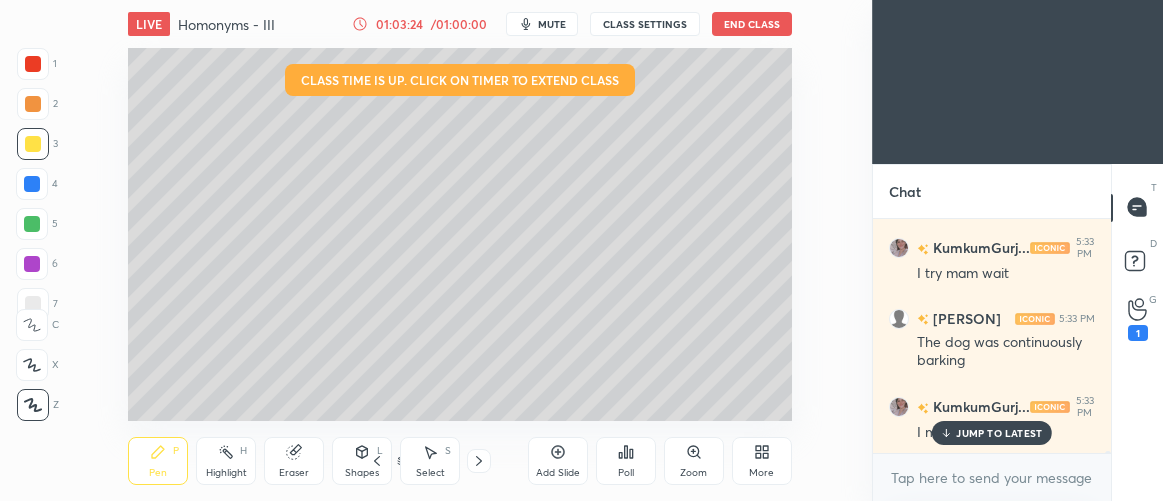 click on "JUMP TO LATEST" at bounding box center (999, 433) 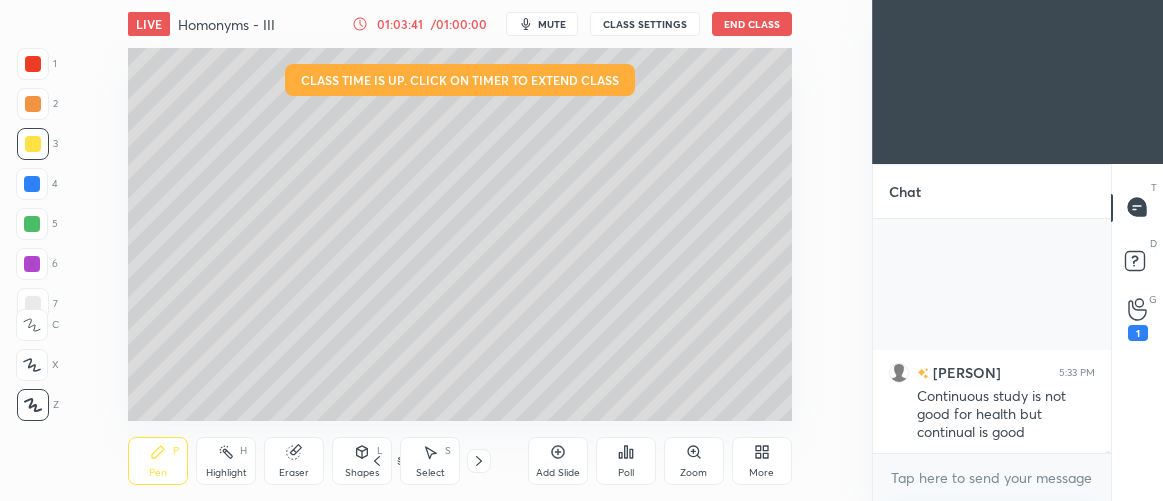 scroll, scrollTop: 23358, scrollLeft: 0, axis: vertical 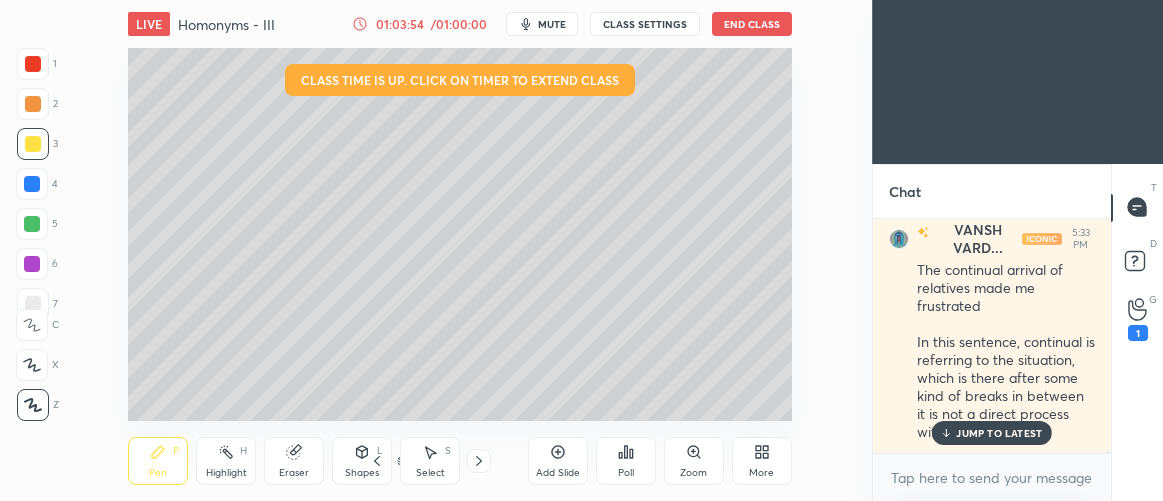 click on "JUMP TO LATEST" at bounding box center [999, 433] 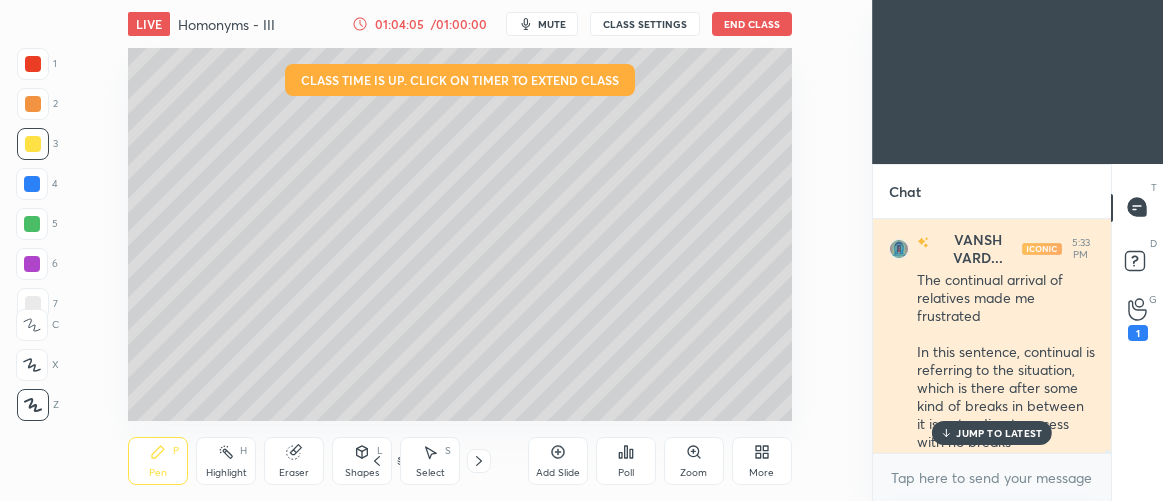 scroll, scrollTop: 23481, scrollLeft: 0, axis: vertical 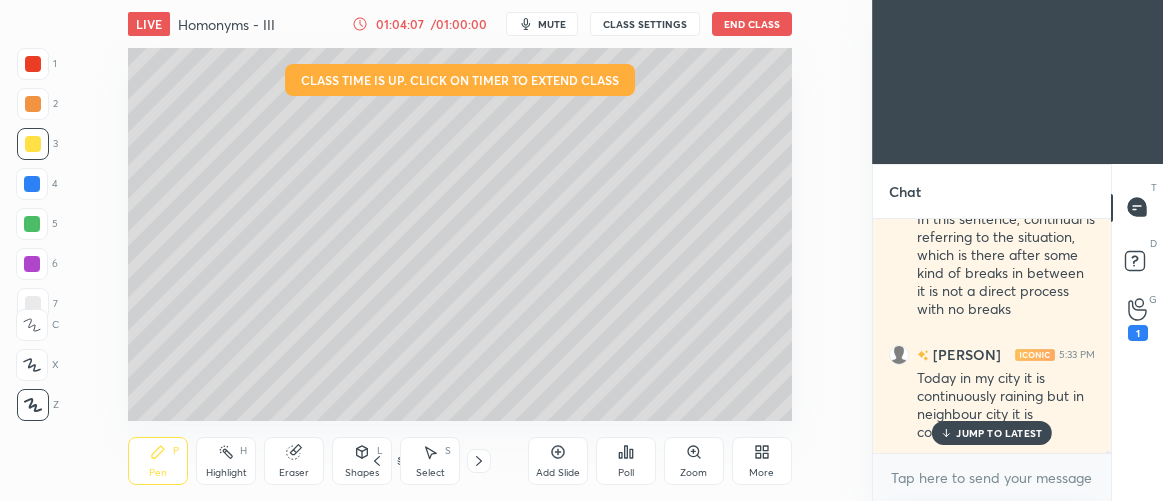 click on "JUMP TO LATEST" at bounding box center [999, 433] 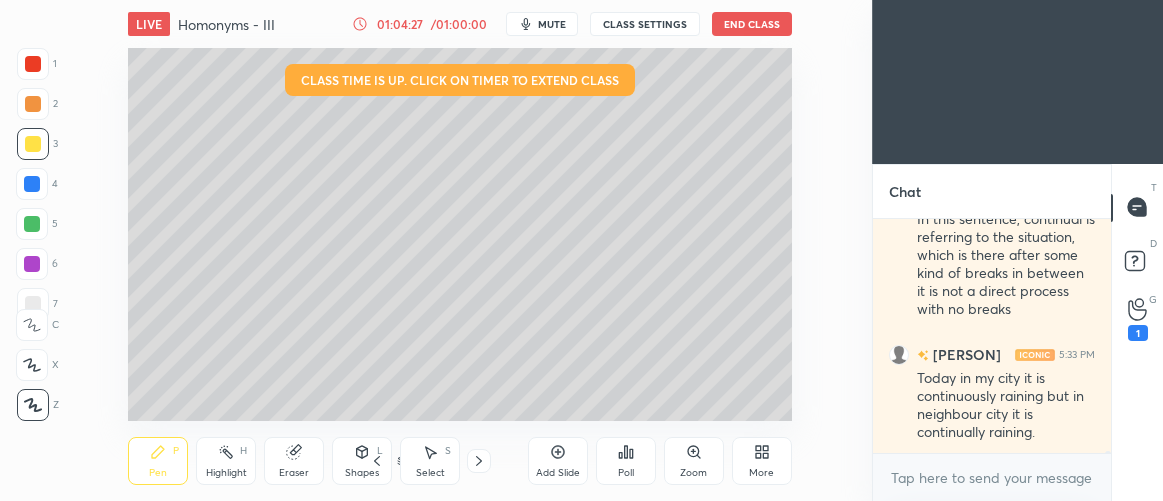 scroll, scrollTop: 23550, scrollLeft: 0, axis: vertical 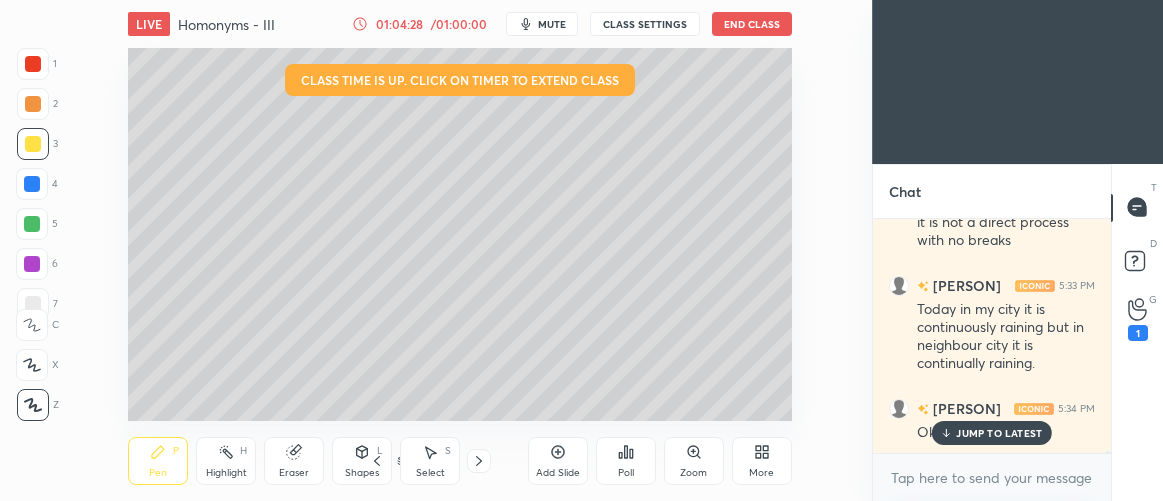 click on "JUMP TO LATEST" at bounding box center (999, 433) 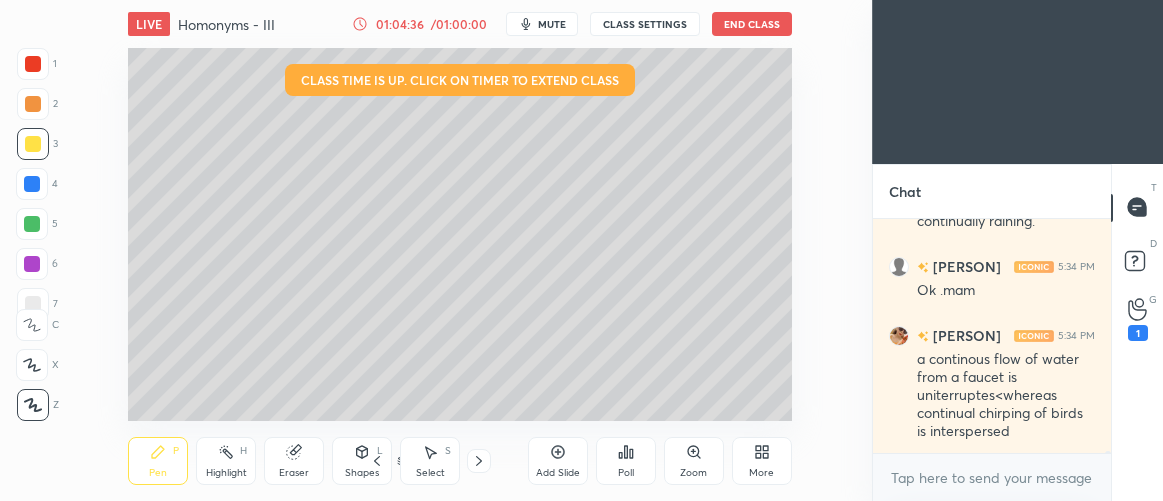 scroll, scrollTop: 23796, scrollLeft: 0, axis: vertical 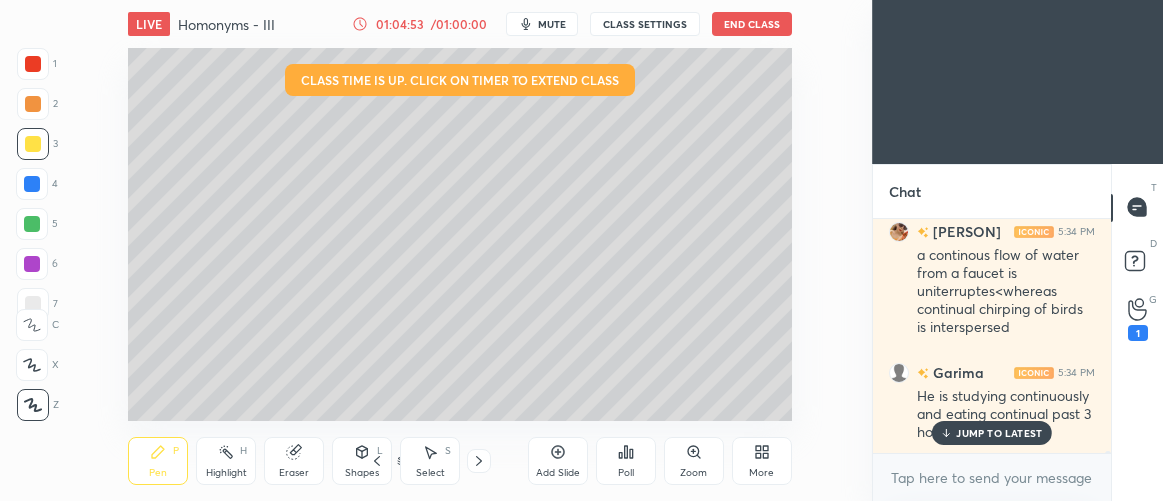 click on "JUMP TO LATEST" at bounding box center [999, 433] 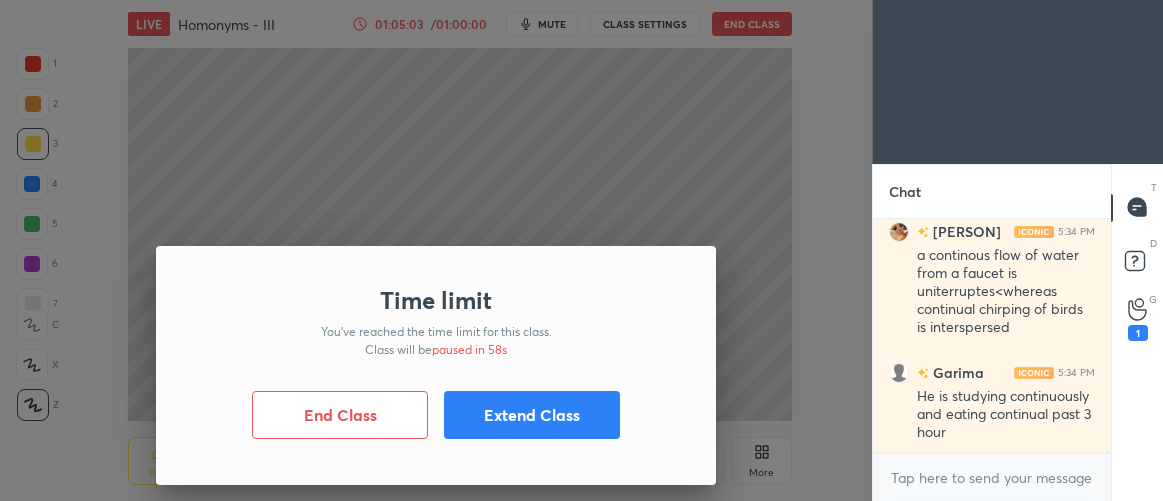 click on "Extend Class" at bounding box center [532, 415] 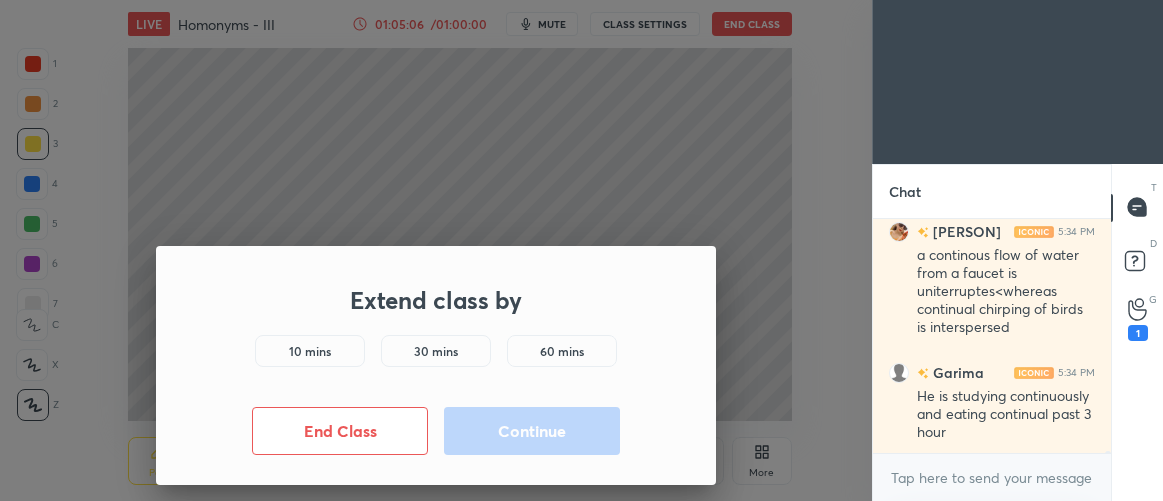 click on "10 mins" at bounding box center [310, 351] 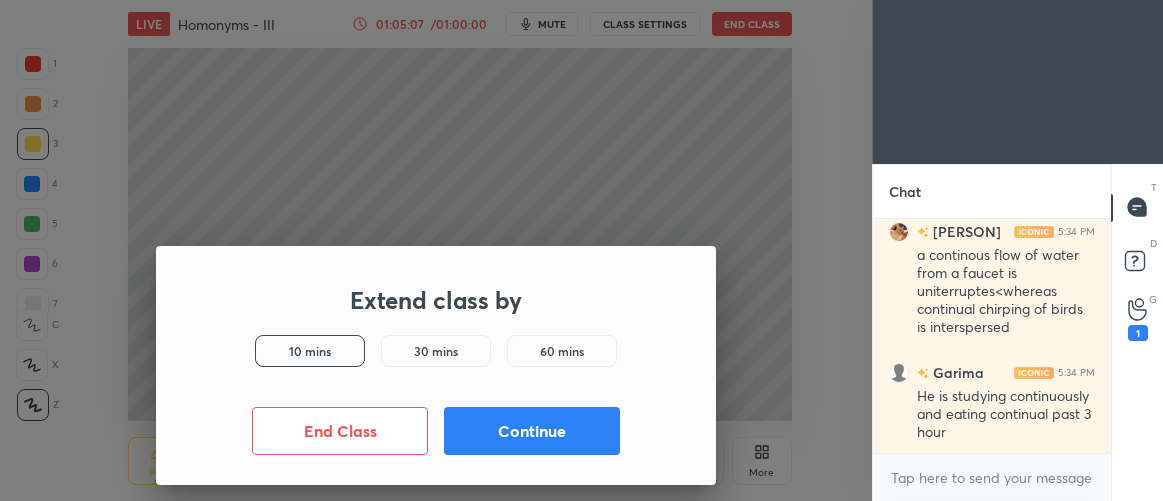 click on "Continue" at bounding box center (532, 431) 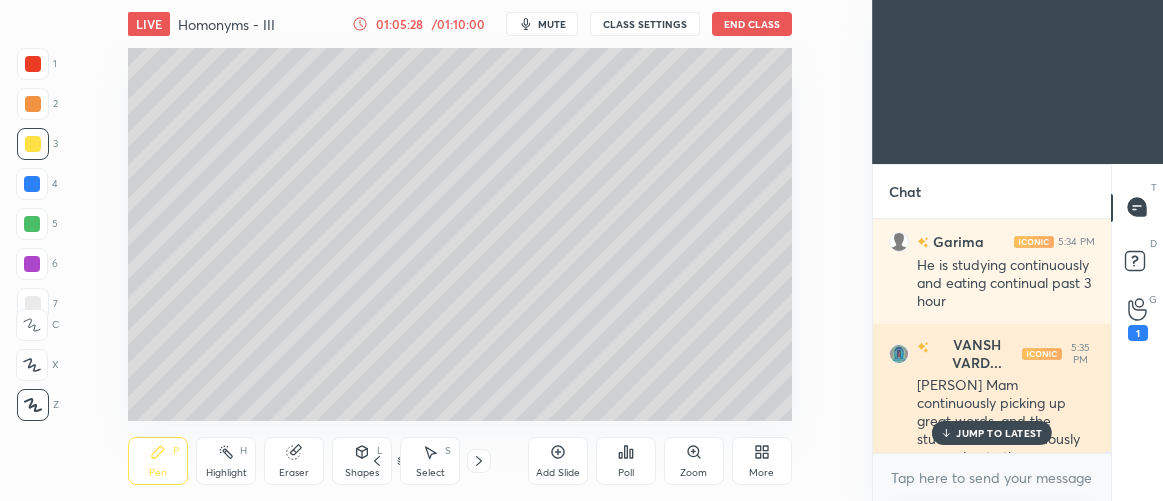 scroll, scrollTop: 23952, scrollLeft: 0, axis: vertical 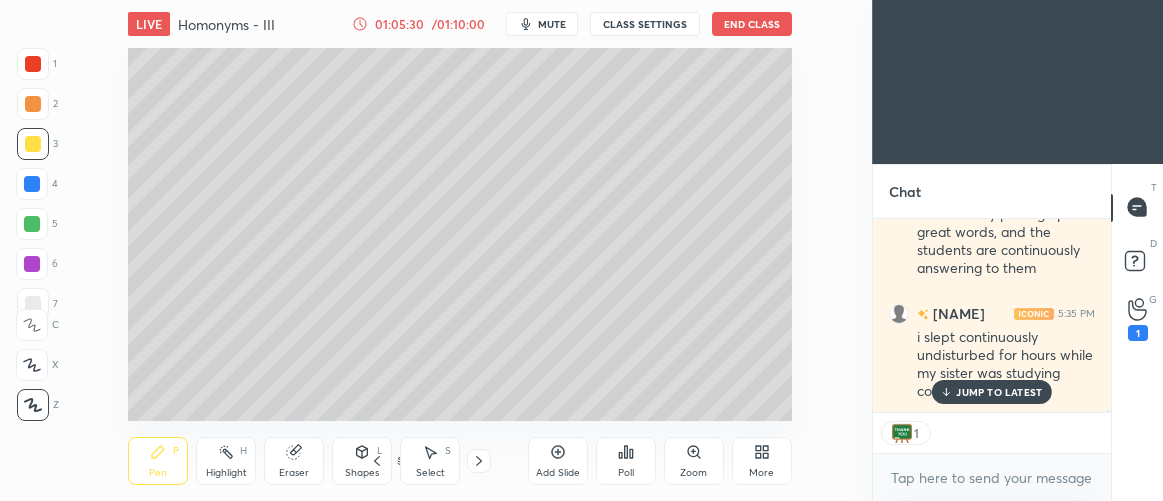 click on "JUMP TO LATEST" at bounding box center (999, 392) 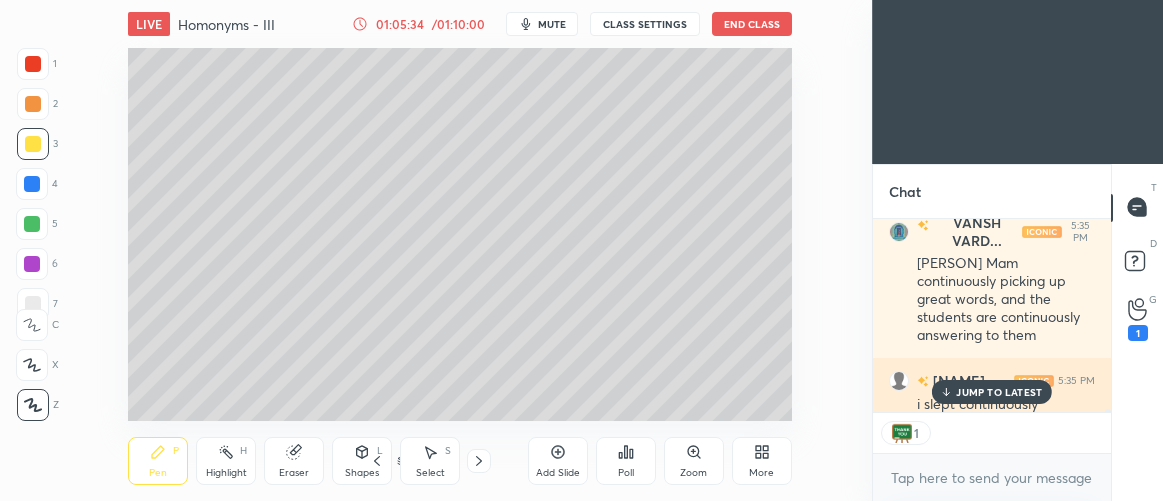 scroll, scrollTop: 24048, scrollLeft: 0, axis: vertical 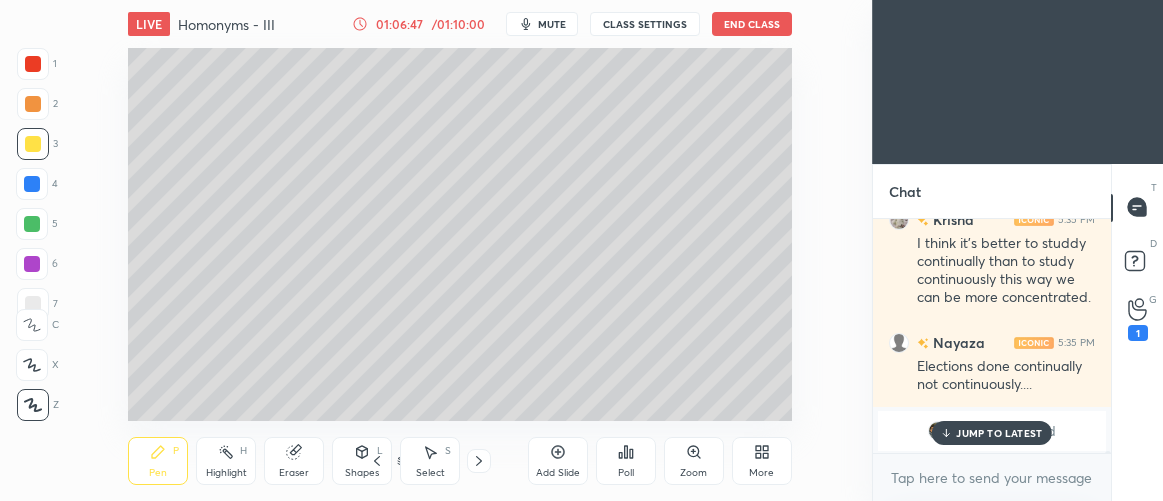 click on "JUMP TO LATEST" at bounding box center [999, 433] 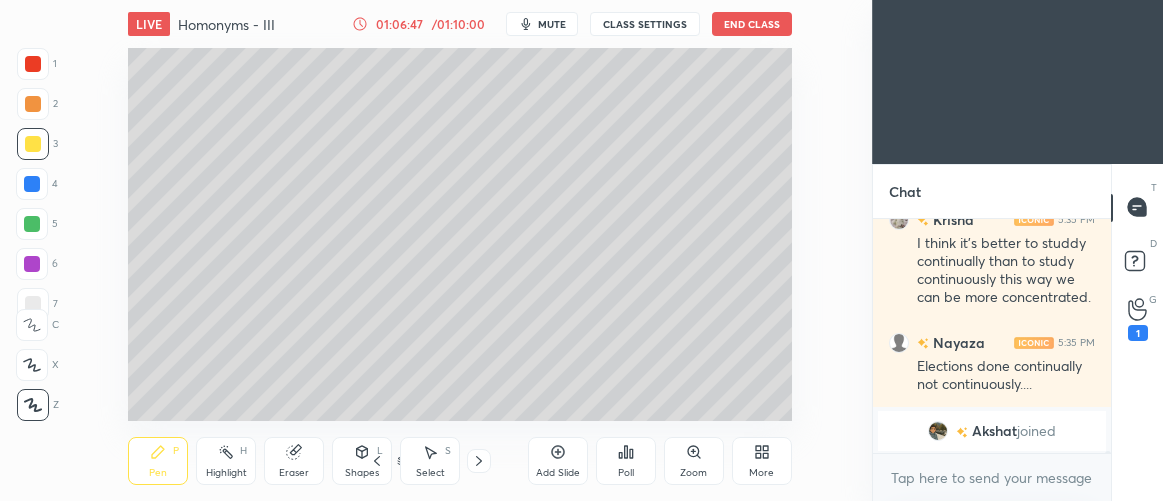 scroll, scrollTop: 24523, scrollLeft: 0, axis: vertical 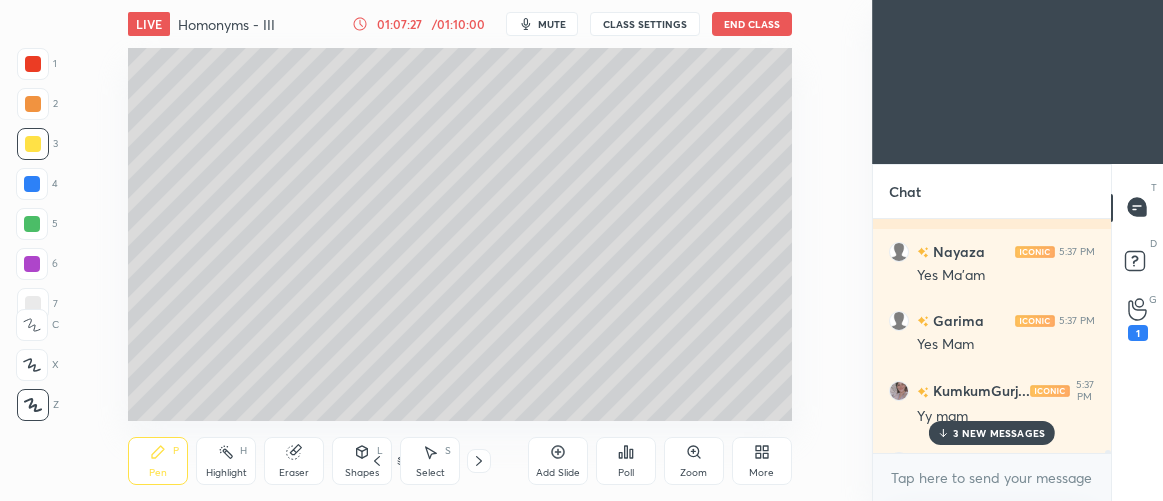 click on "Garima 5:37 PM" at bounding box center [992, 320] 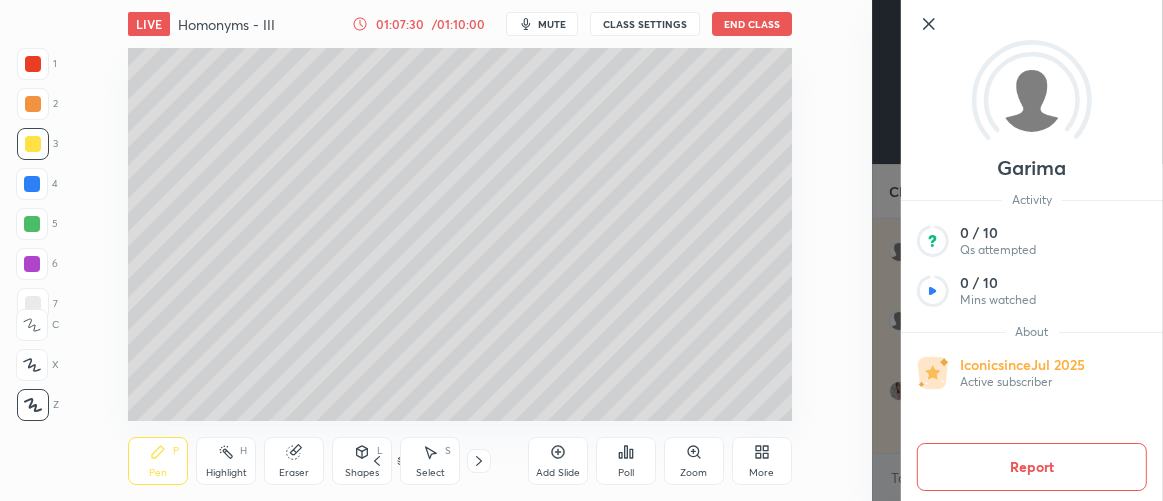 click 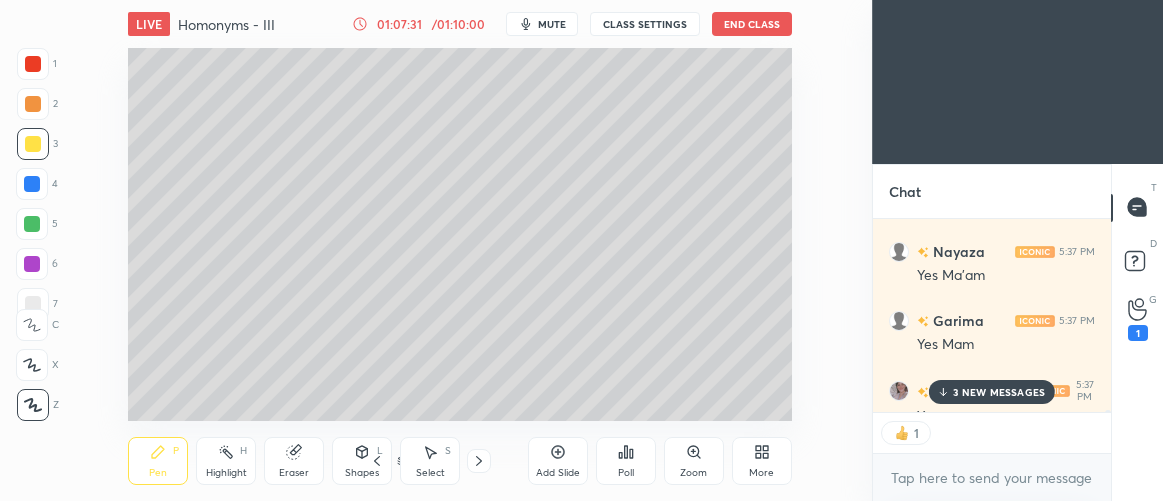 scroll, scrollTop: 188, scrollLeft: 232, axis: both 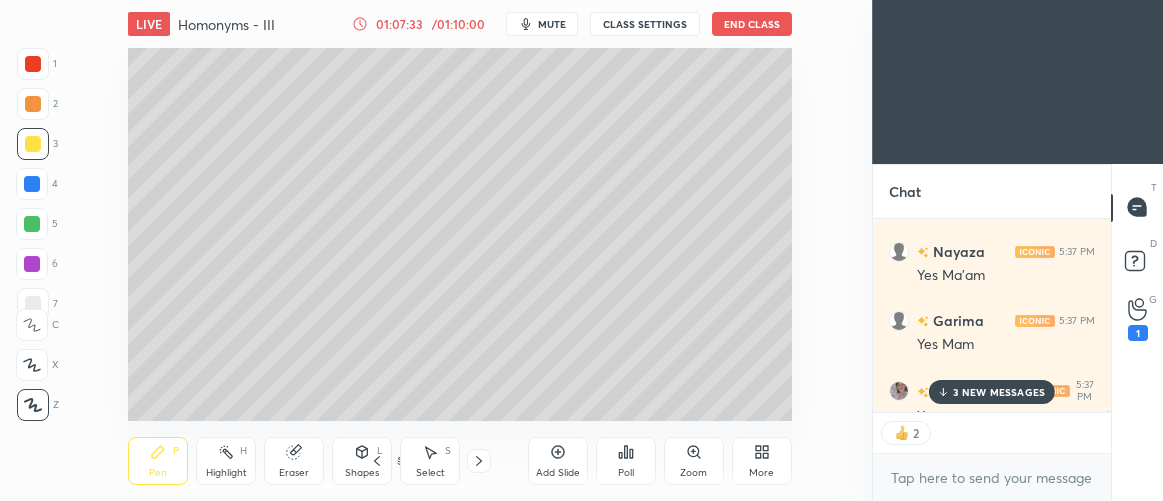 click on "3 NEW MESSAGES" at bounding box center (999, 392) 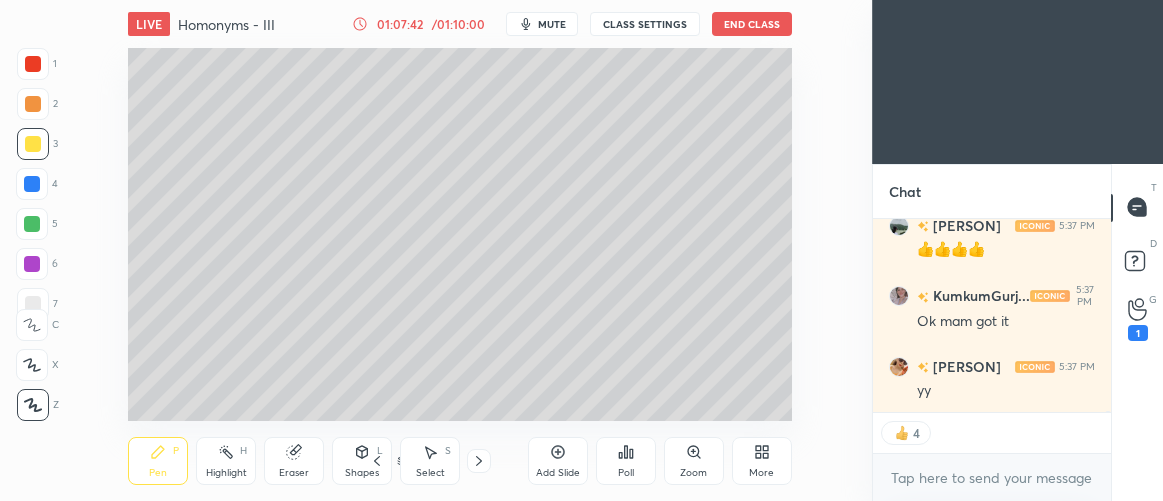 scroll, scrollTop: 25458, scrollLeft: 0, axis: vertical 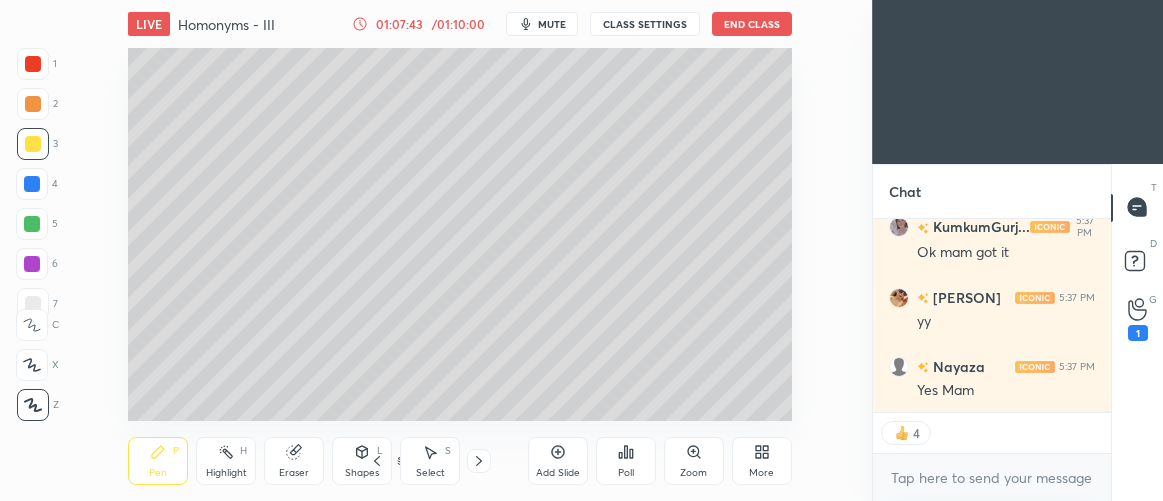 click on "Add Slide" at bounding box center (558, 461) 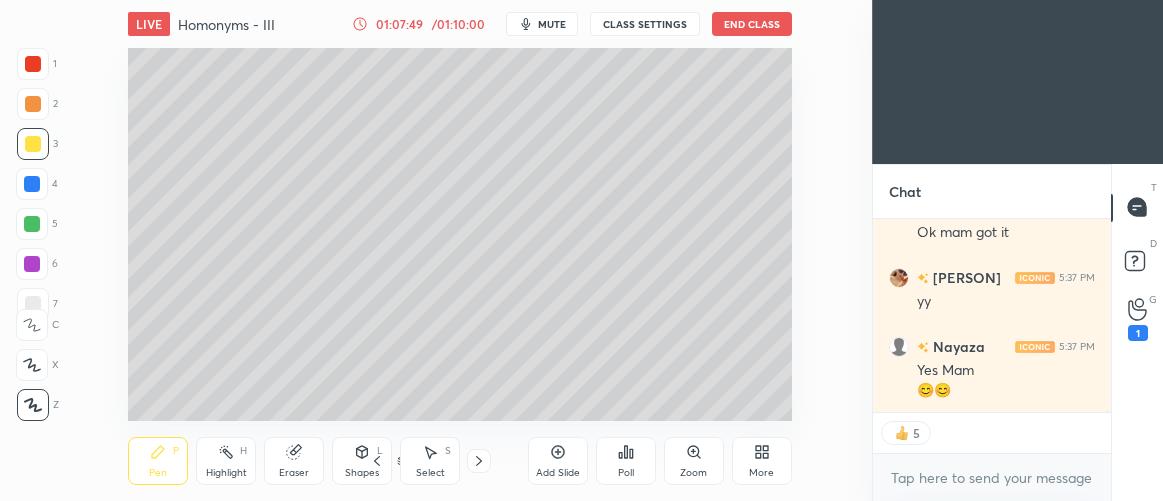 scroll, scrollTop: 25547, scrollLeft: 0, axis: vertical 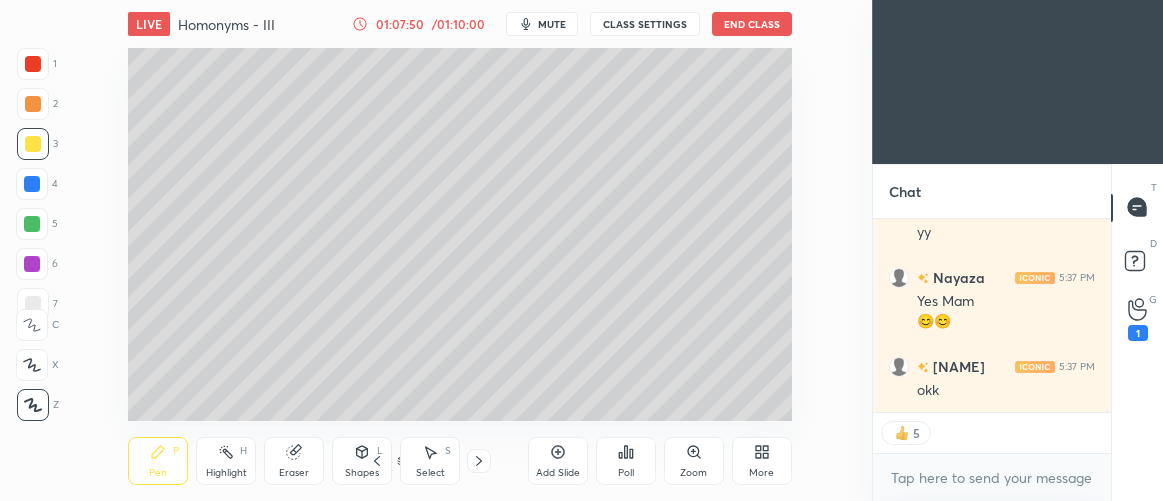 click at bounding box center (33, 104) 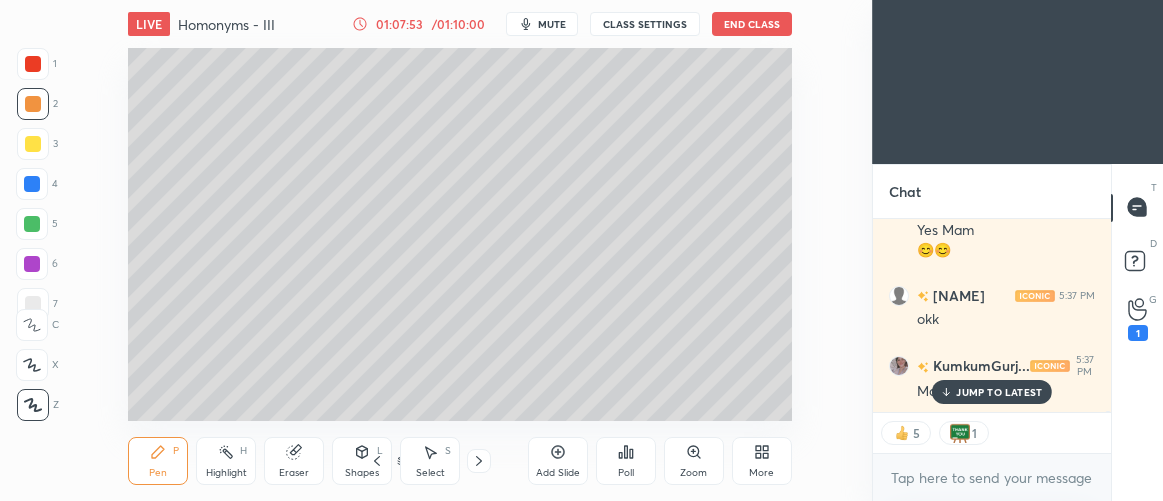 scroll, scrollTop: 25687, scrollLeft: 0, axis: vertical 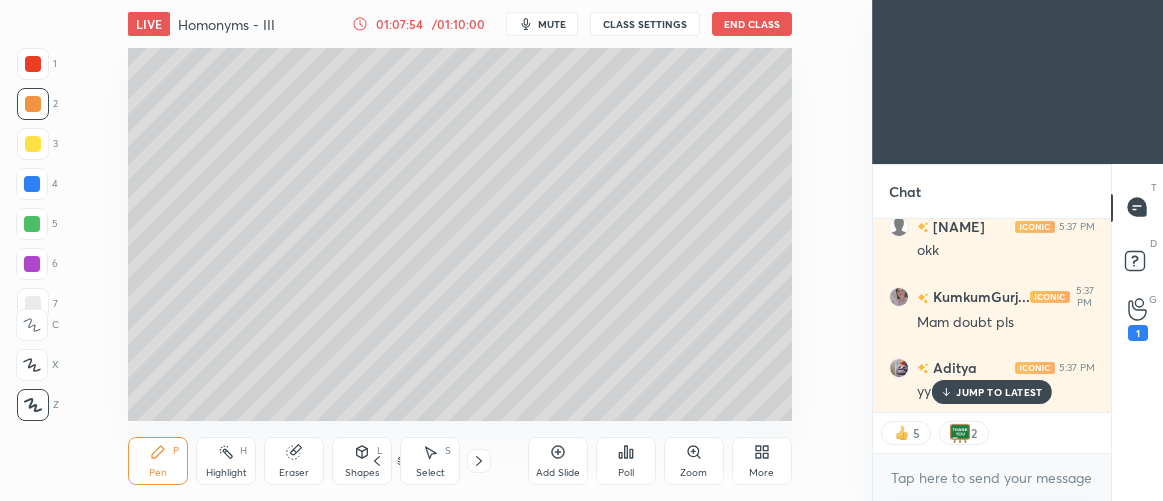 drag, startPoint x: 972, startPoint y: 391, endPoint x: 927, endPoint y: 386, distance: 45.276924 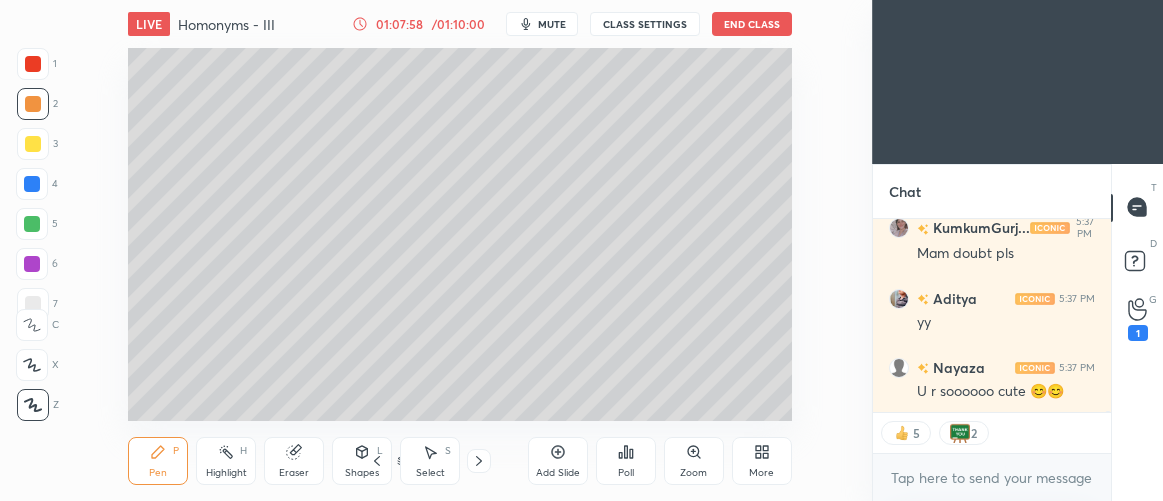 scroll, scrollTop: 25826, scrollLeft: 0, axis: vertical 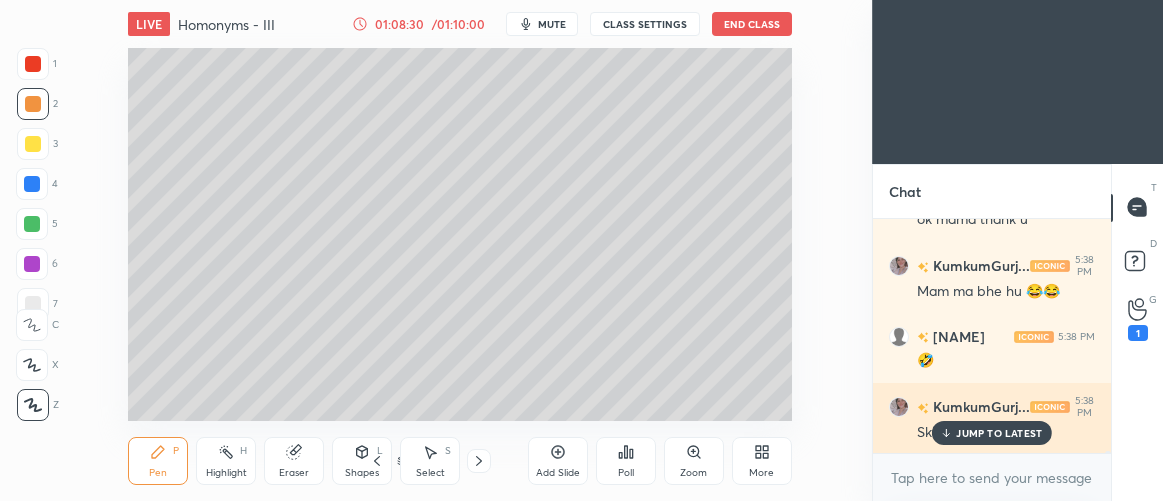 drag, startPoint x: 949, startPoint y: 434, endPoint x: 876, endPoint y: 397, distance: 81.84131 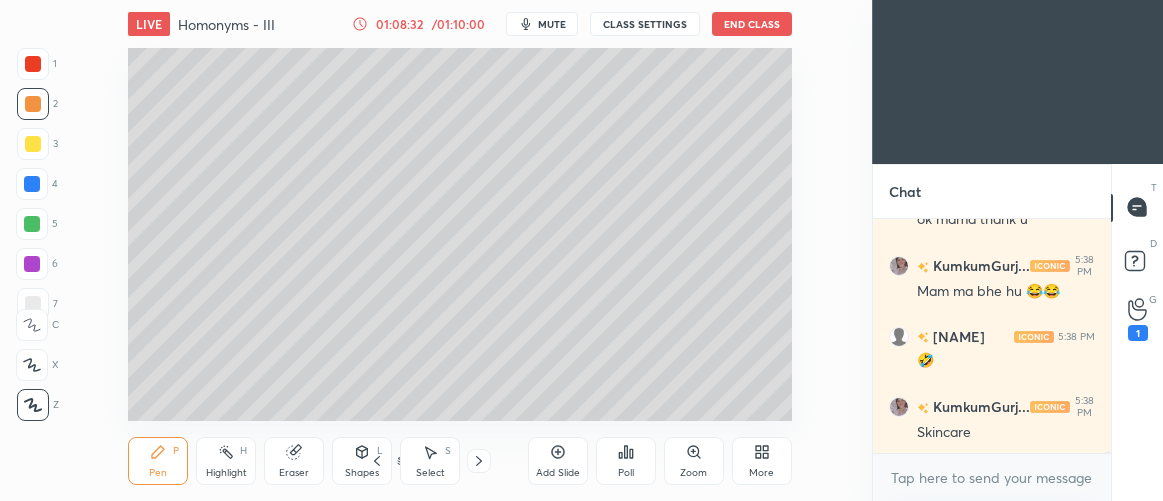 click at bounding box center (33, 304) 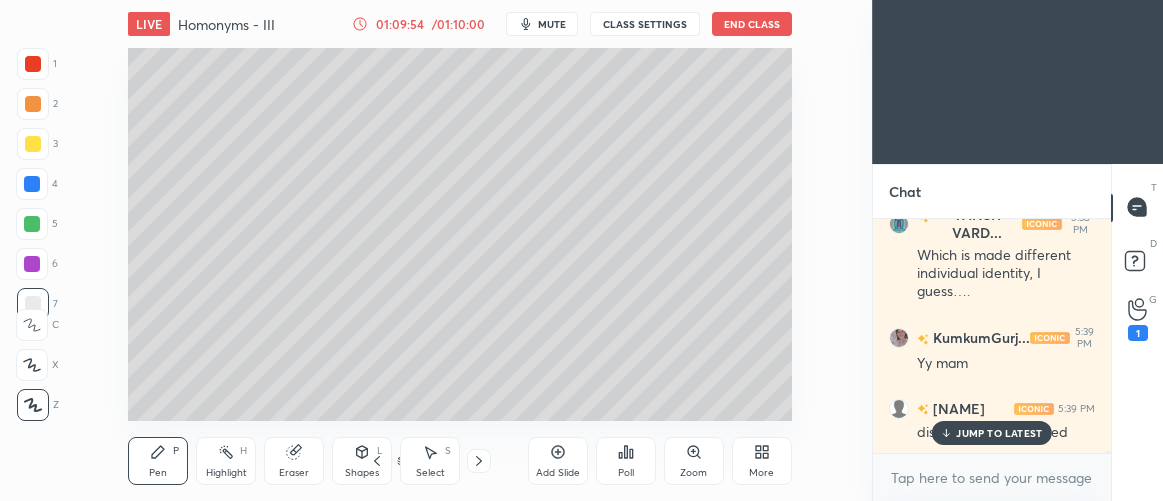 scroll, scrollTop: 26576, scrollLeft: 0, axis: vertical 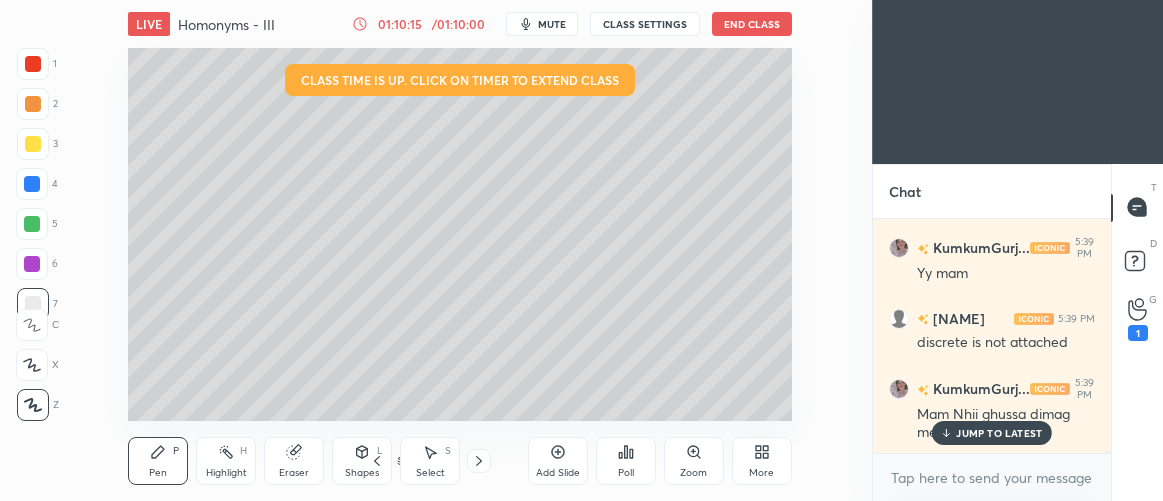 click on "JUMP TO LATEST" at bounding box center (999, 433) 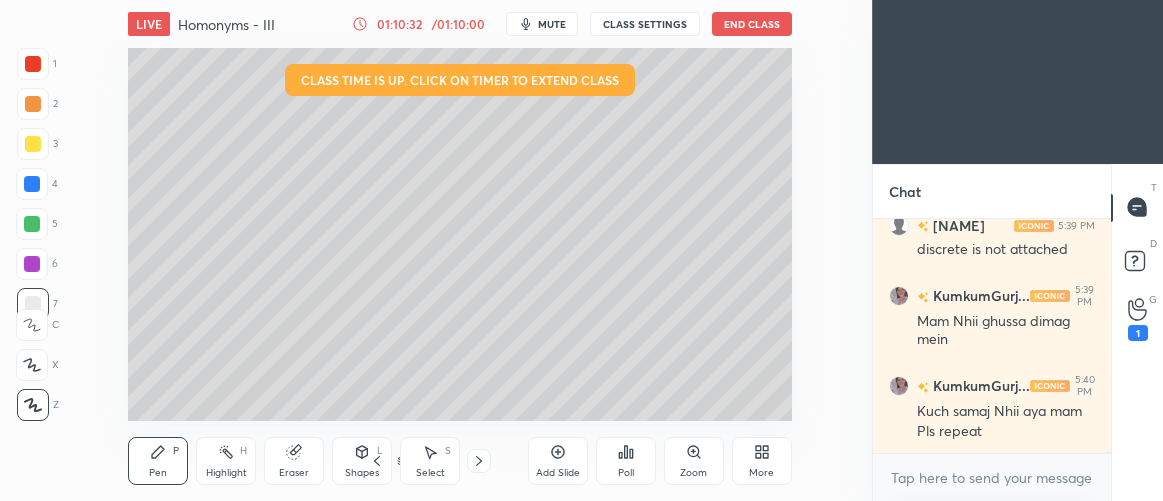 scroll, scrollTop: 26755, scrollLeft: 0, axis: vertical 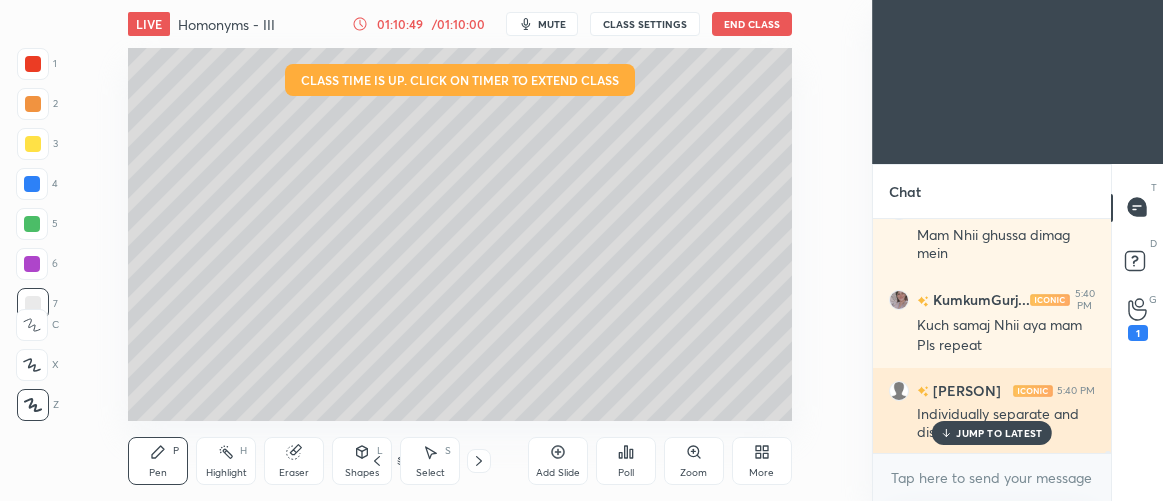 click on "JUMP TO LATEST" at bounding box center [999, 433] 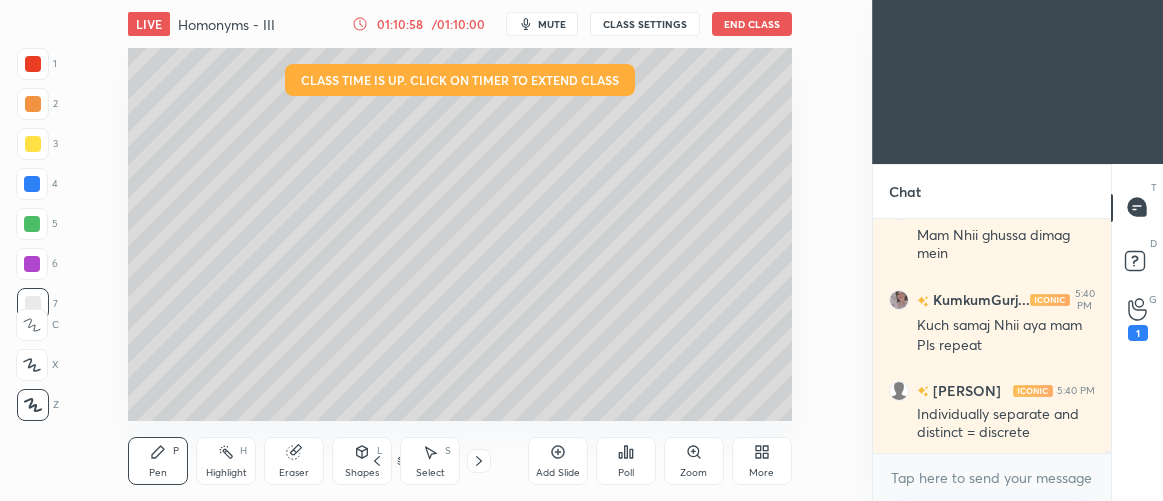 drag, startPoint x: 31, startPoint y: 148, endPoint x: 100, endPoint y: 226, distance: 104.13933 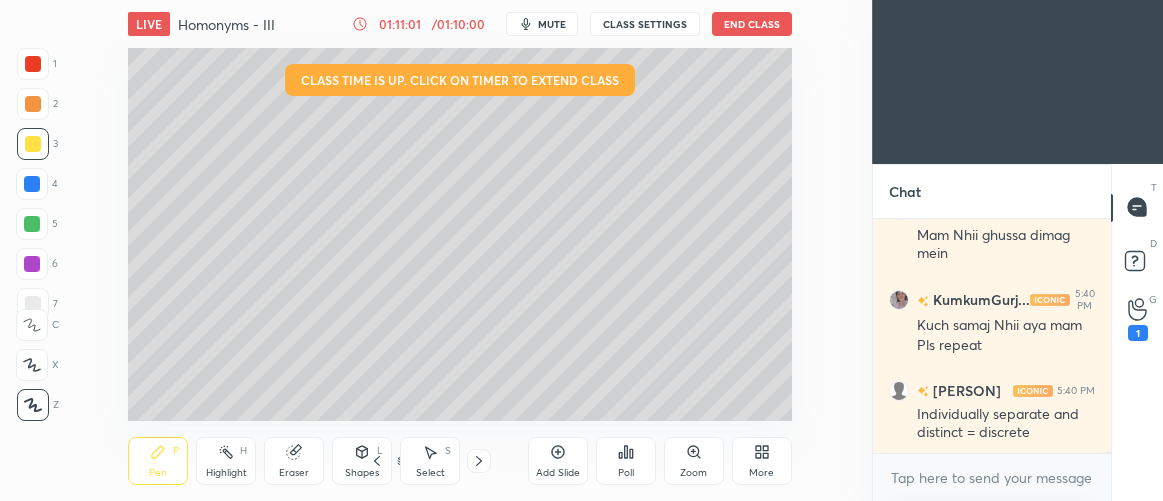 scroll, scrollTop: 188, scrollLeft: 232, axis: both 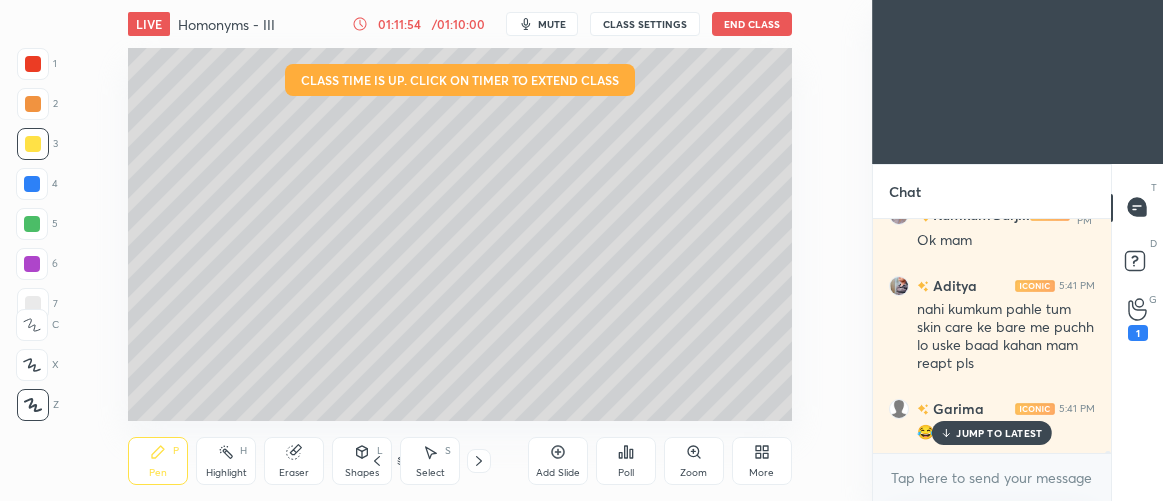 drag, startPoint x: 298, startPoint y: 466, endPoint x: 311, endPoint y: 462, distance: 13.601471 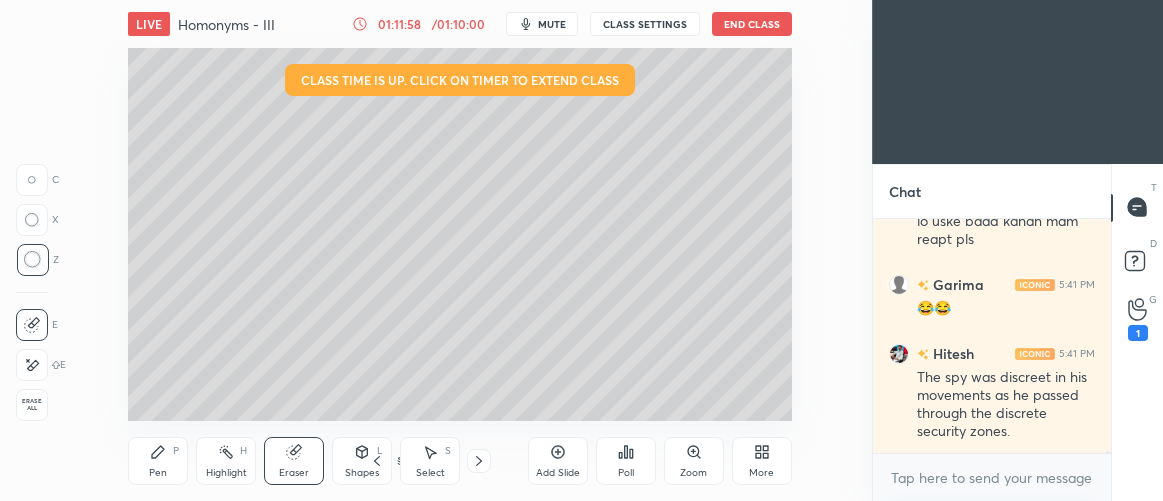 scroll, scrollTop: 27212, scrollLeft: 0, axis: vertical 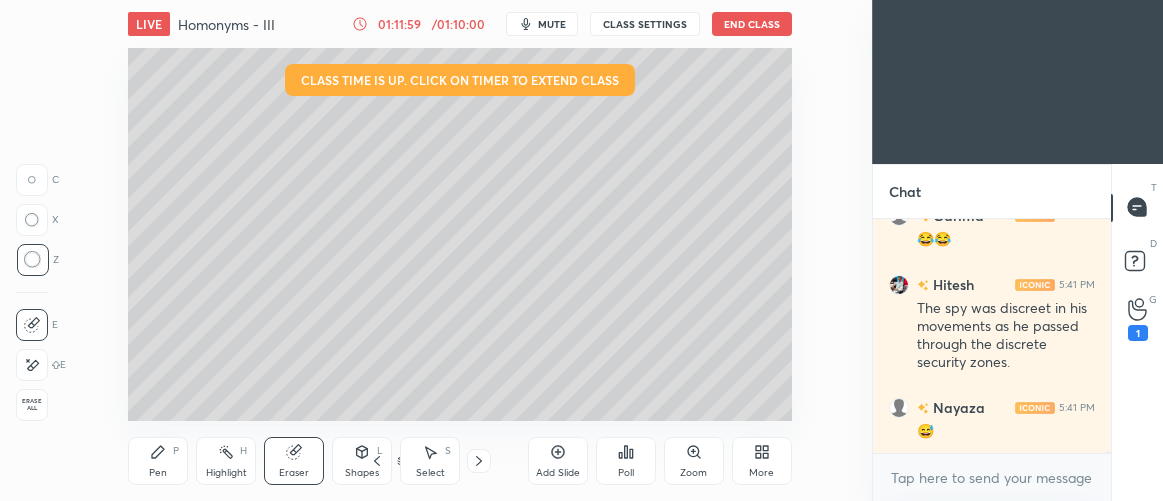 click 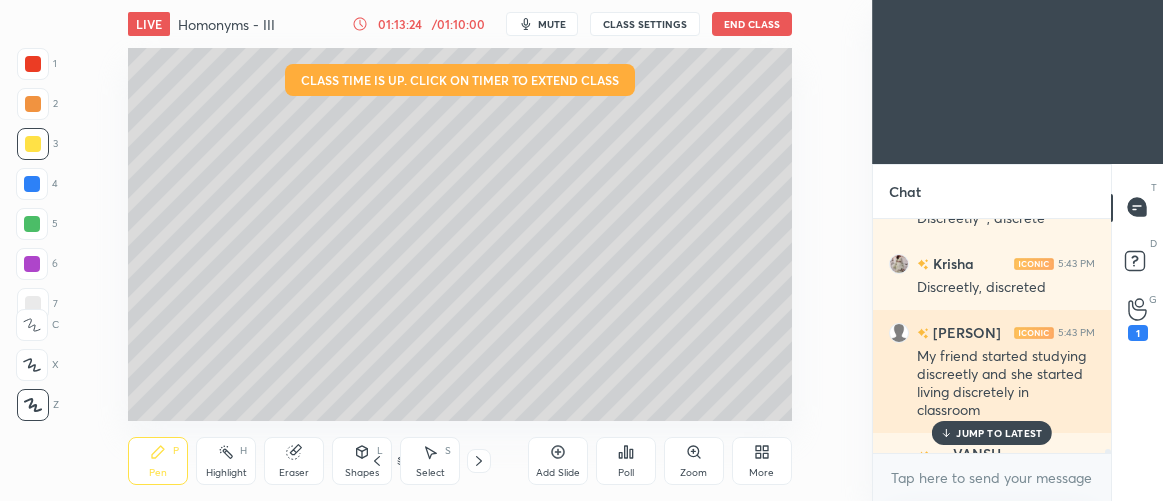 scroll, scrollTop: 28018, scrollLeft: 0, axis: vertical 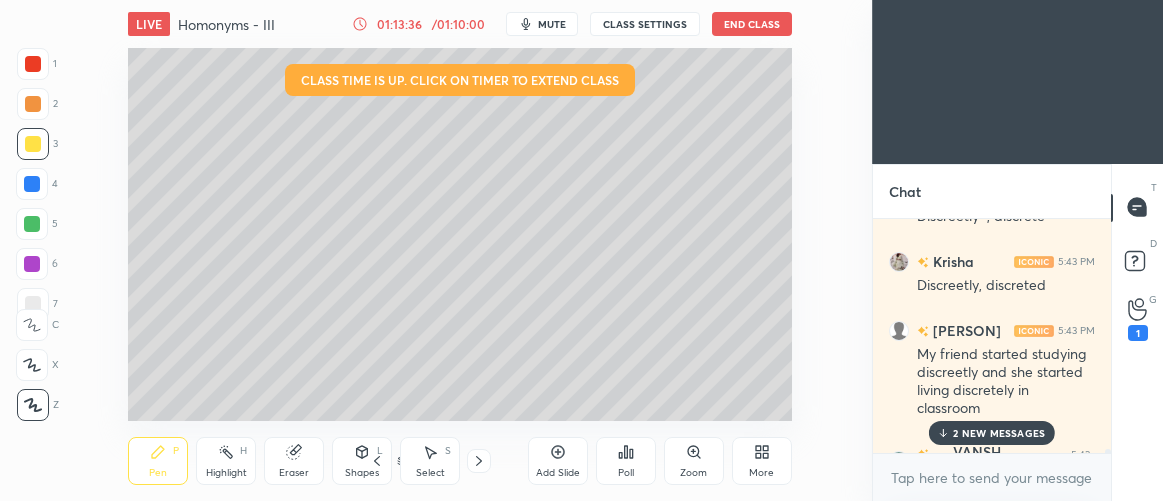 click on "2 NEW MESSAGES" at bounding box center [999, 433] 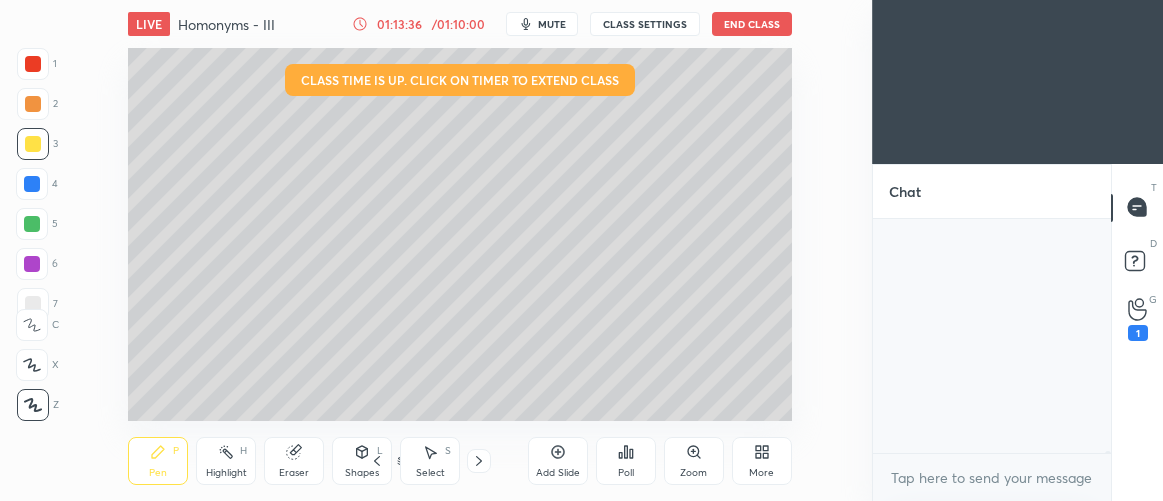 scroll, scrollTop: 28426, scrollLeft: 0, axis: vertical 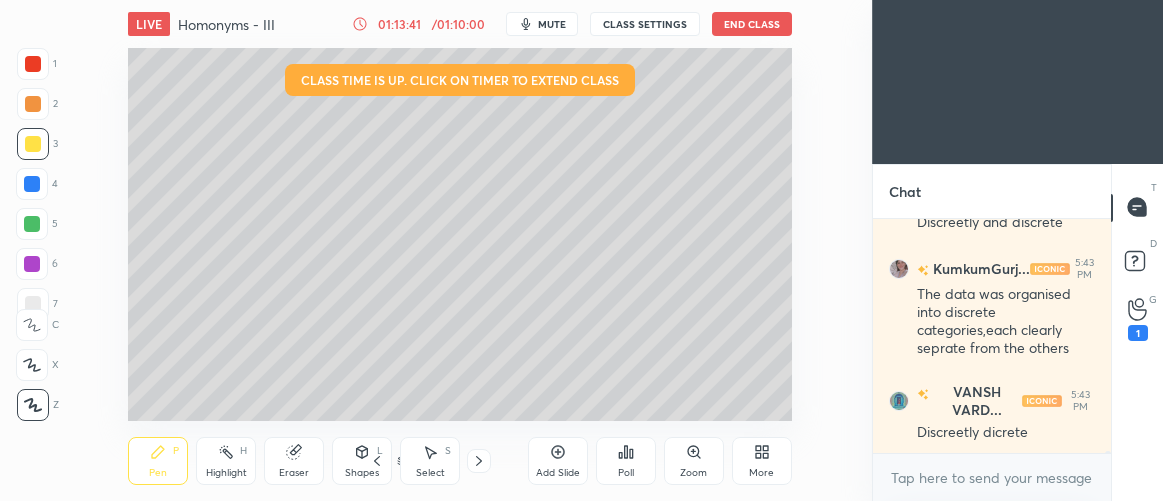 drag, startPoint x: 33, startPoint y: 180, endPoint x: 52, endPoint y: 191, distance: 21.954498 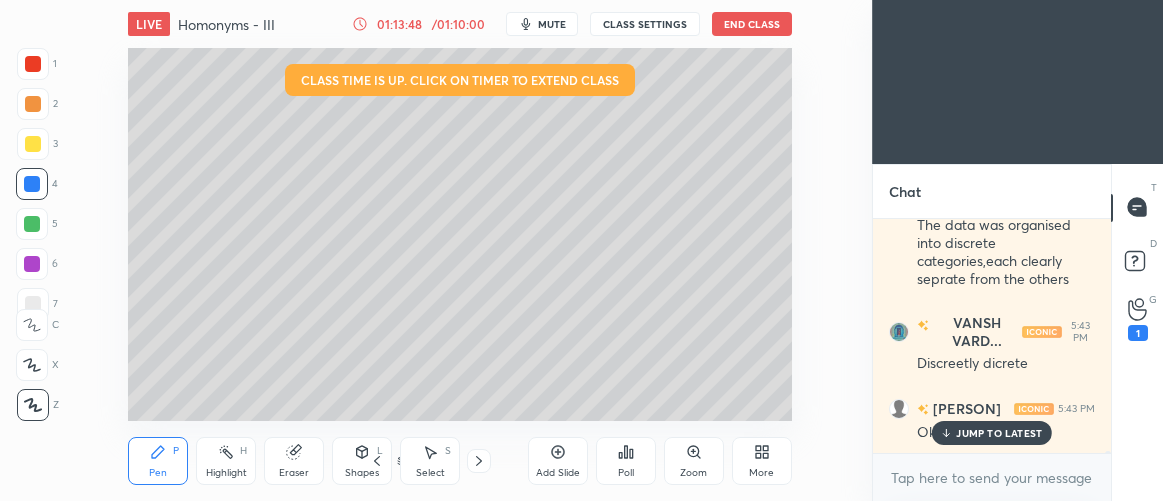 scroll, scrollTop: 28579, scrollLeft: 0, axis: vertical 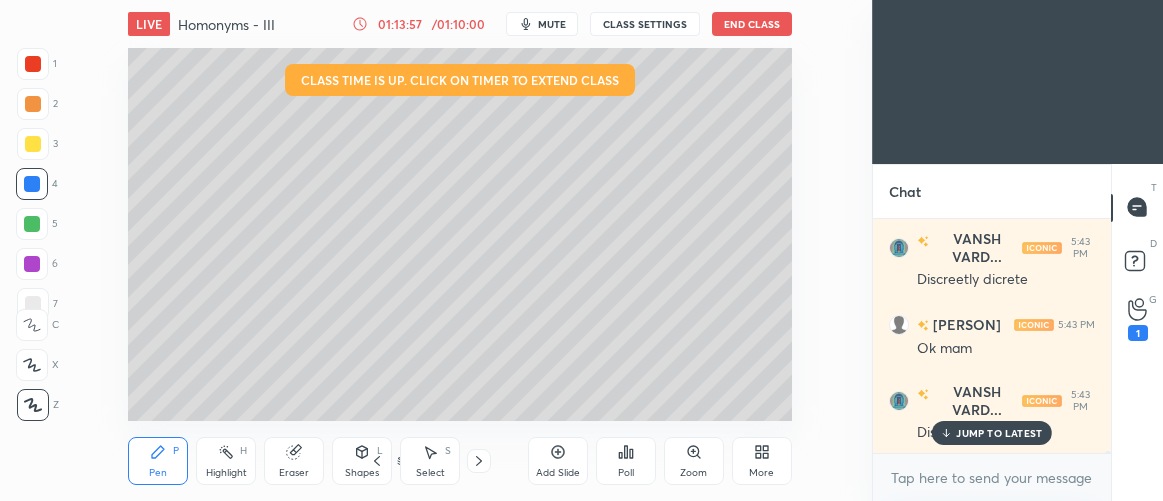 drag, startPoint x: 970, startPoint y: 434, endPoint x: 833, endPoint y: 420, distance: 137.71347 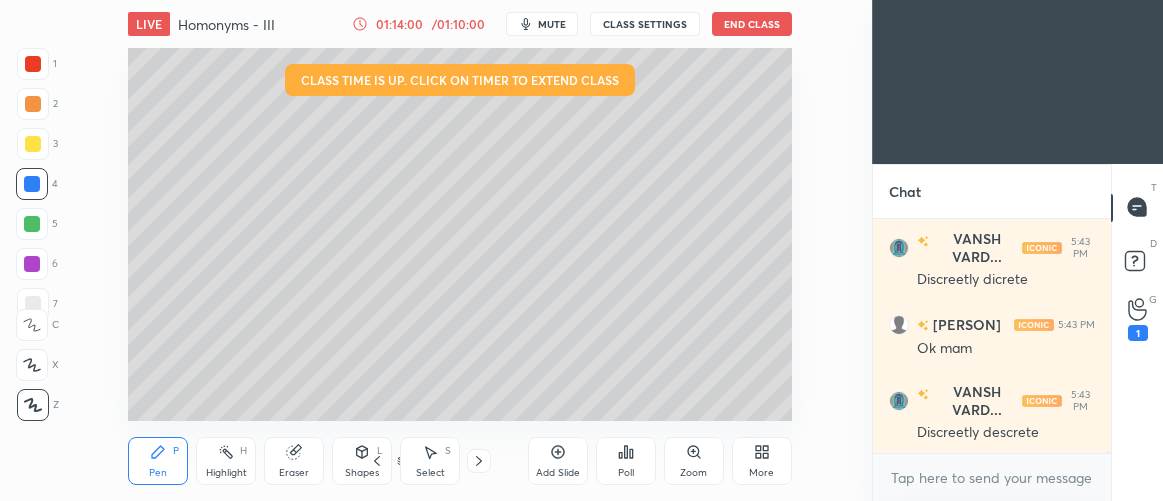 scroll, scrollTop: 28666, scrollLeft: 0, axis: vertical 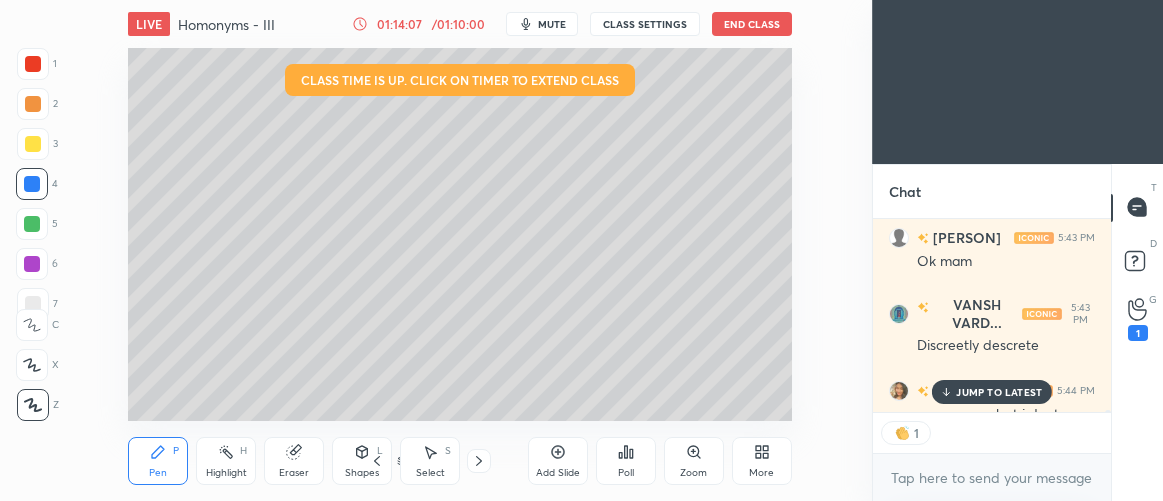 click on "JUMP TO LATEST" at bounding box center [999, 392] 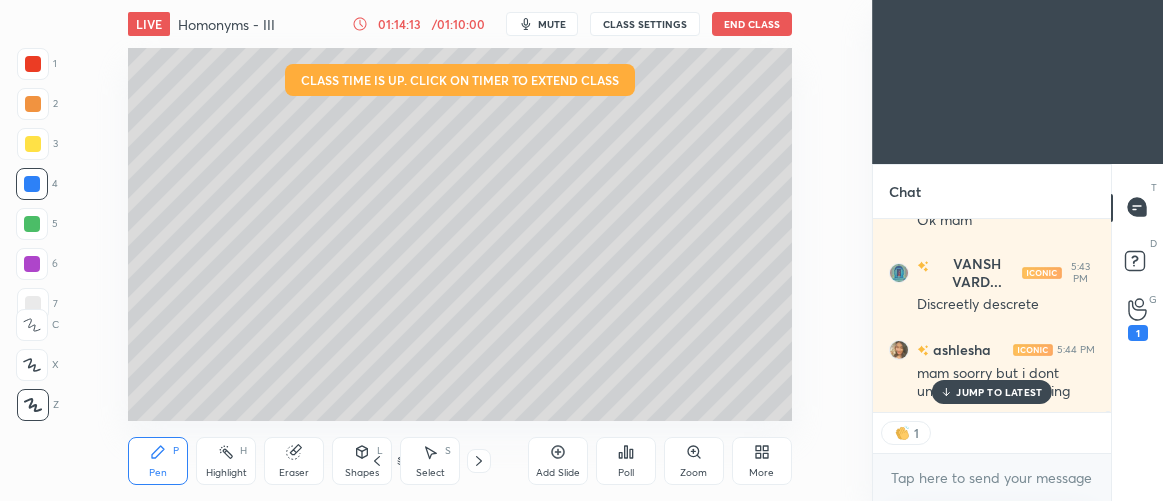 scroll, scrollTop: 28776, scrollLeft: 0, axis: vertical 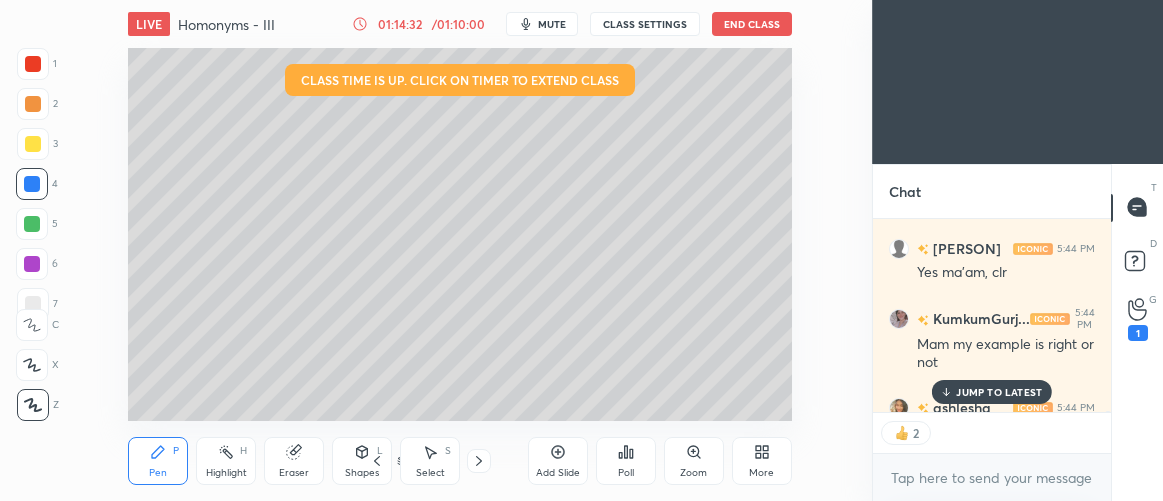 click on "Krisha 5:43 PM Discreetly, discreted Prakriti 5:43 PM My friend started studying discreetly and she started living discretely in classroom VANSH VARD... 5:43 PM Discreet dicrete sameeksha 5:43 PM Discreye and discreet Jidnyasa 5:43 PM Discreetly and discrete KumkumGurj... 5:43 PM The data was organised into discrete categories,each clearly seprate from the others VANSH VARD... 5:43 PM Discreetly dicrete Prakriti 5:43 PM Ok mam VANSH VARD... 5:43 PM Discreetly descrete ashlesha 5:44 PM mam soorry but i dont understand your writing Pooja 5:44 PM Yes ma'am, clr KumkumGurj... 5:44 PM Mam my example is right or not ashlesha 5:44 PM aapki writting JUMP TO LATEST" at bounding box center (992, 315) 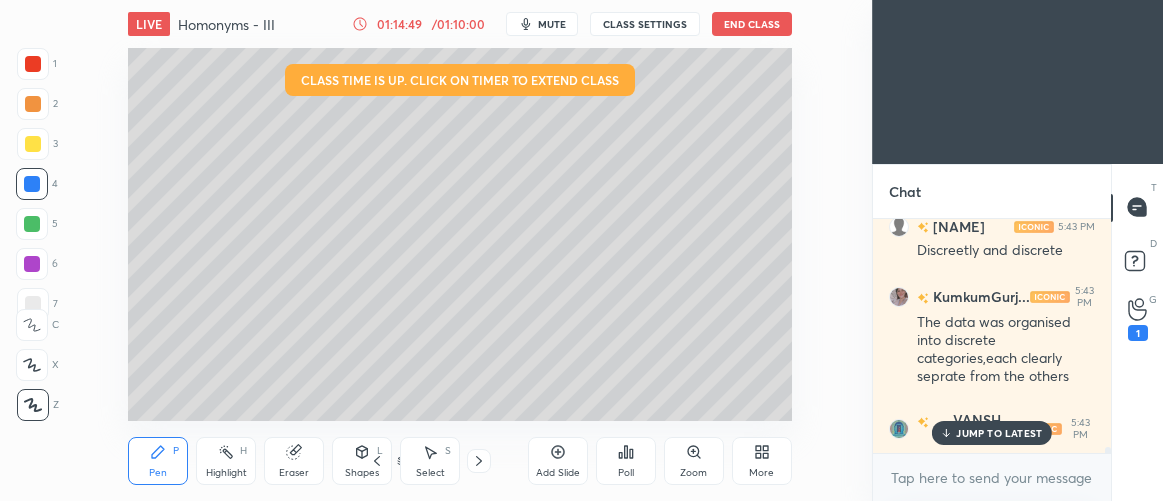 scroll, scrollTop: 28396, scrollLeft: 0, axis: vertical 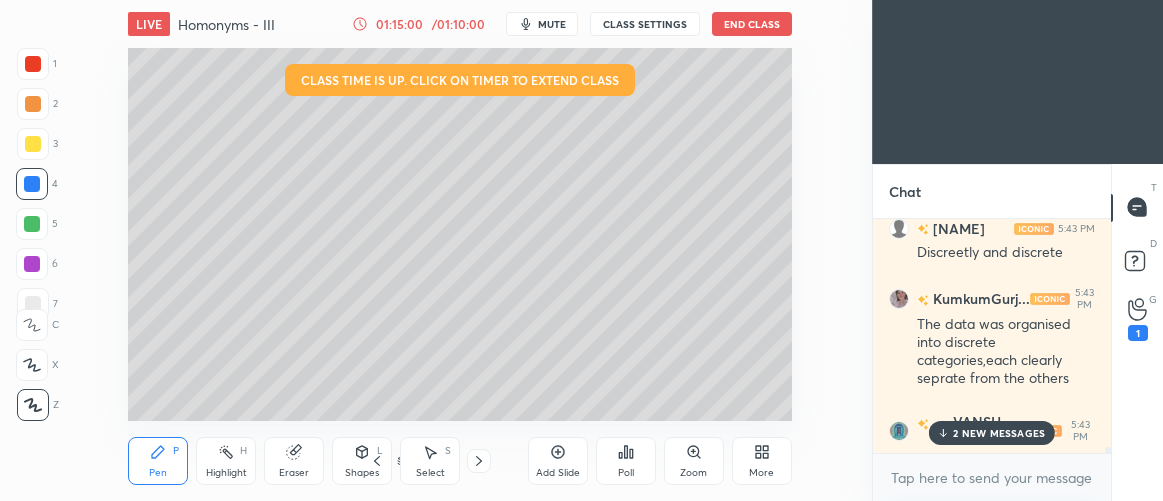 click on "2 NEW MESSAGES" at bounding box center [999, 433] 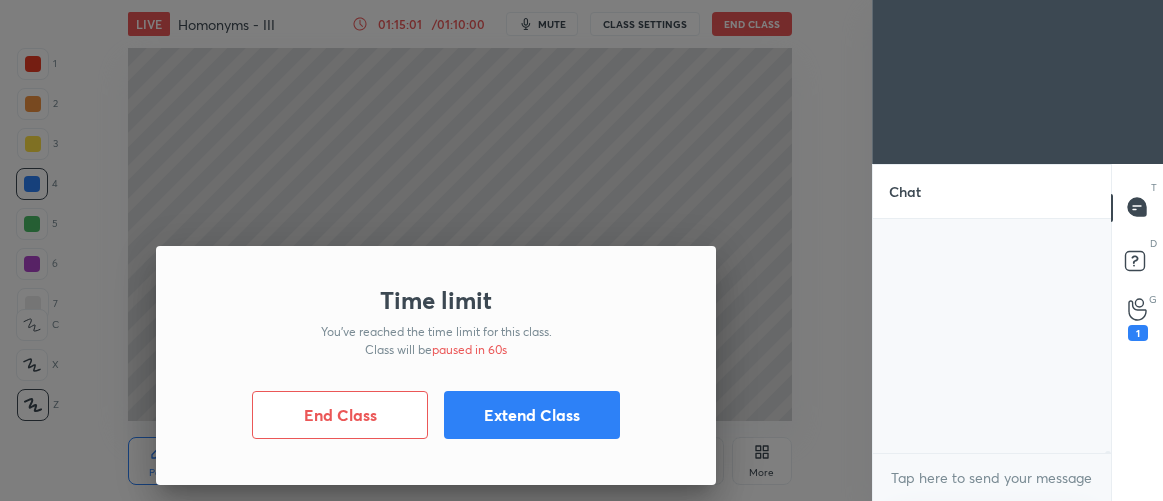 scroll, scrollTop: 29052, scrollLeft: 0, axis: vertical 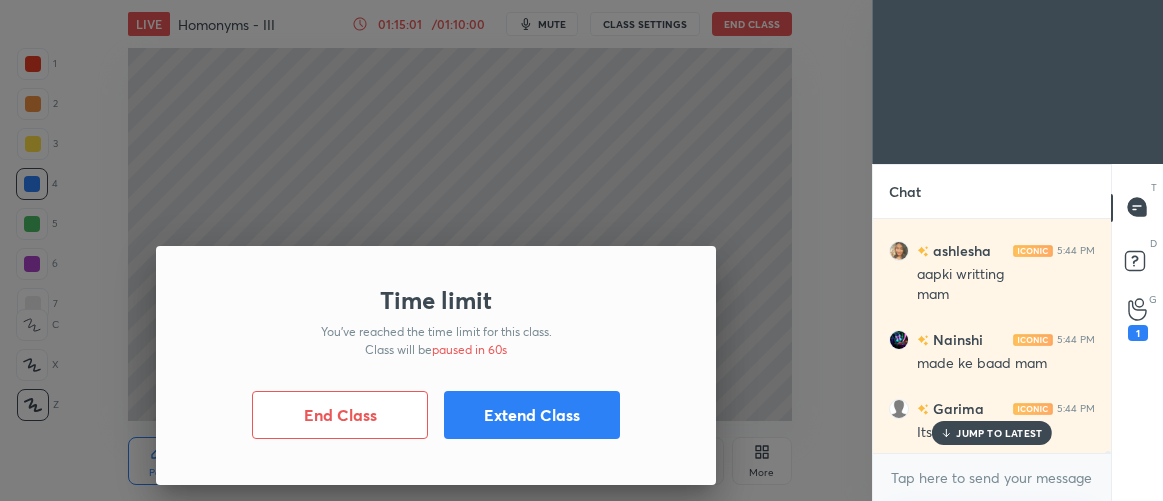 click on "JUMP TO LATEST" at bounding box center (999, 433) 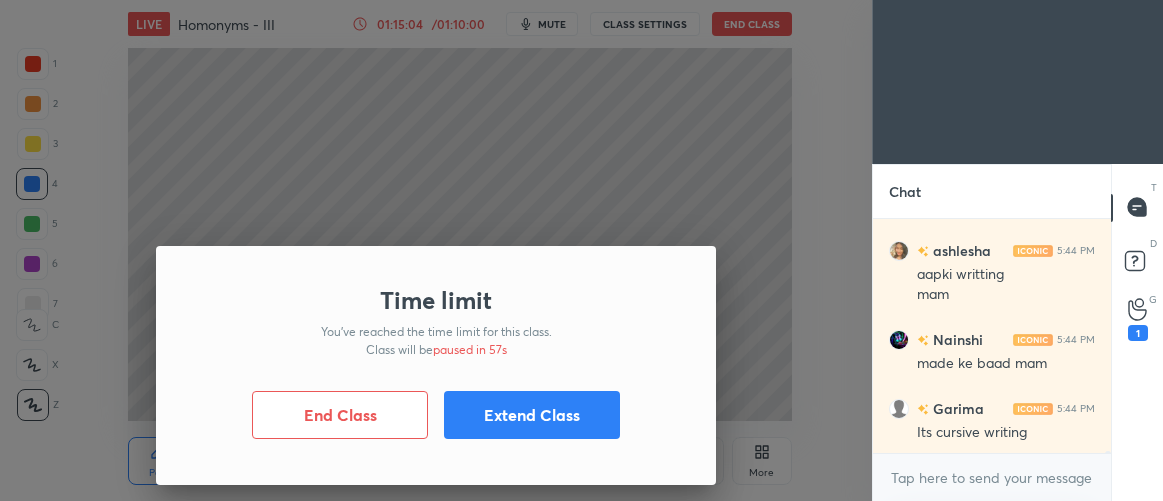 click on "Extend Class" at bounding box center [532, 415] 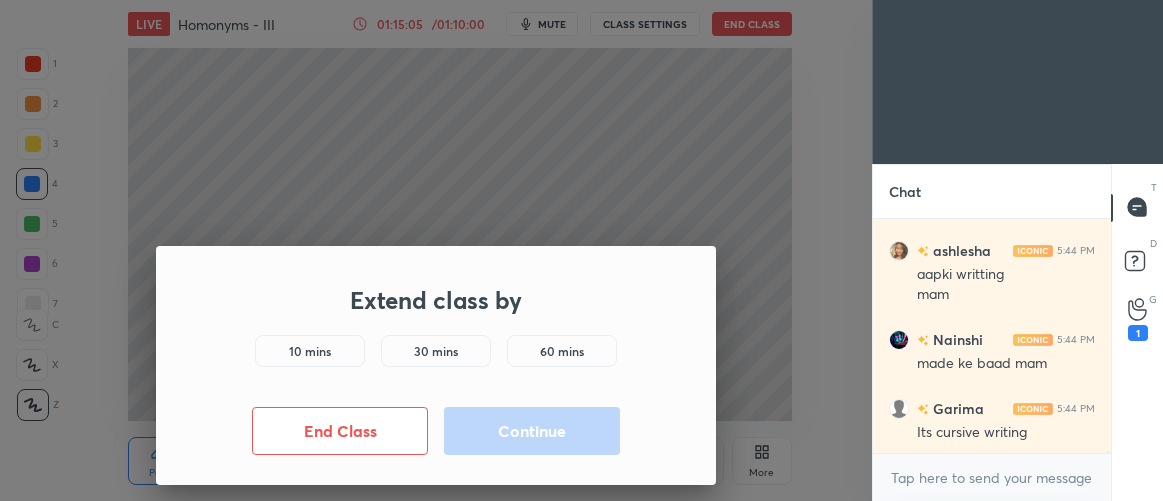 scroll, scrollTop: 29121, scrollLeft: 0, axis: vertical 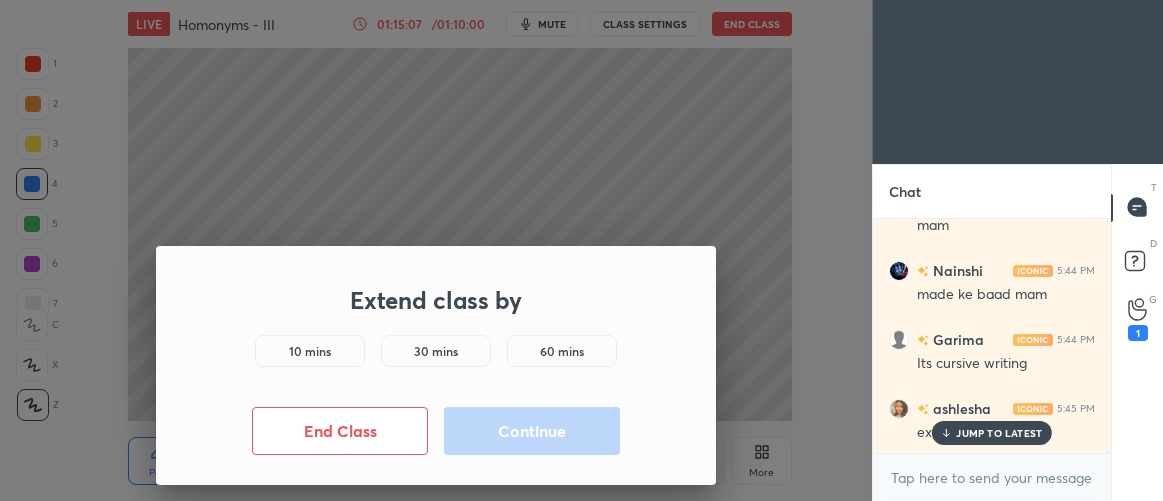 click on "10 mins" at bounding box center (310, 351) 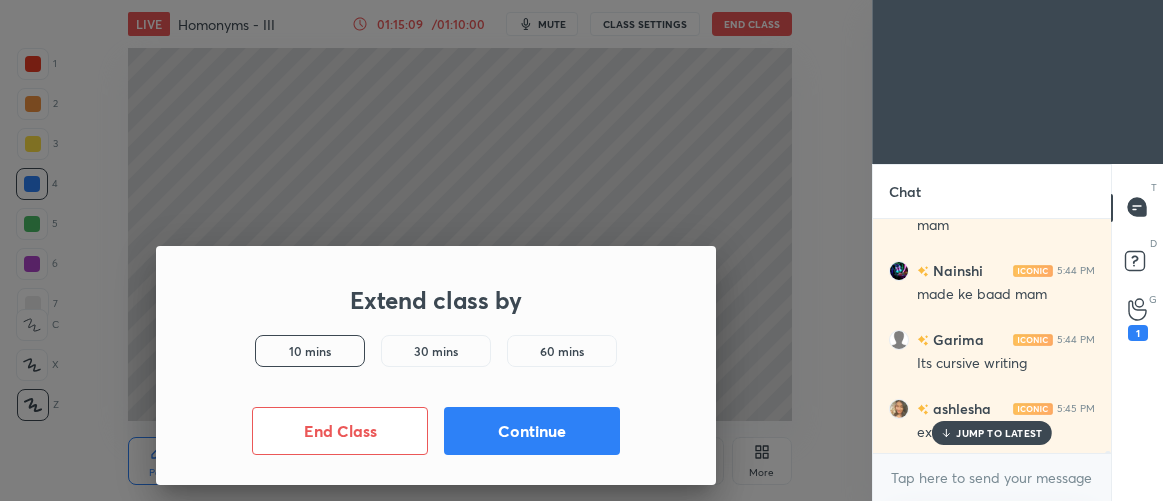 scroll, scrollTop: 29190, scrollLeft: 0, axis: vertical 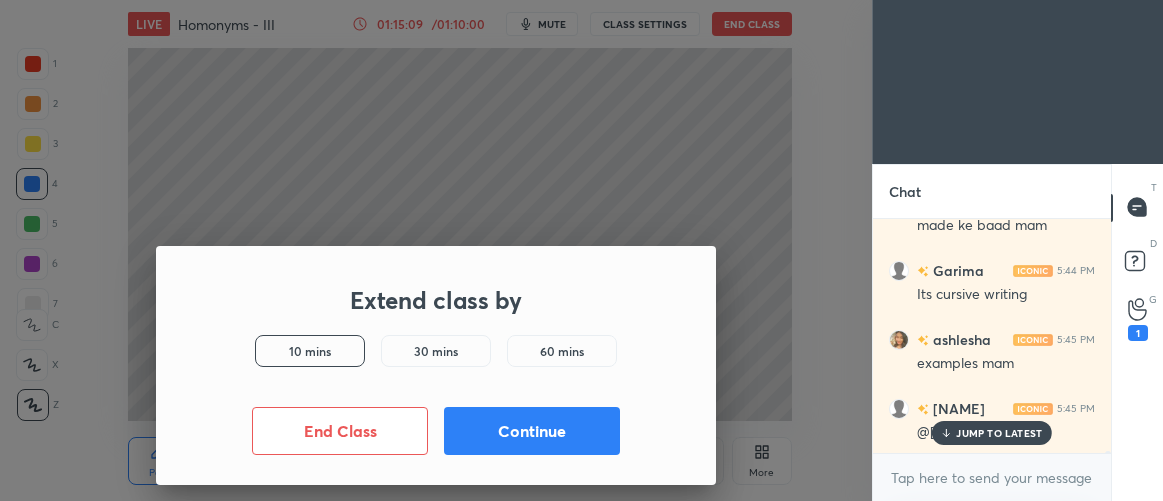 click on "Continue" at bounding box center [532, 431] 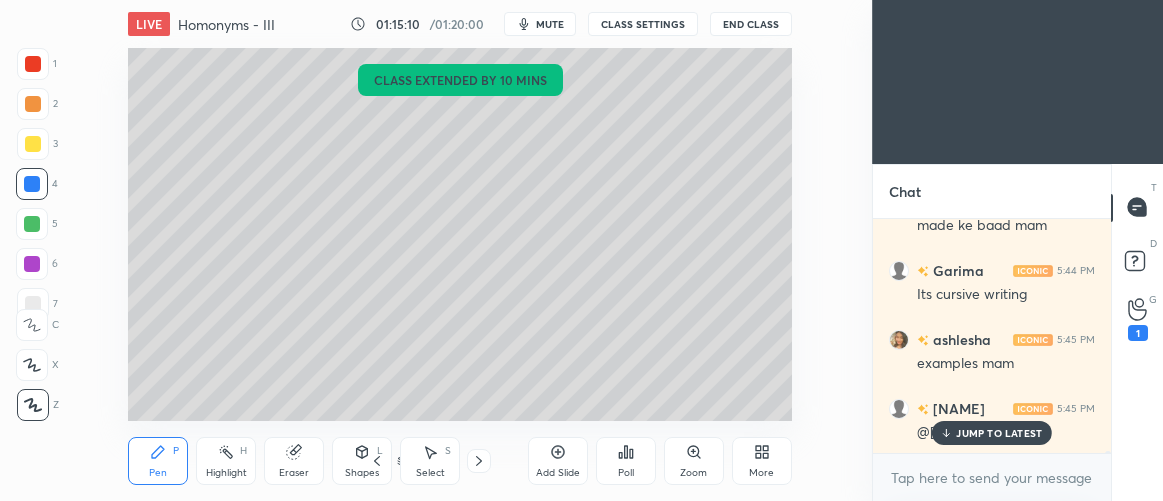 scroll, scrollTop: 29298, scrollLeft: 0, axis: vertical 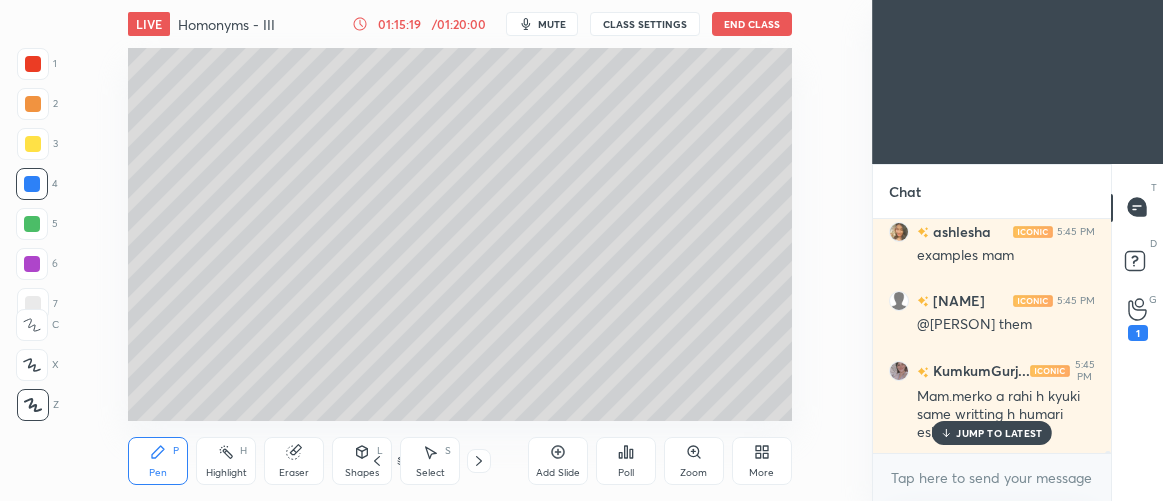 drag, startPoint x: 1025, startPoint y: 436, endPoint x: 875, endPoint y: 399, distance: 154.49596 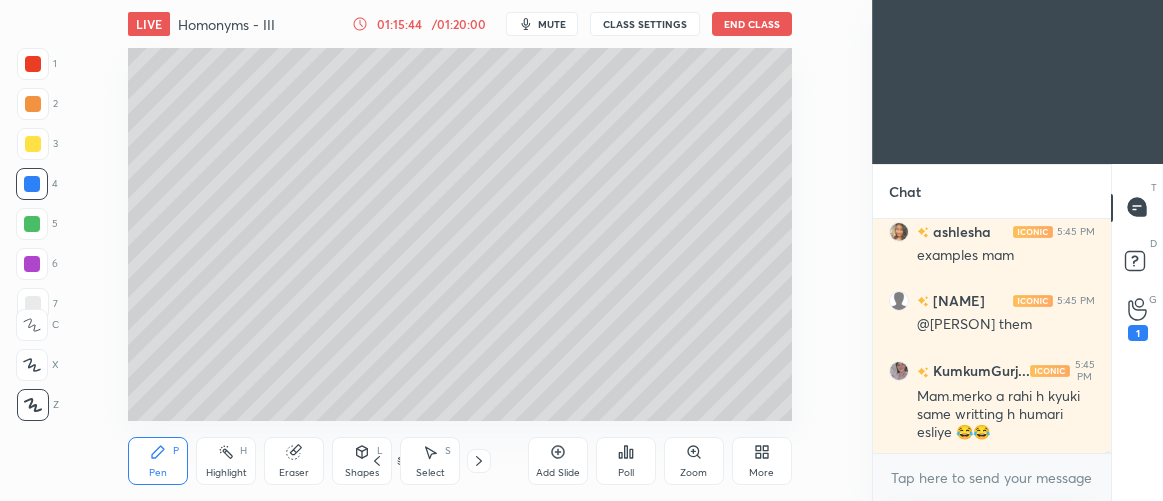 scroll, scrollTop: 29457, scrollLeft: 0, axis: vertical 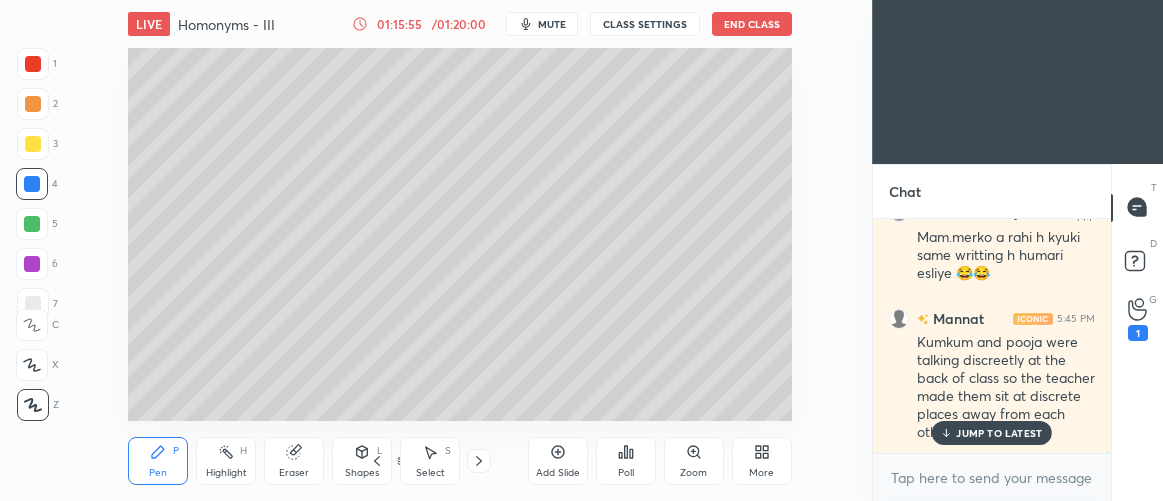 click on "JUMP TO LATEST" at bounding box center (999, 433) 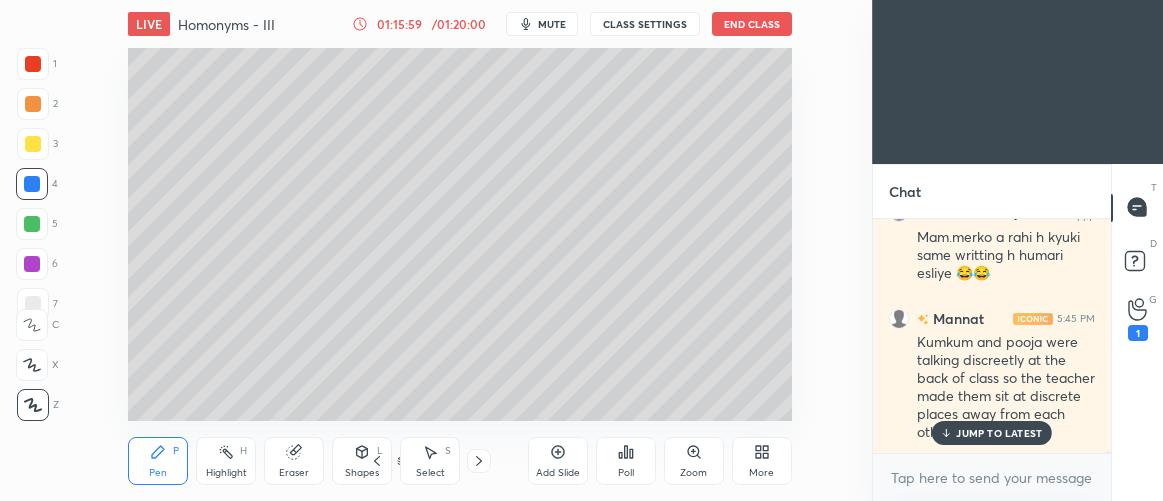 scroll, scrollTop: 29547, scrollLeft: 0, axis: vertical 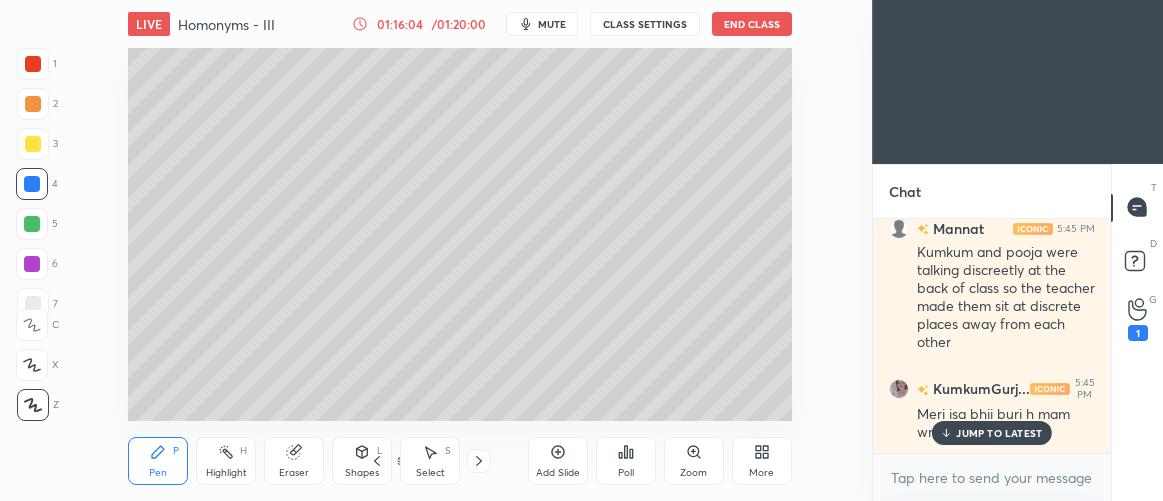 click on "JUMP TO LATEST" at bounding box center [999, 433] 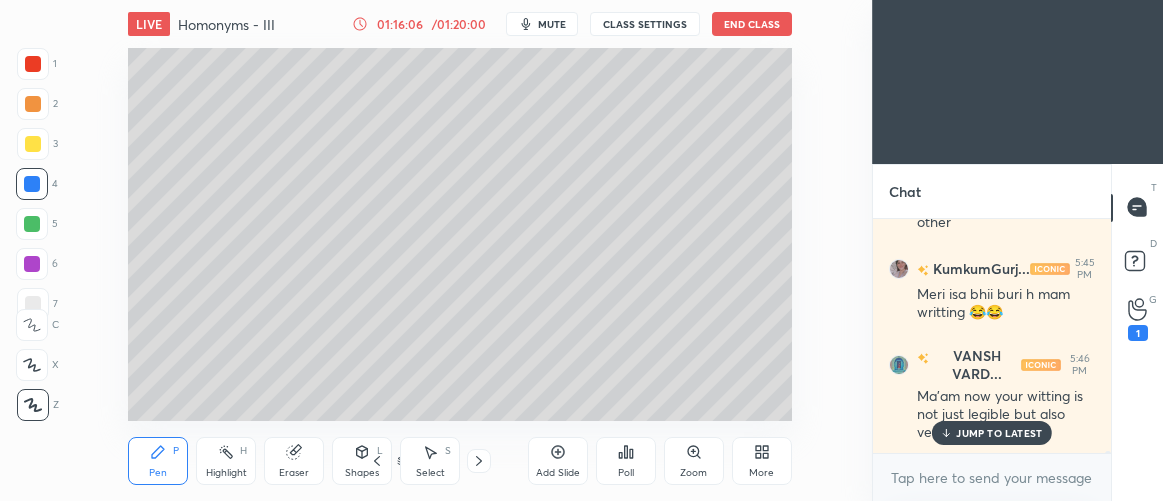 click on "JUMP TO LATEST" at bounding box center [992, 433] 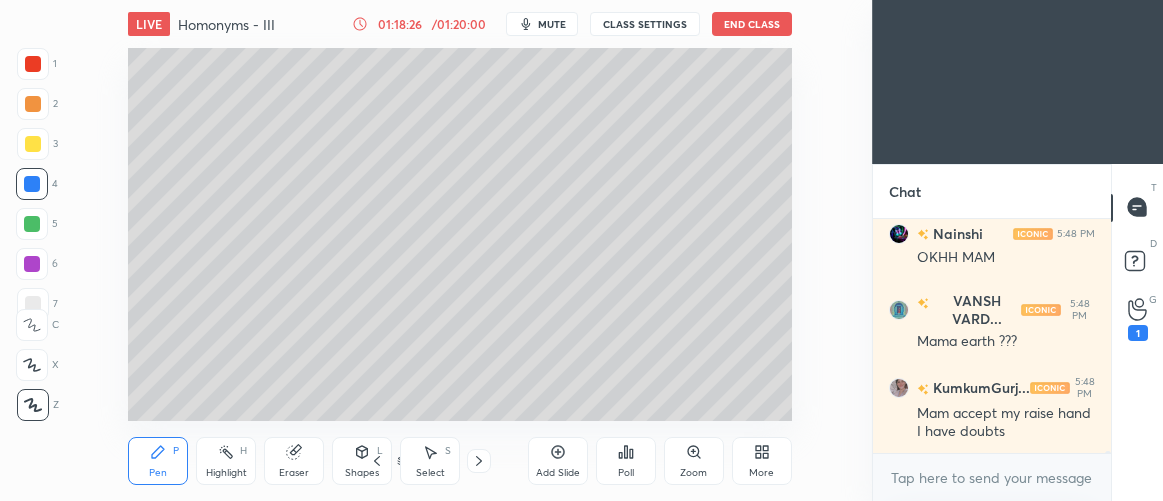 scroll, scrollTop: 31257, scrollLeft: 0, axis: vertical 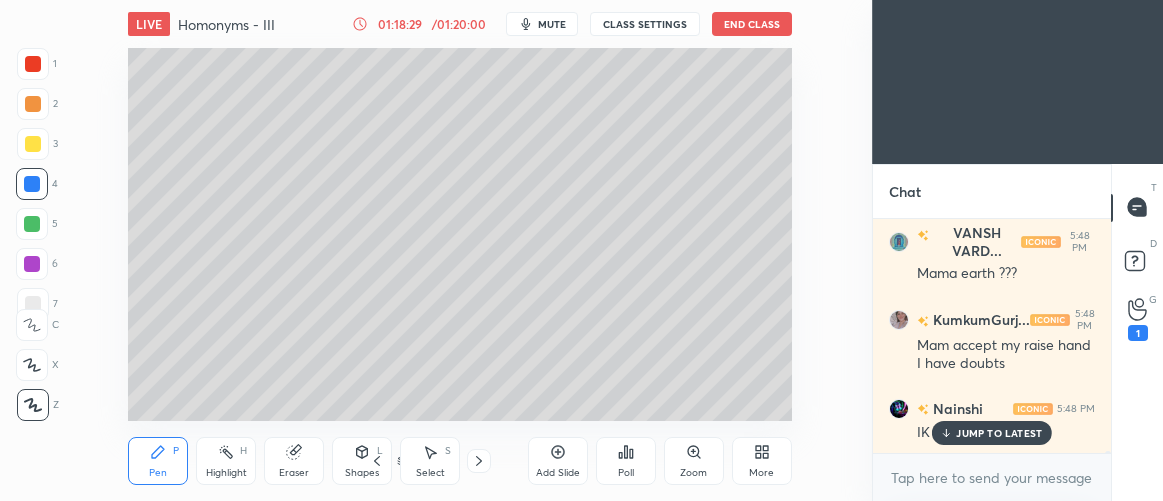 click on "JUMP TO LATEST" at bounding box center [992, 433] 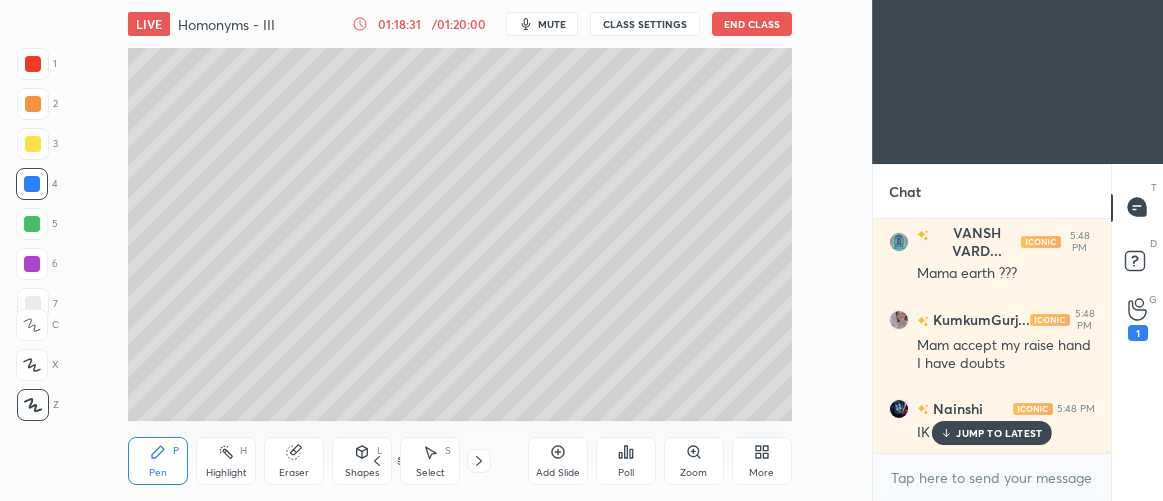 scroll, scrollTop: 31326, scrollLeft: 0, axis: vertical 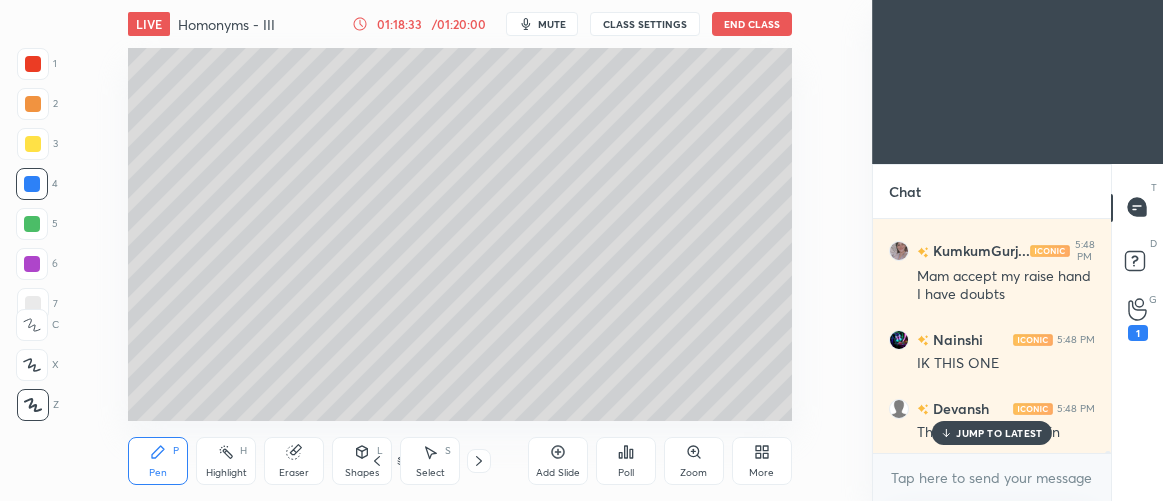 click on "JUMP TO LATEST" at bounding box center [999, 433] 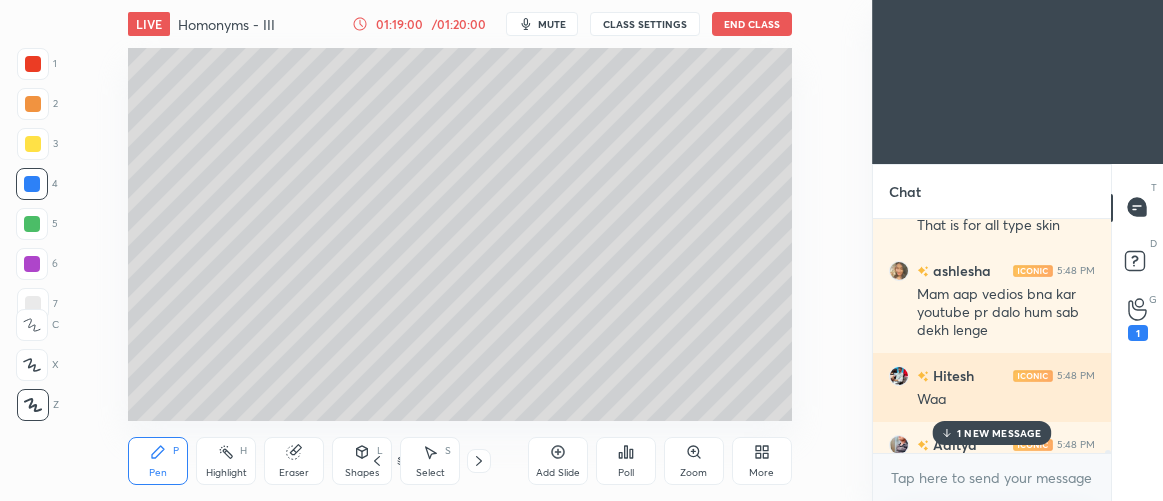 scroll, scrollTop: 31532, scrollLeft: 0, axis: vertical 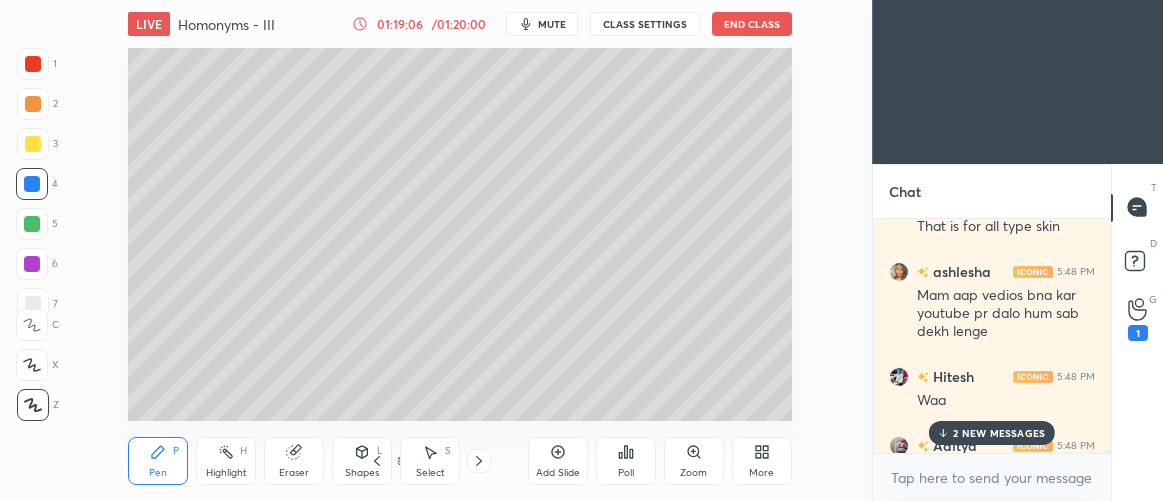 click on "2 NEW MESSAGES" at bounding box center (999, 433) 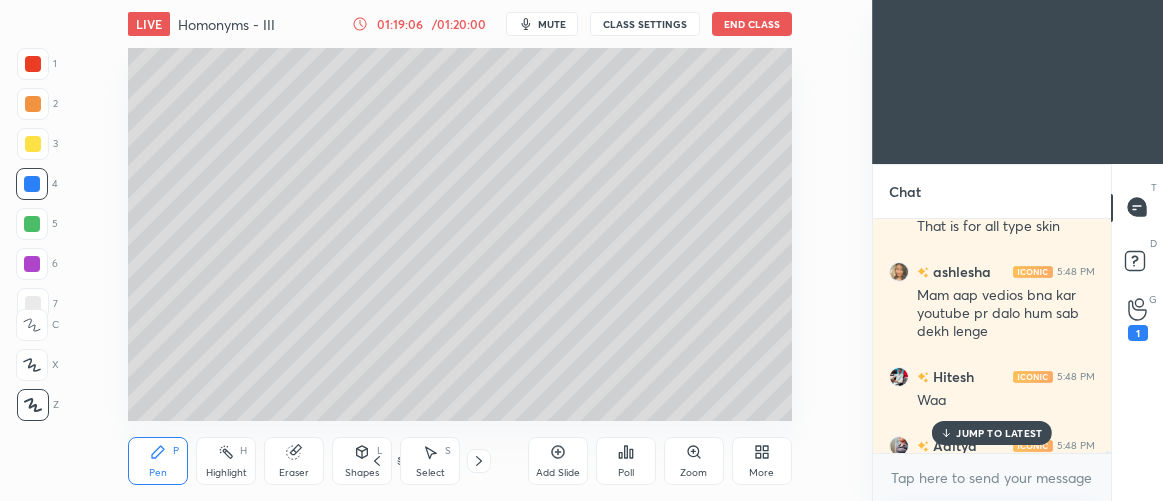 scroll, scrollTop: 31812, scrollLeft: 0, axis: vertical 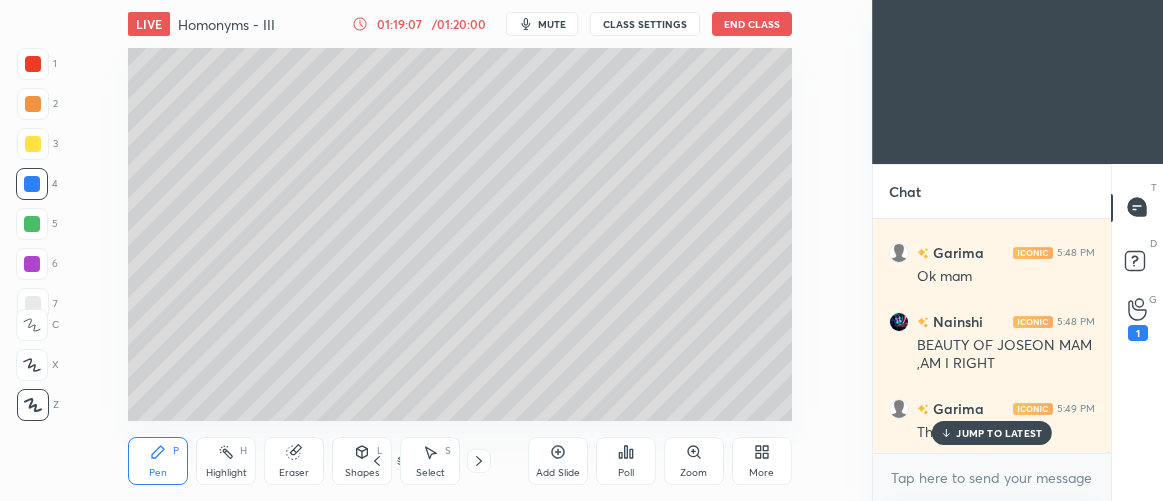 click on "JUMP TO LATEST" at bounding box center (999, 433) 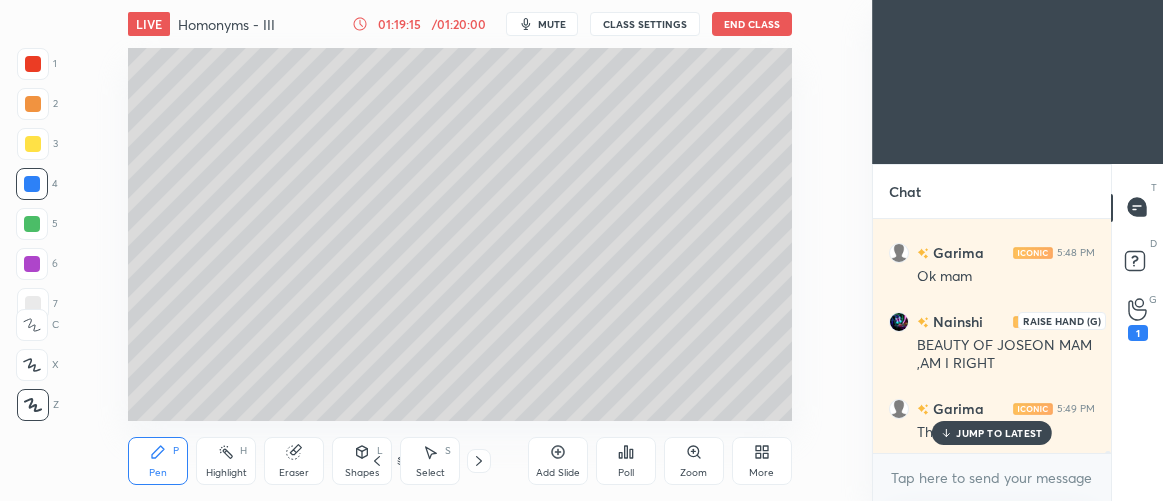 scroll, scrollTop: 31884, scrollLeft: 0, axis: vertical 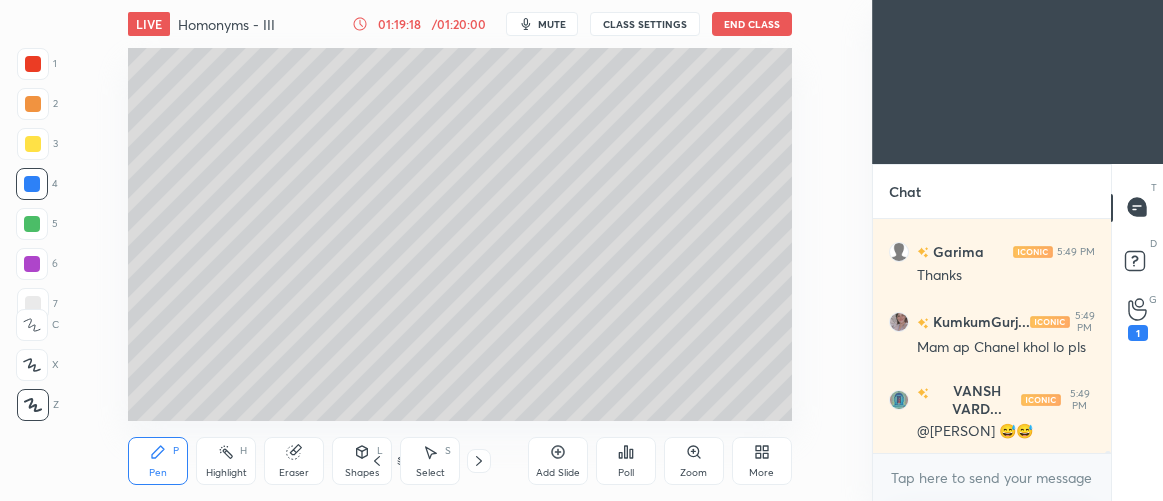 click on "Garima 5:48 PM Ok mam Nainshi 5:48 PM BEAUTY OF JOSEON MAM ,AM I RIGHT Garima 5:49 PM Thanks KumkumGurj... 5:49 PM Mam ap Chanel khol lo pls VANSH VARD... 5:49 PM @ashlesha 😅😅 JUMP TO LATEST" at bounding box center (992, 336) 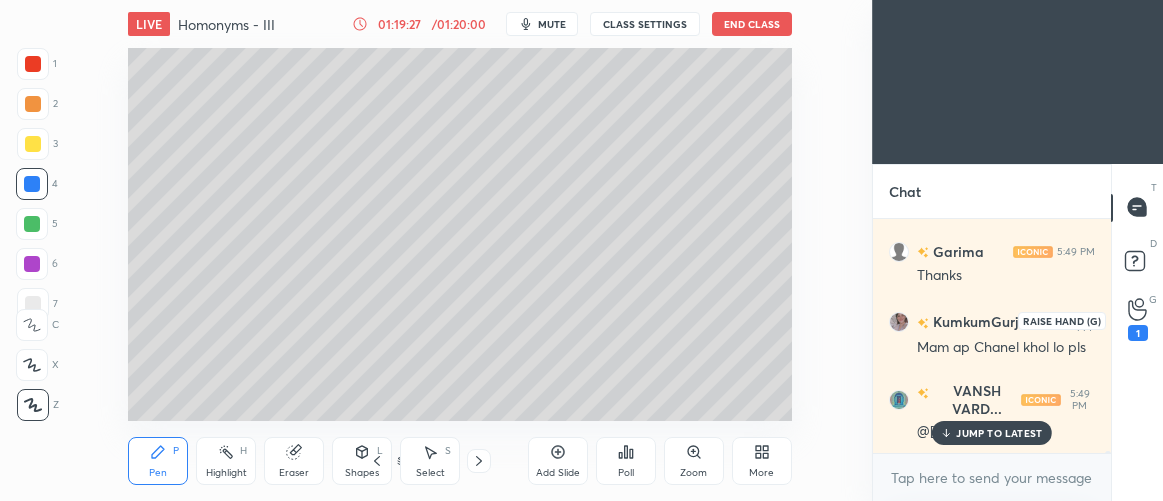 scroll, scrollTop: 32058, scrollLeft: 0, axis: vertical 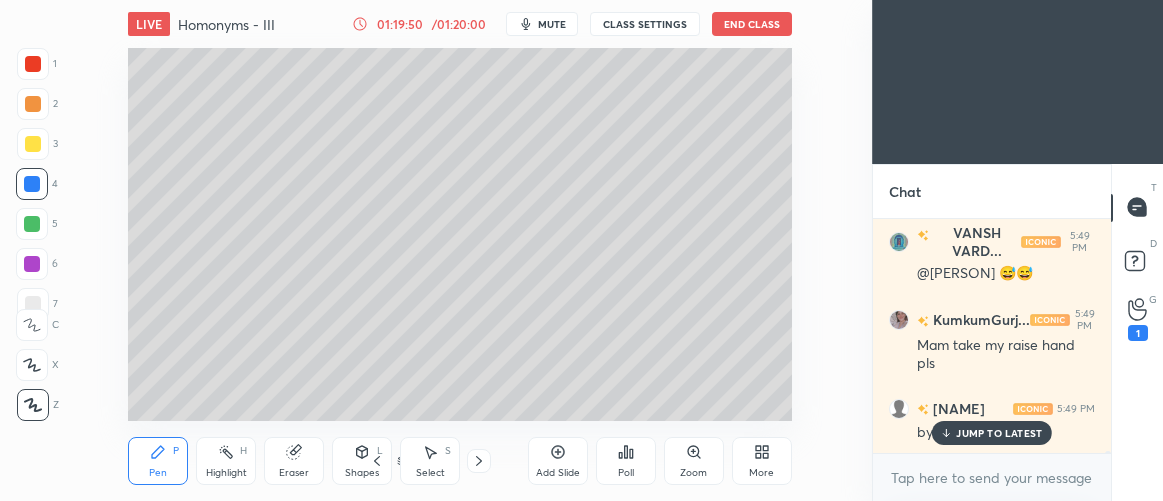 click on "JUMP TO LATEST" at bounding box center (999, 433) 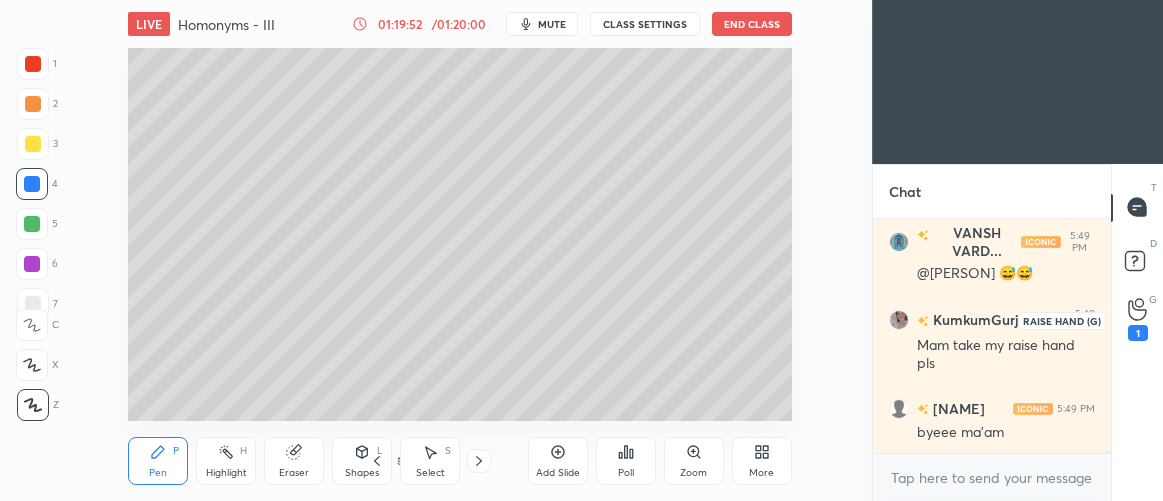 click 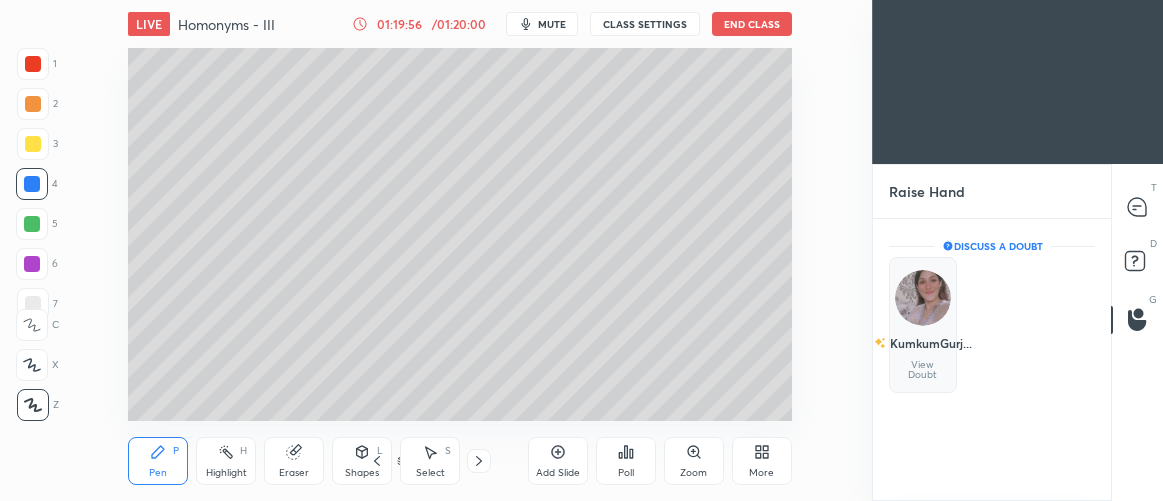 click at bounding box center (923, 298) 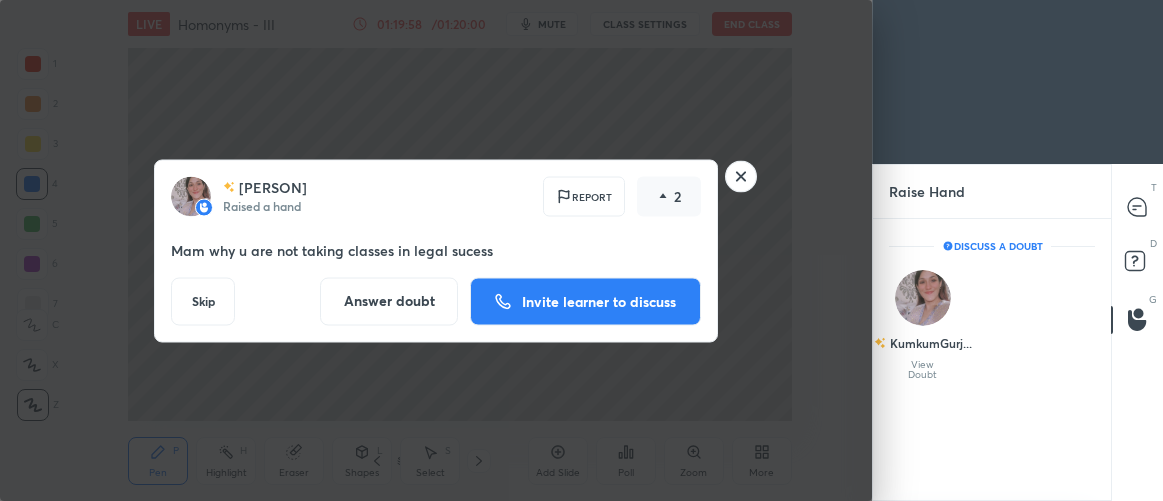 click on "Invite learner to discuss" at bounding box center (585, 301) 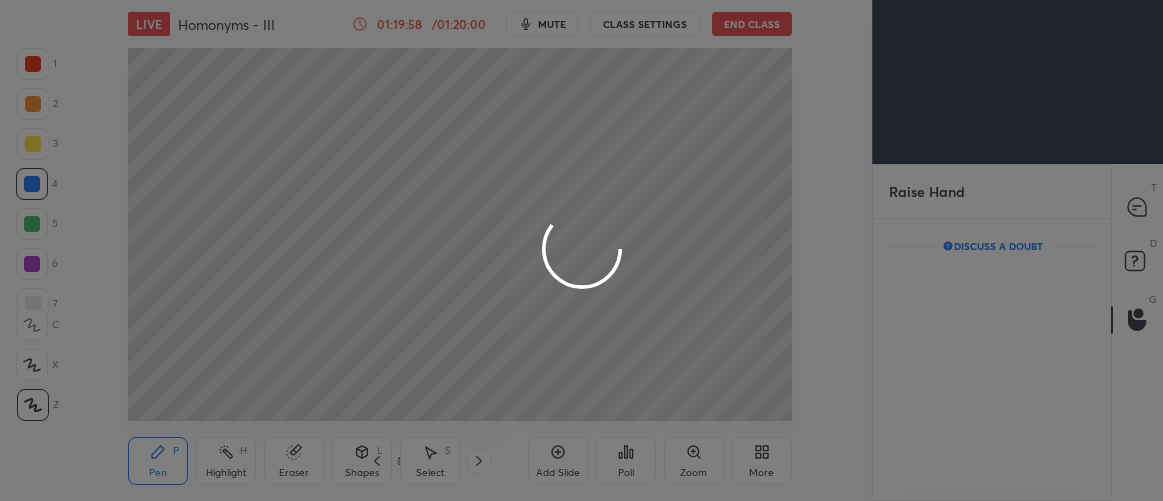 scroll, scrollTop: 6, scrollLeft: 6, axis: both 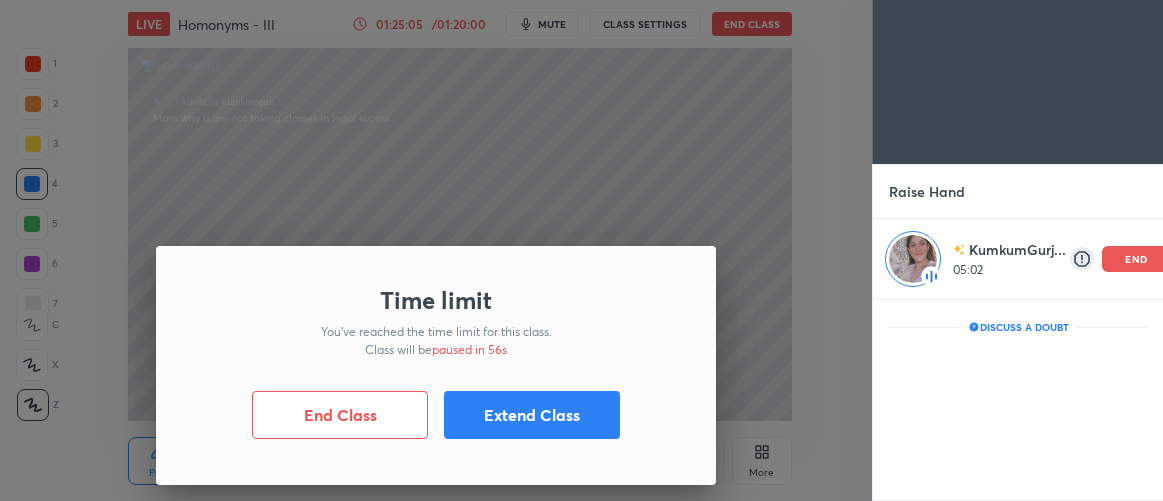 click on "Extend Class" at bounding box center [532, 415] 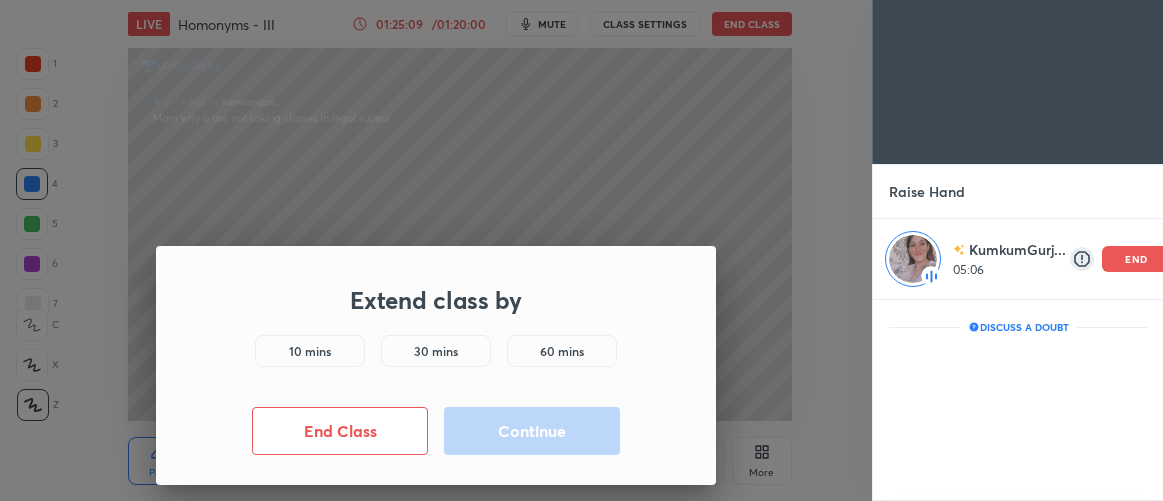 click on "10 mins" at bounding box center [310, 351] 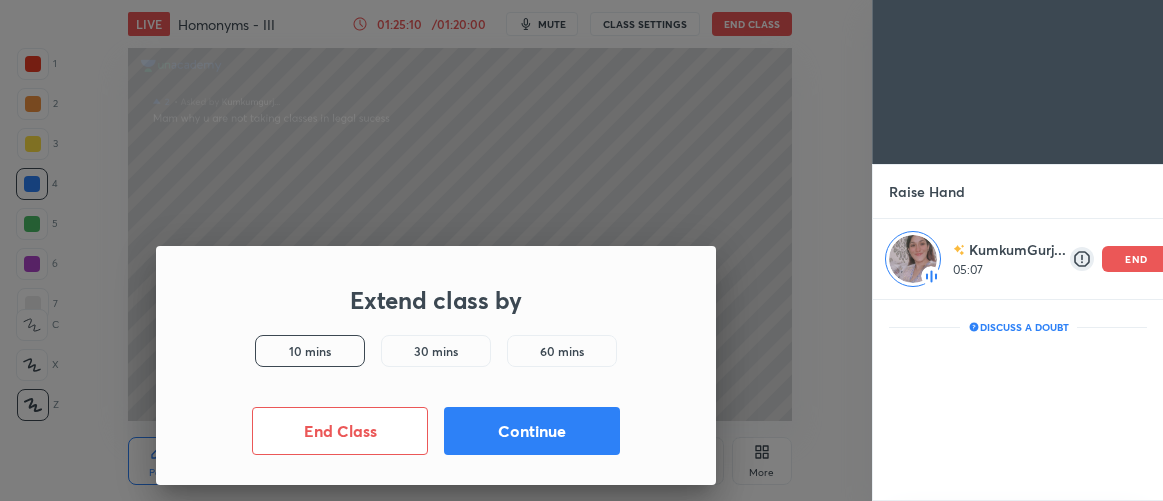 click on "Continue" at bounding box center (532, 431) 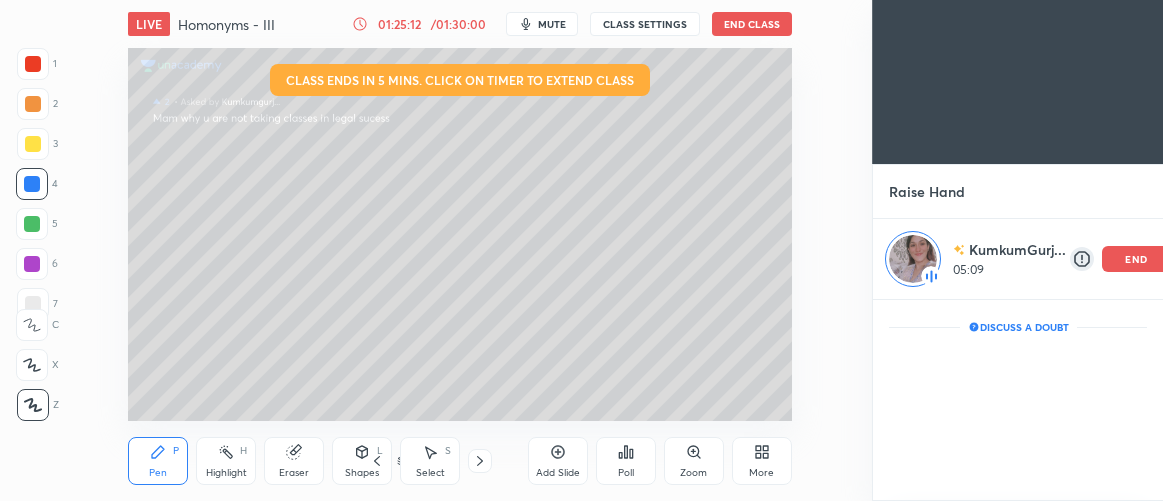 click on "Pen P Highlight H Eraser Shapes L Select S 10 / 10 Add Slide Poll Zoom More" at bounding box center [460, 461] 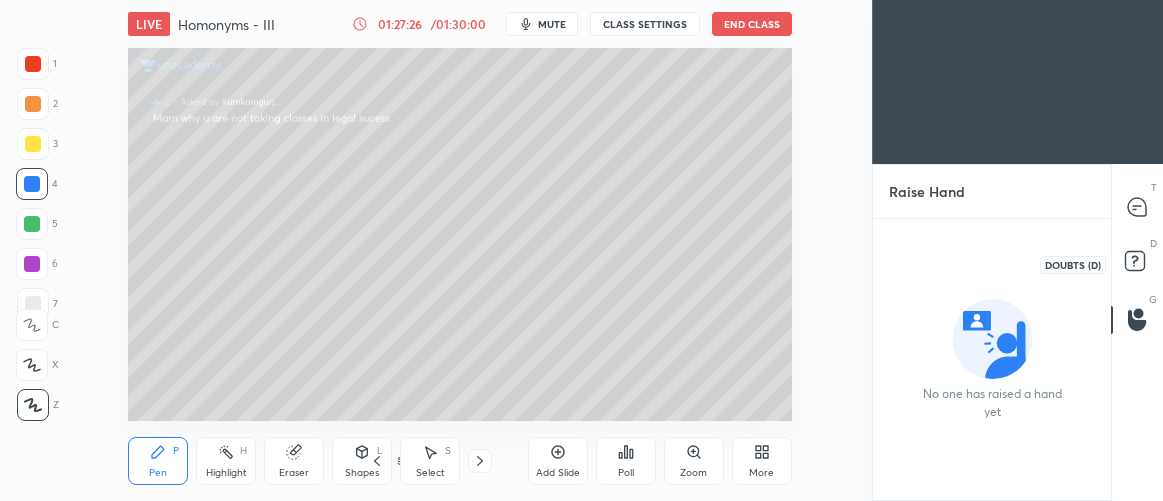 click 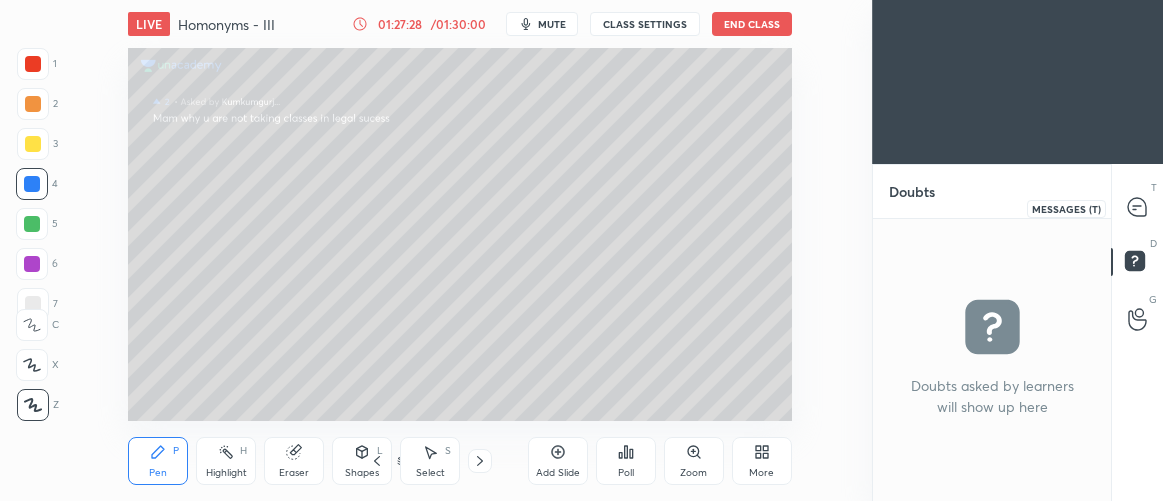 click 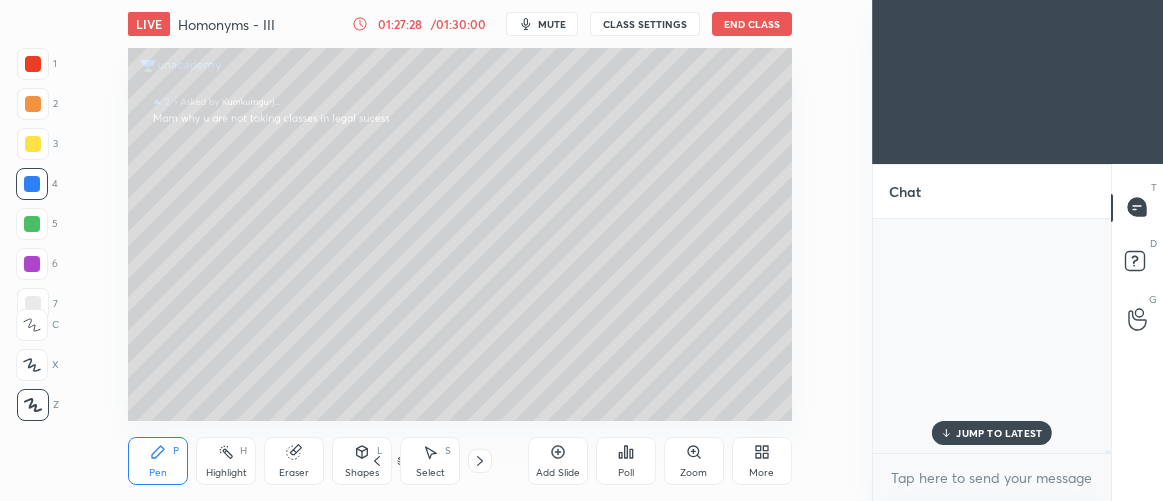 scroll, scrollTop: 33723, scrollLeft: 0, axis: vertical 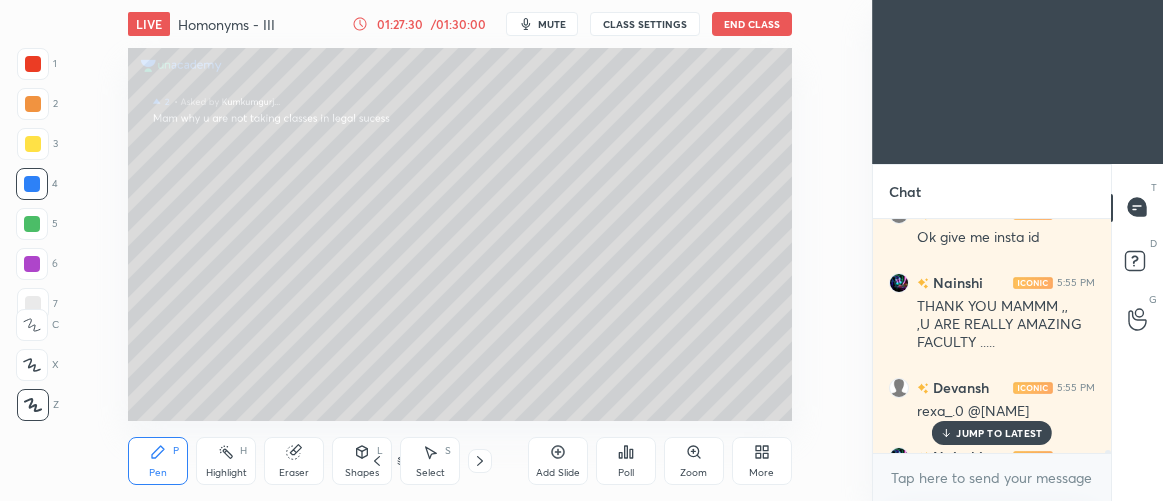 click on "JUMP TO LATEST" at bounding box center (999, 433) 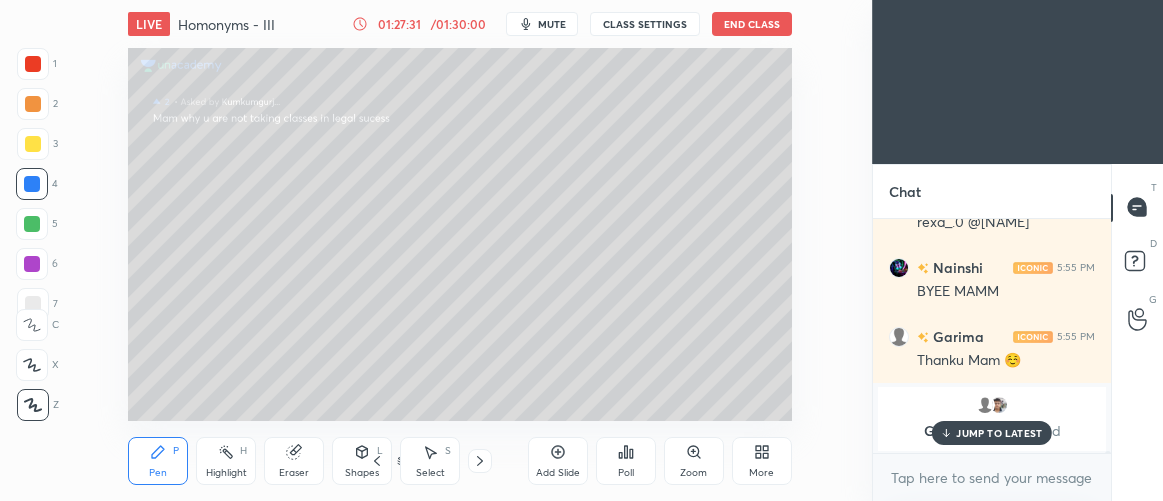 scroll, scrollTop: 34261, scrollLeft: 0, axis: vertical 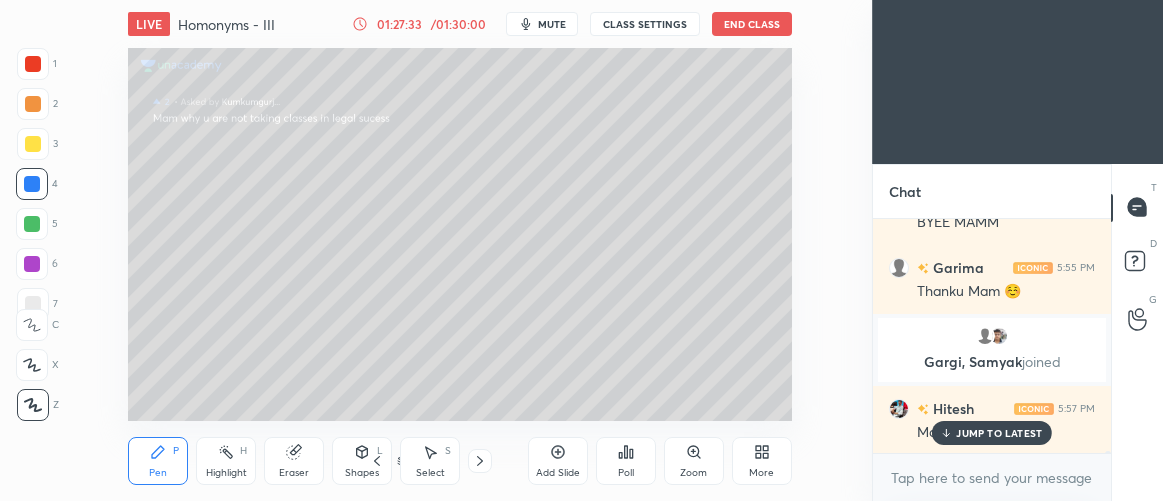 click on "JUMP TO LATEST" at bounding box center [999, 433] 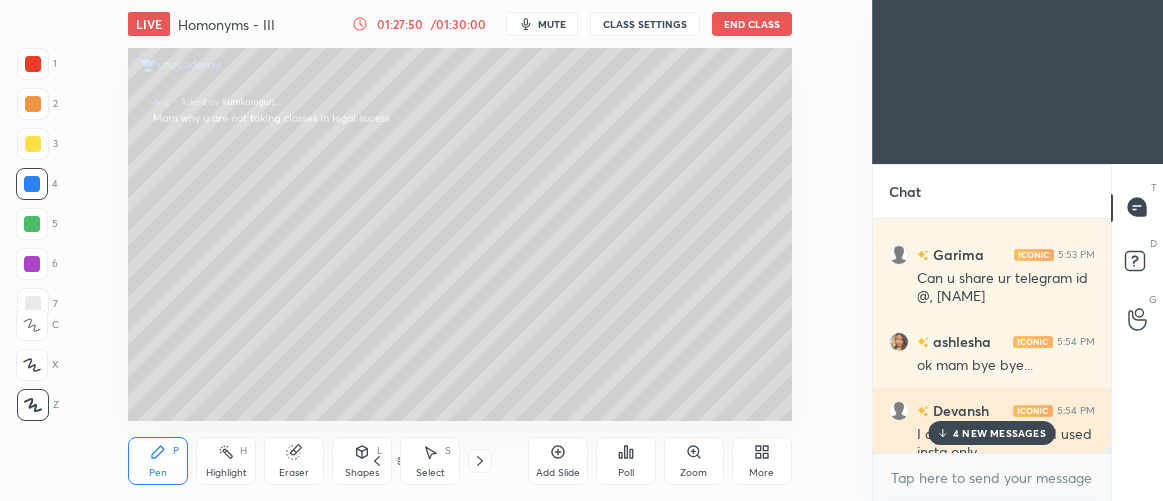 scroll, scrollTop: 33777, scrollLeft: 0, axis: vertical 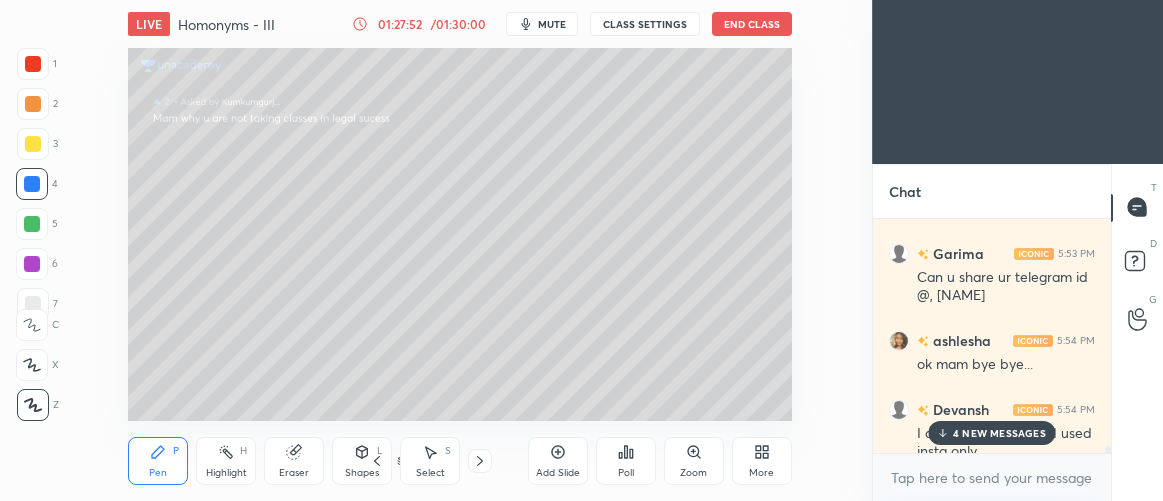 drag, startPoint x: 1010, startPoint y: 409, endPoint x: 964, endPoint y: 434, distance: 52.35456 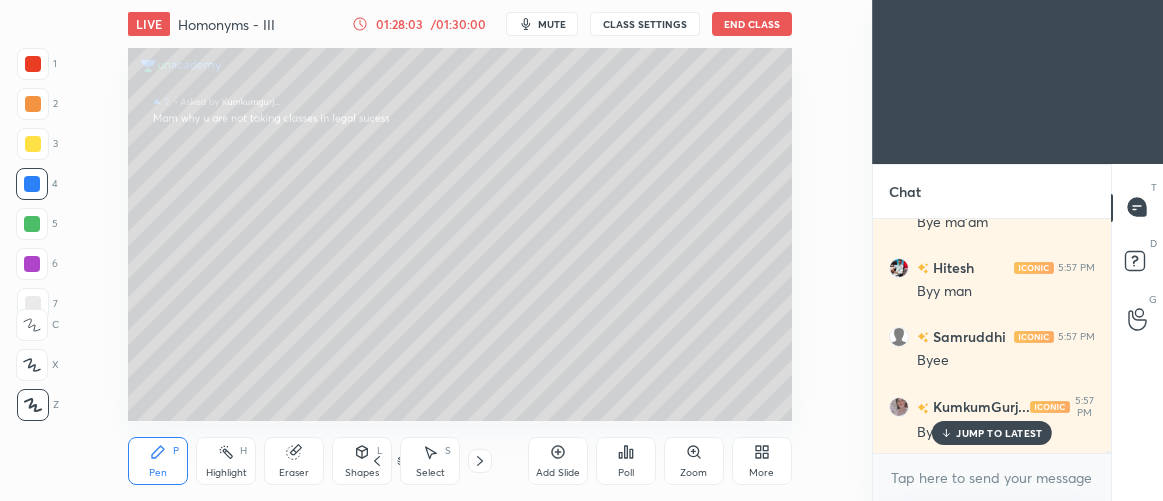 scroll, scrollTop: 34741, scrollLeft: 0, axis: vertical 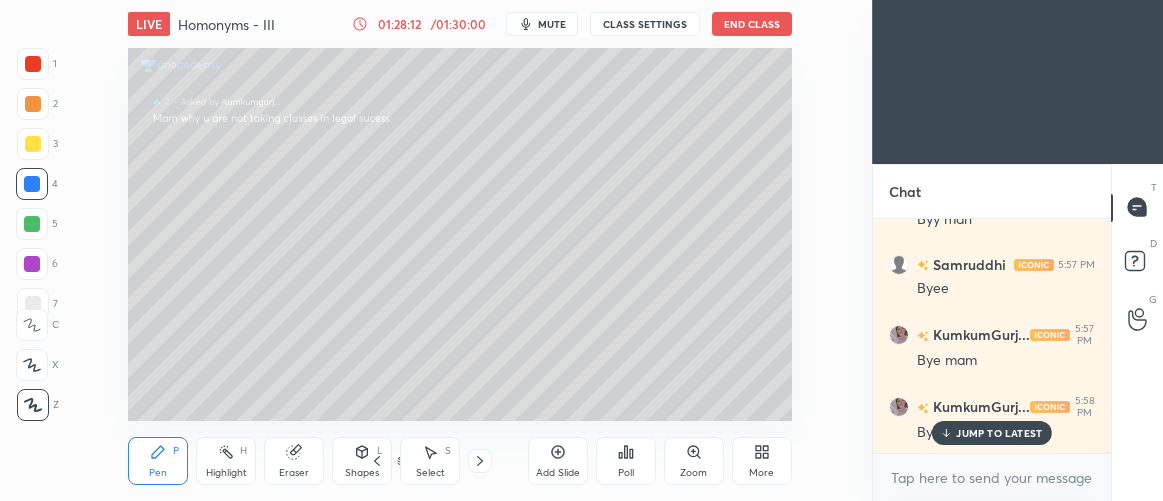 click on "End Class" at bounding box center [752, 24] 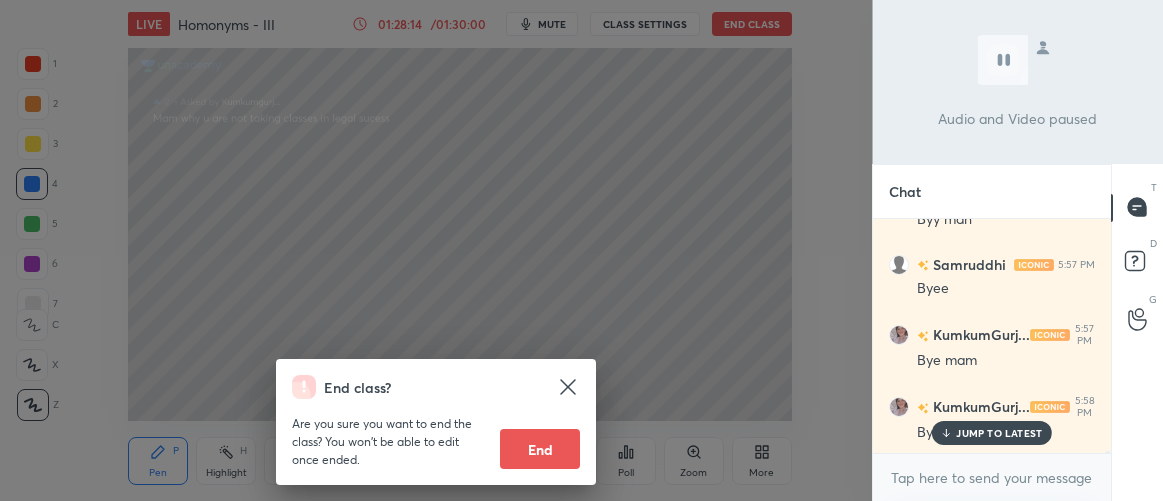 click on "End" at bounding box center (540, 449) 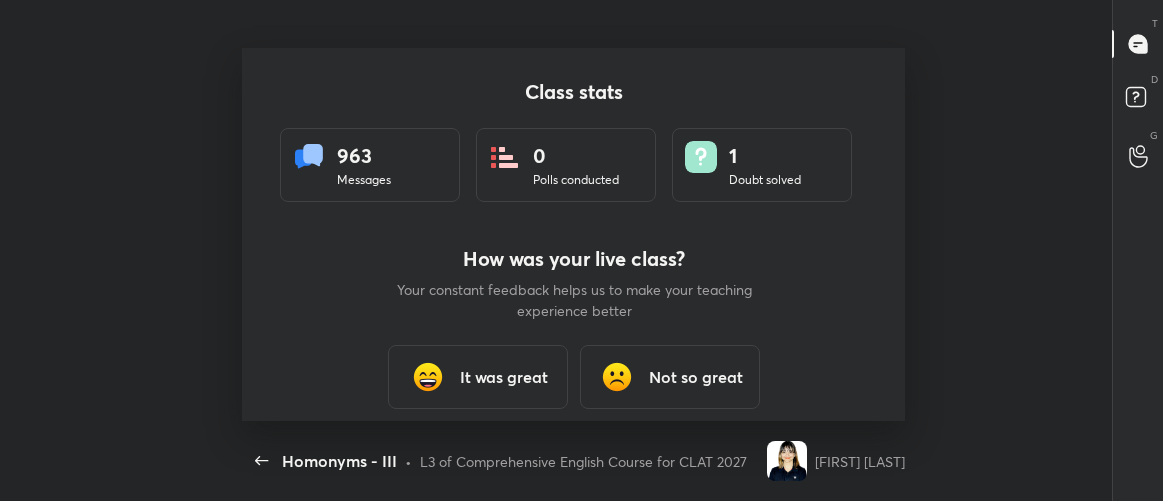 scroll, scrollTop: 99626, scrollLeft: 99100, axis: both 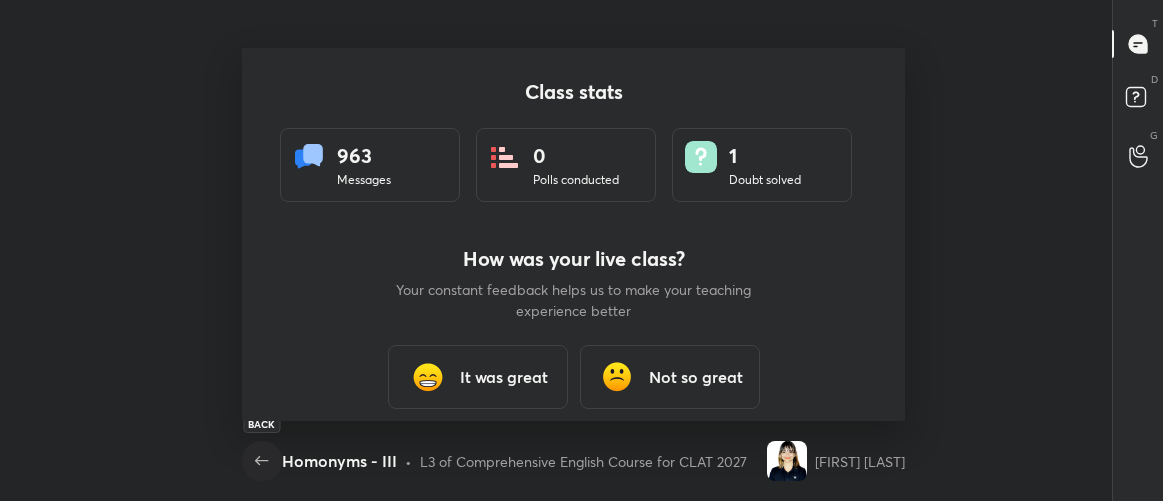 click 